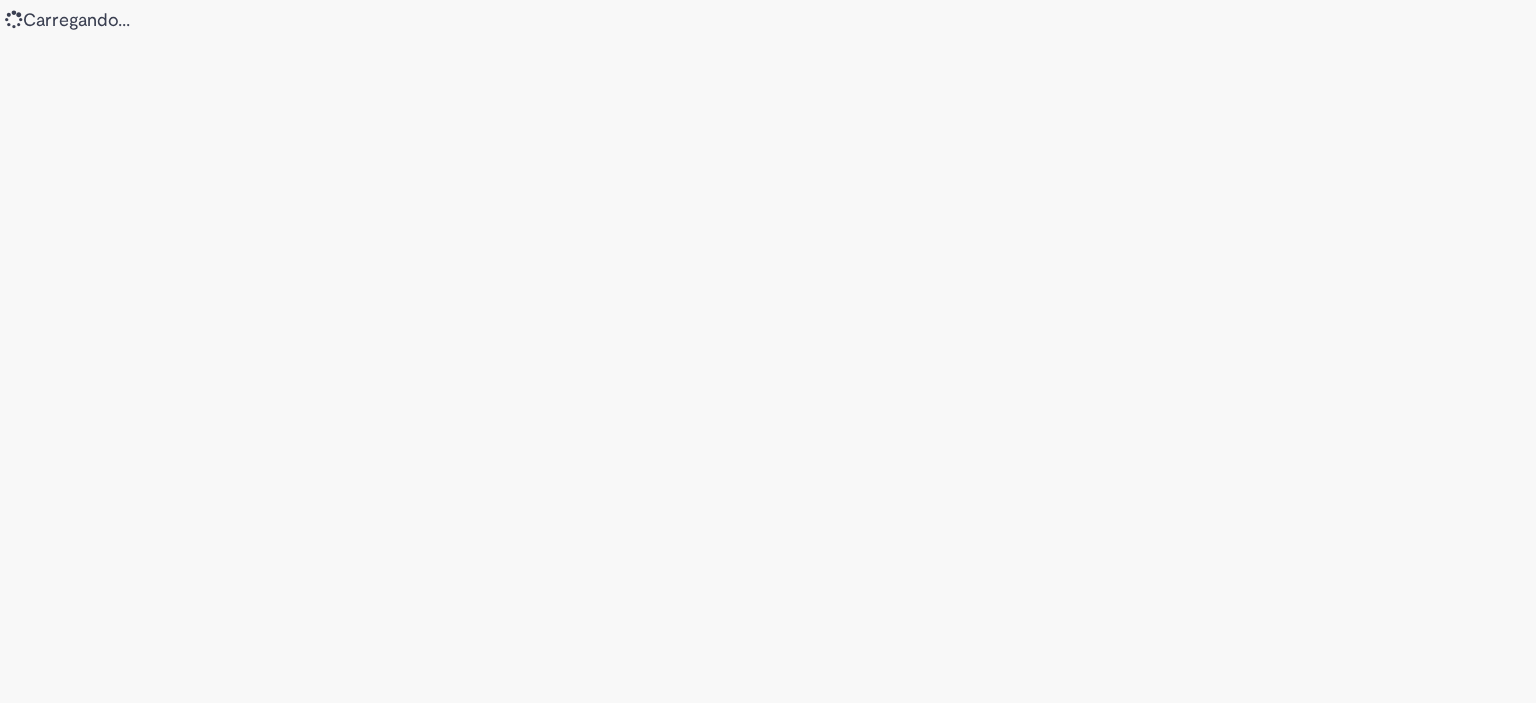 scroll, scrollTop: 0, scrollLeft: 0, axis: both 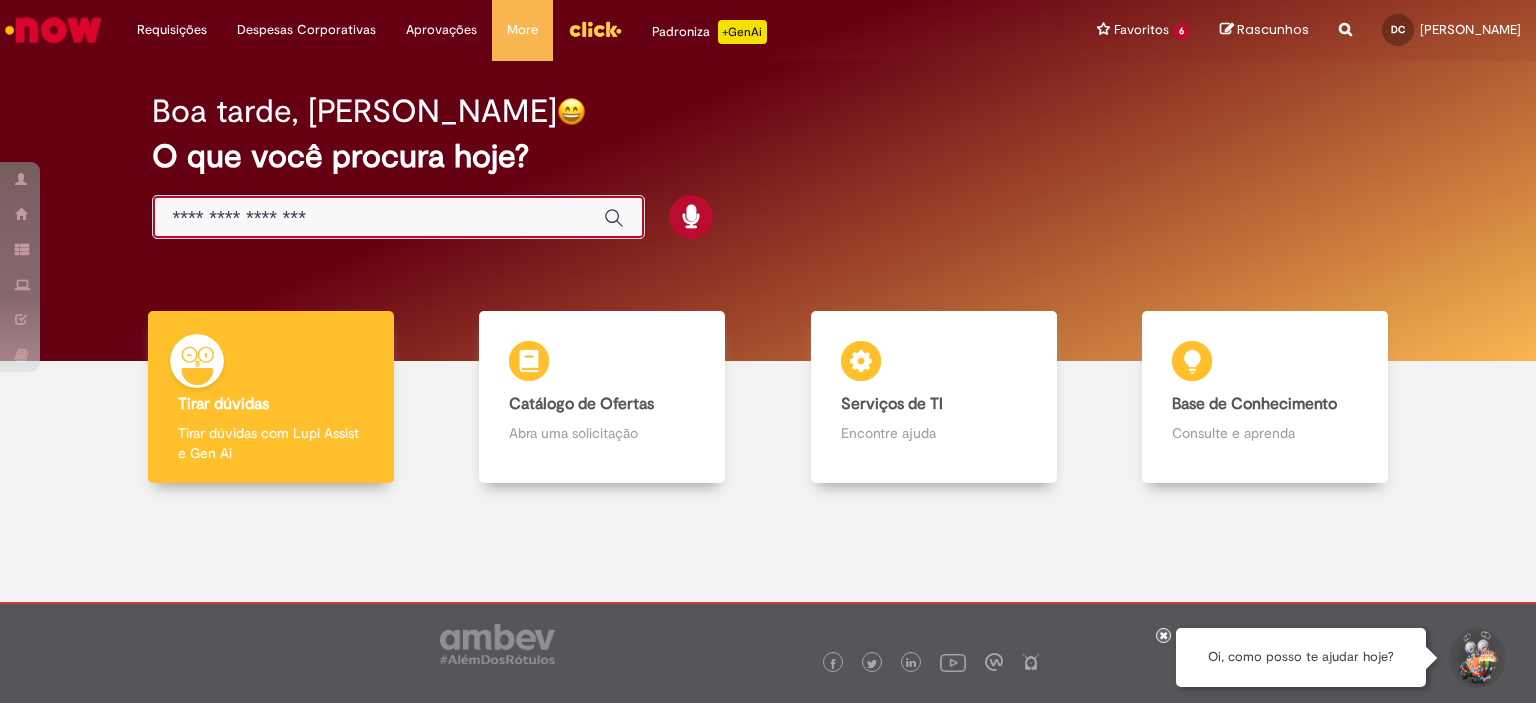 click at bounding box center [378, 218] 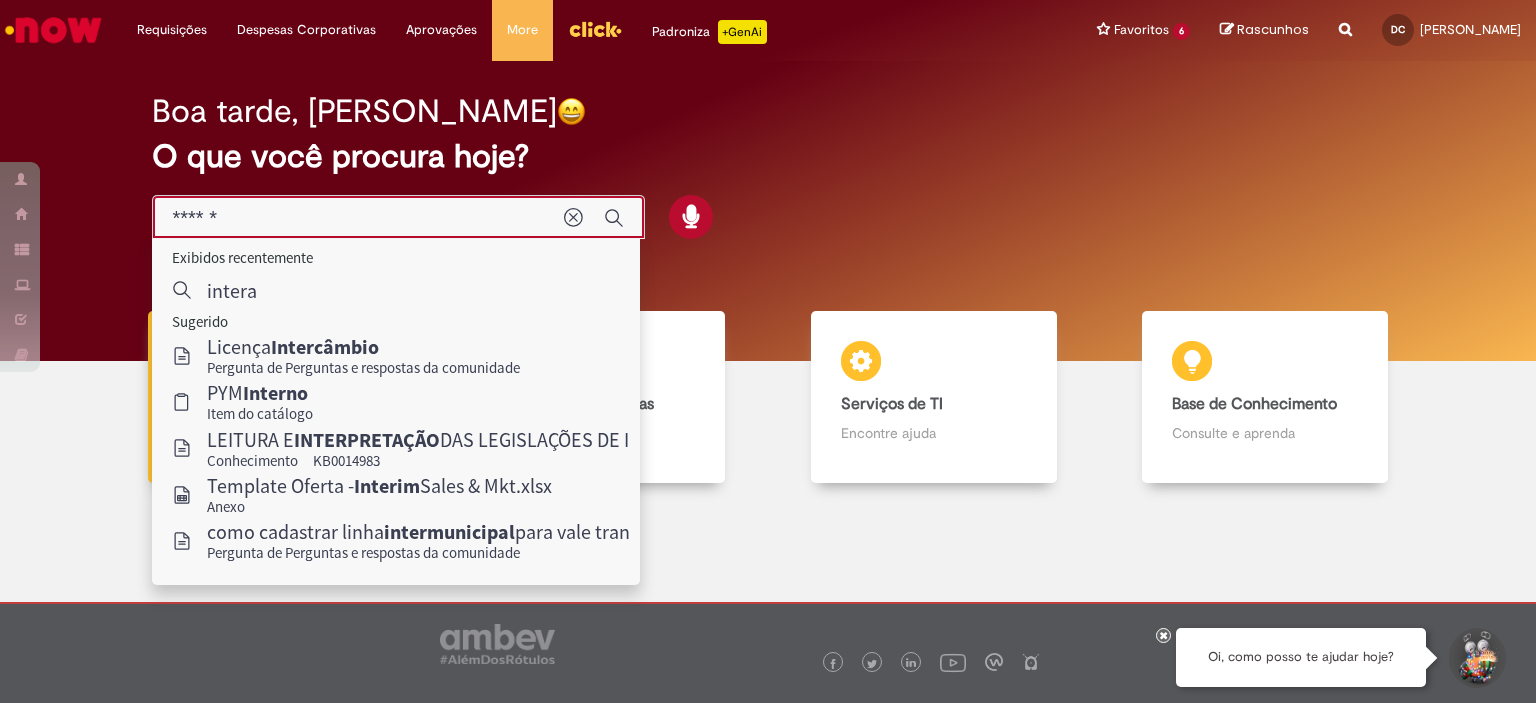 type on "*******" 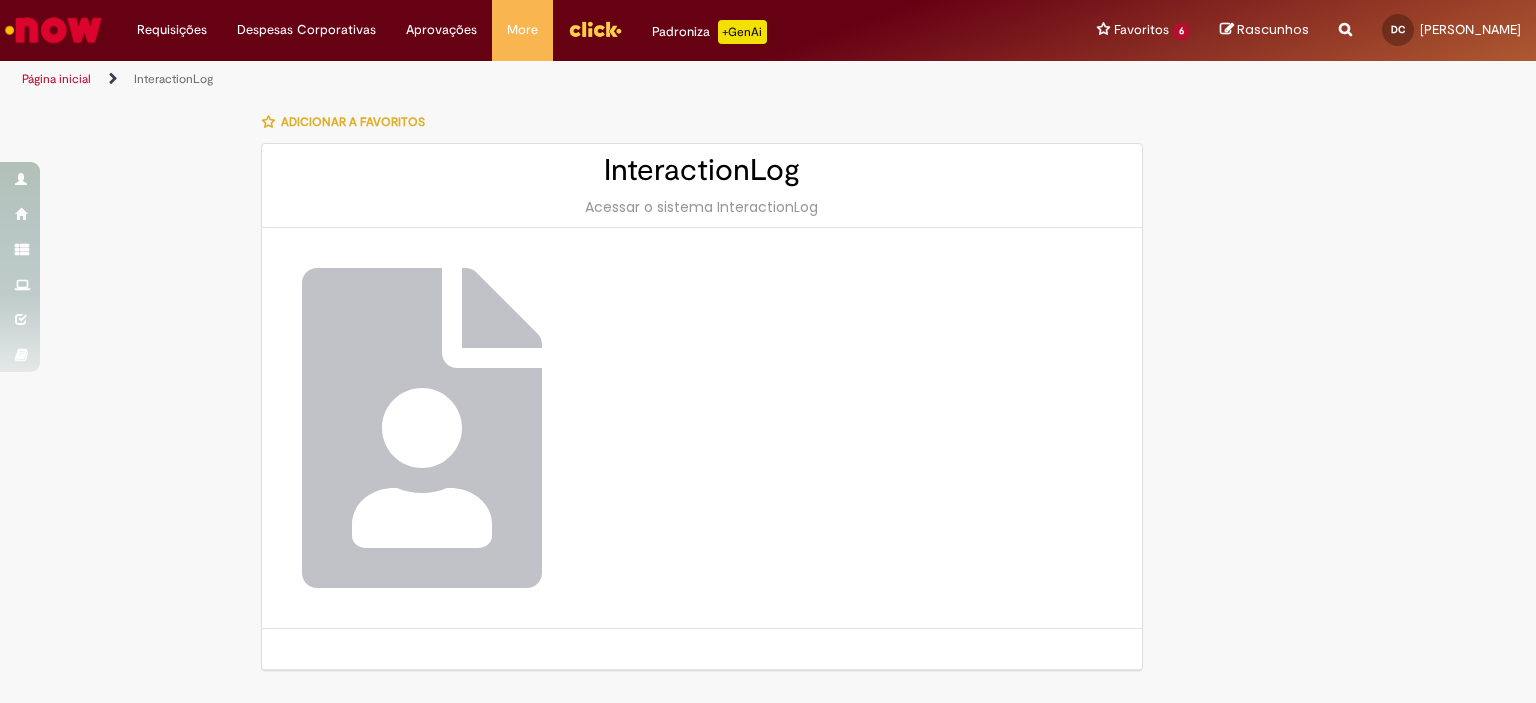 scroll, scrollTop: 48, scrollLeft: 0, axis: vertical 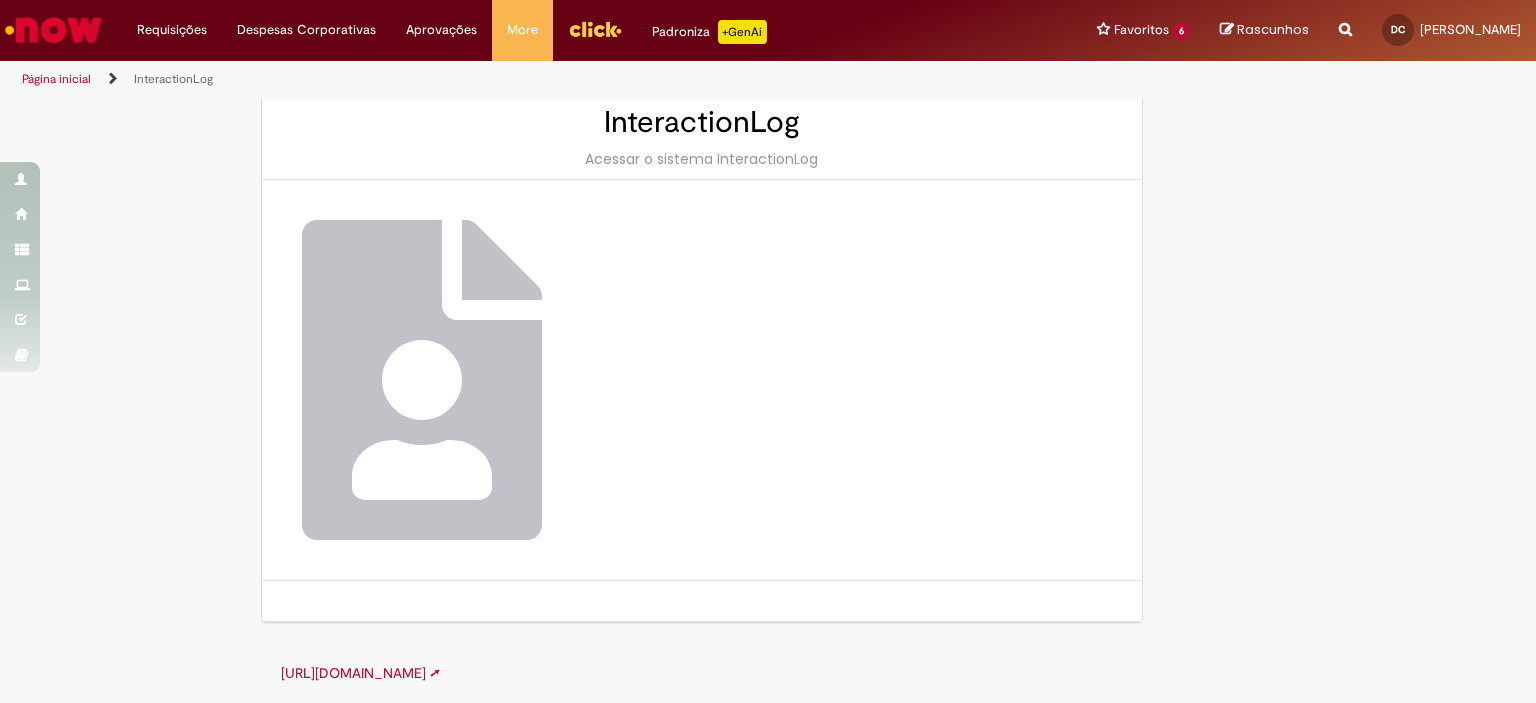 click on "[URL][DOMAIN_NAME] ➚" at bounding box center (360, 673) 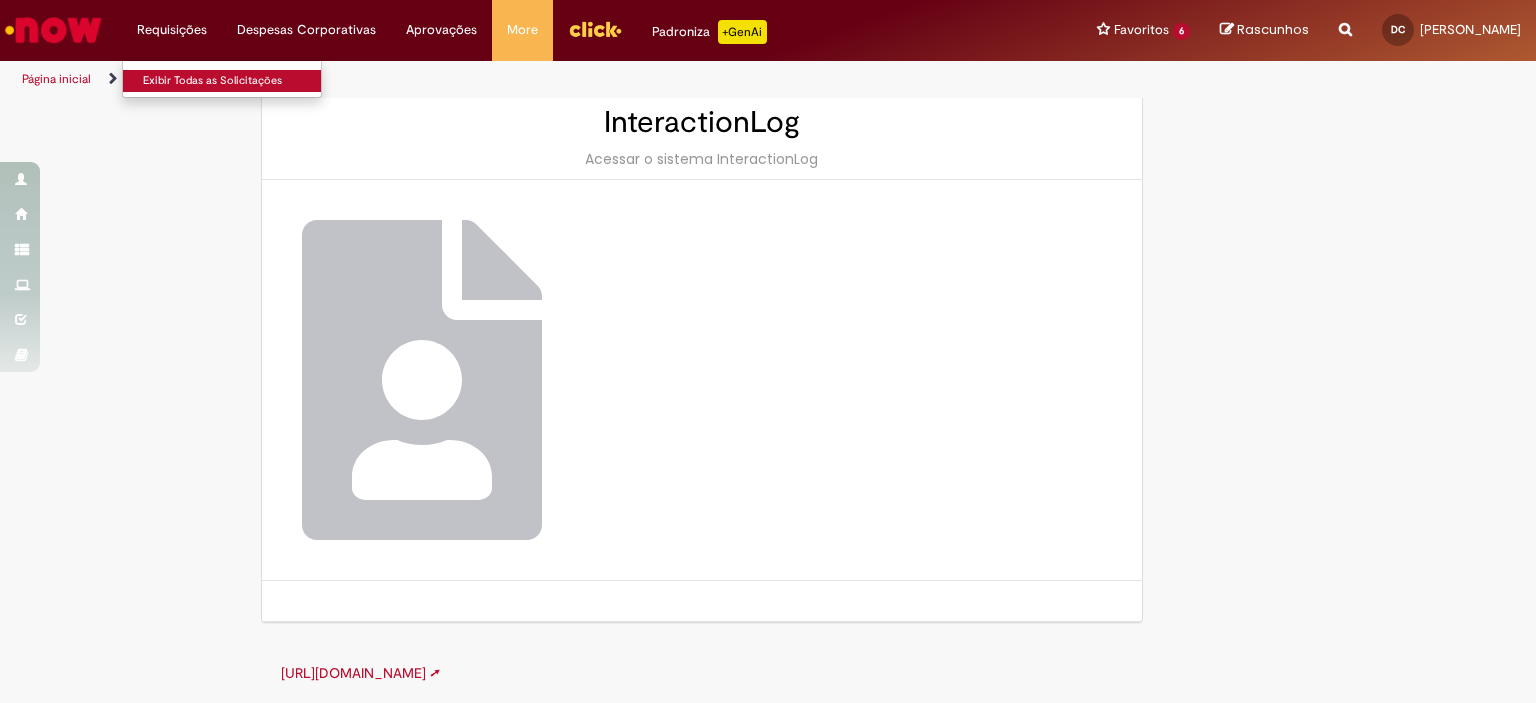 click on "Exibir Todas as Solicitações" at bounding box center (233, 81) 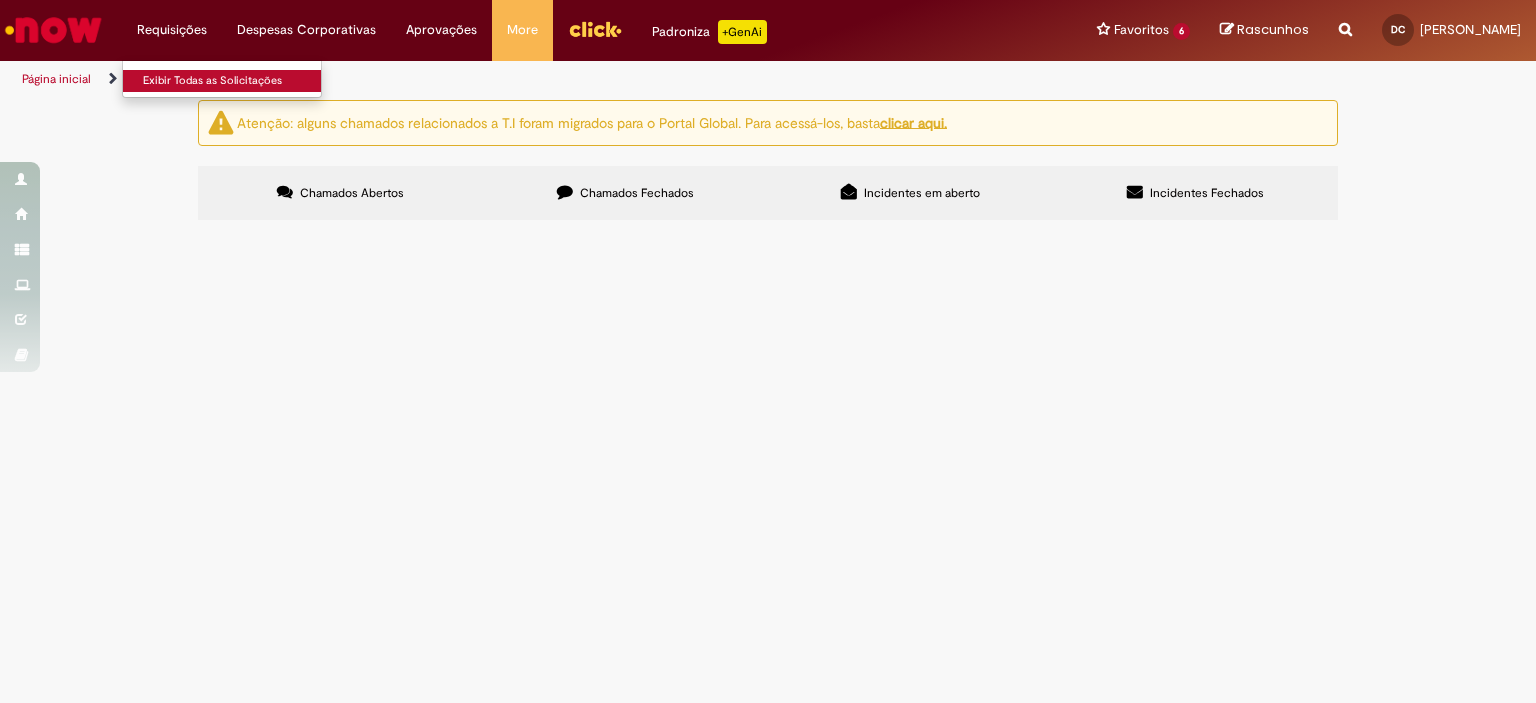 scroll, scrollTop: 0, scrollLeft: 0, axis: both 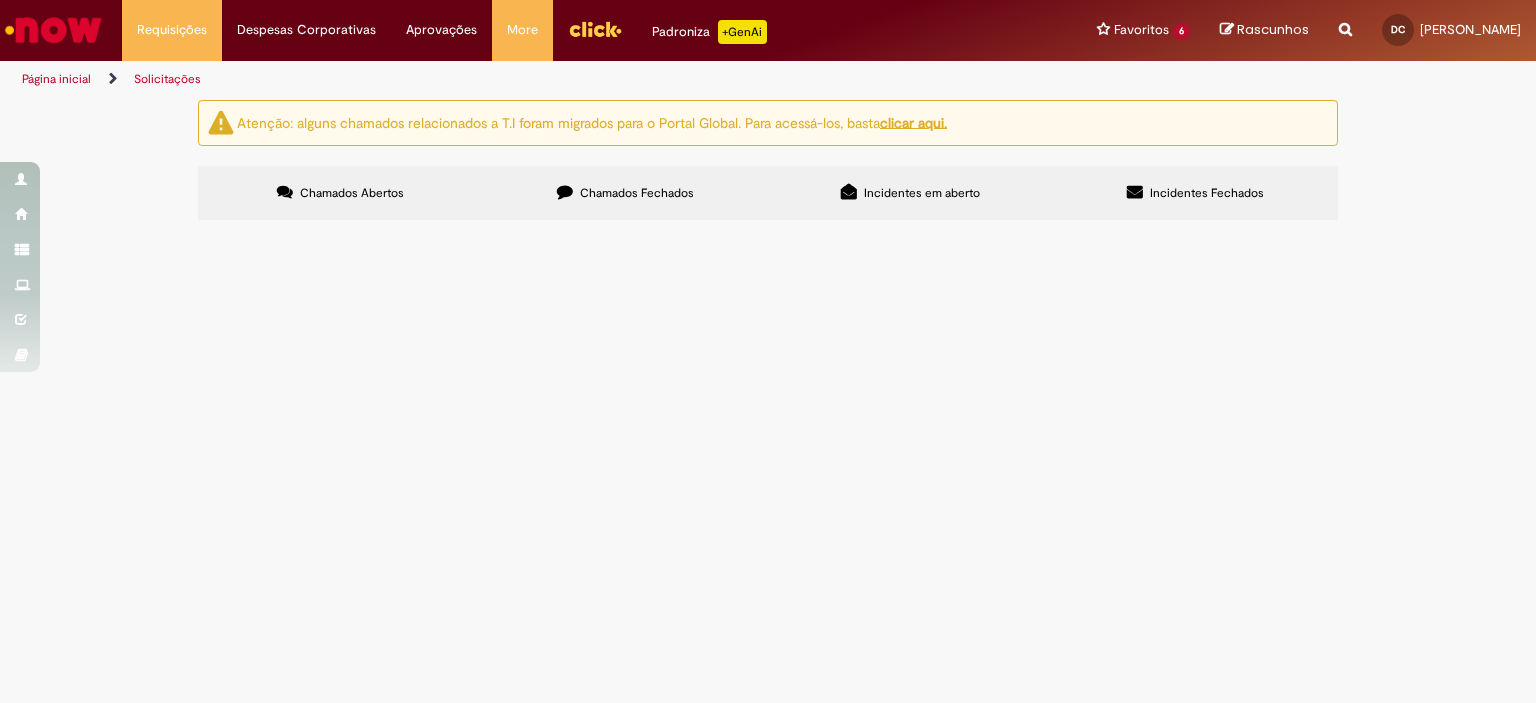 click on "Chamados Fechados" at bounding box center [625, 193] 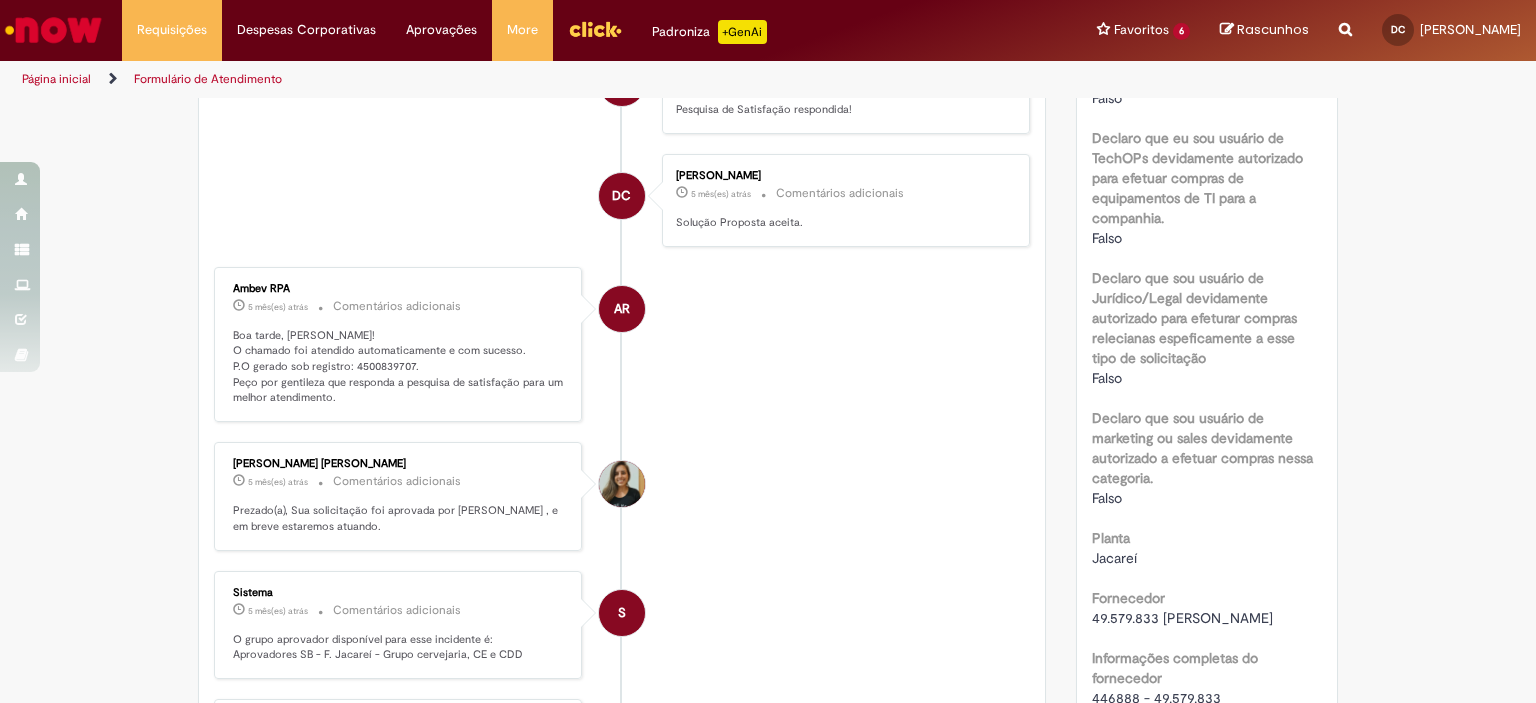 scroll, scrollTop: 1000, scrollLeft: 0, axis: vertical 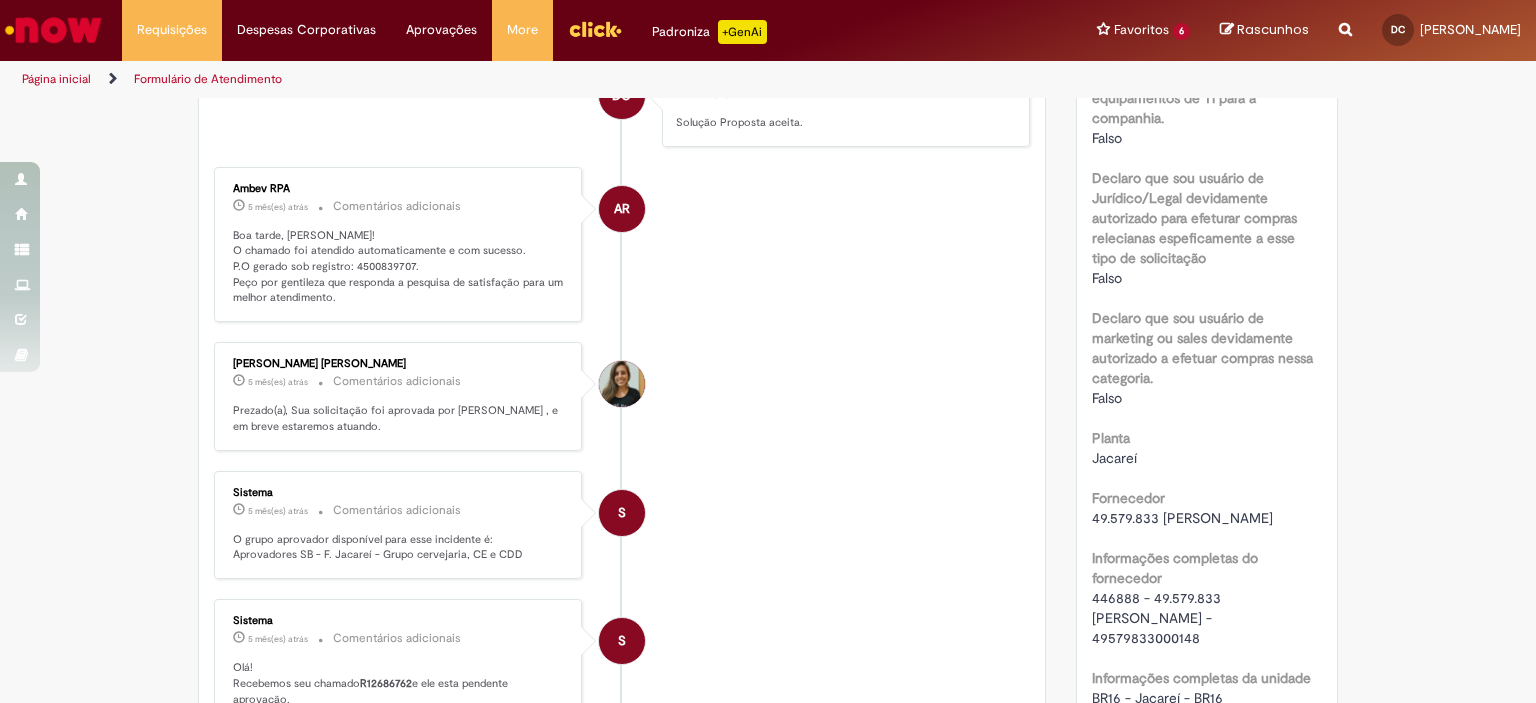 click on "Boa tarde, [PERSON_NAME]!
O chamado foi atendido automaticamente e com sucesso.
P.O gerado sob registro: 4500839707.
Peço por gentileza que responda a pesquisa de satisfação para um melhor atendimento." at bounding box center [399, 267] 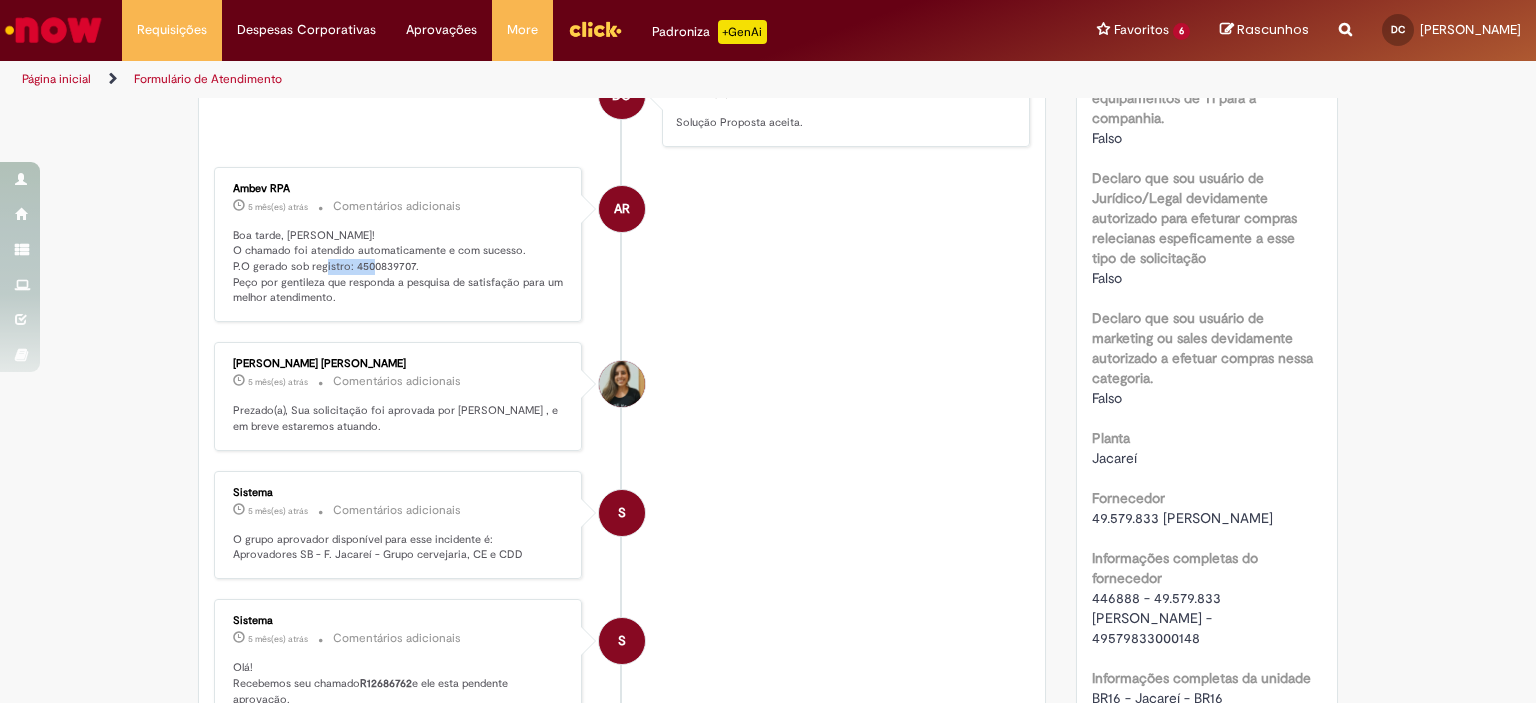click on "Boa tarde, [PERSON_NAME]!
O chamado foi atendido automaticamente e com sucesso.
P.O gerado sob registro: 4500839707.
Peço por gentileza que responda a pesquisa de satisfação para um melhor atendimento." at bounding box center (399, 267) 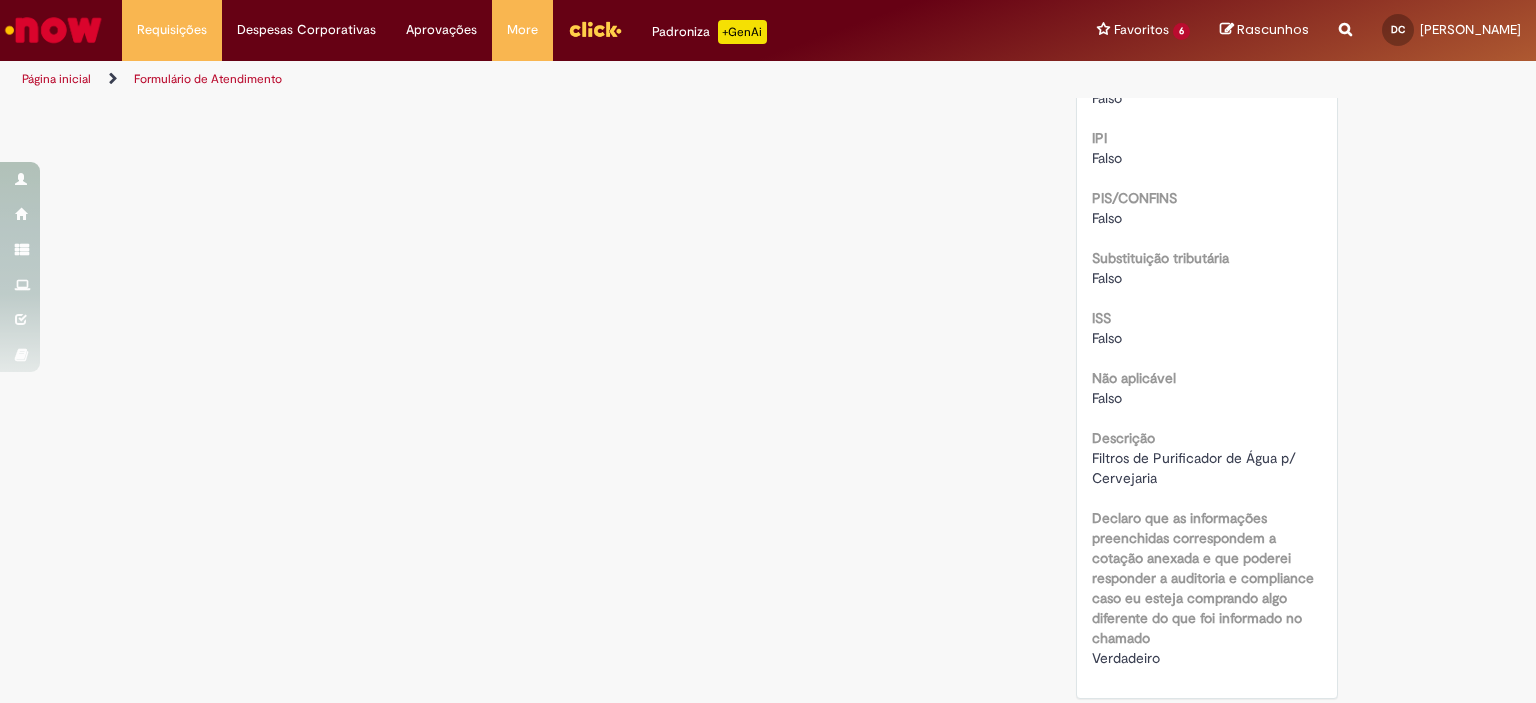 scroll, scrollTop: 2204, scrollLeft: 0, axis: vertical 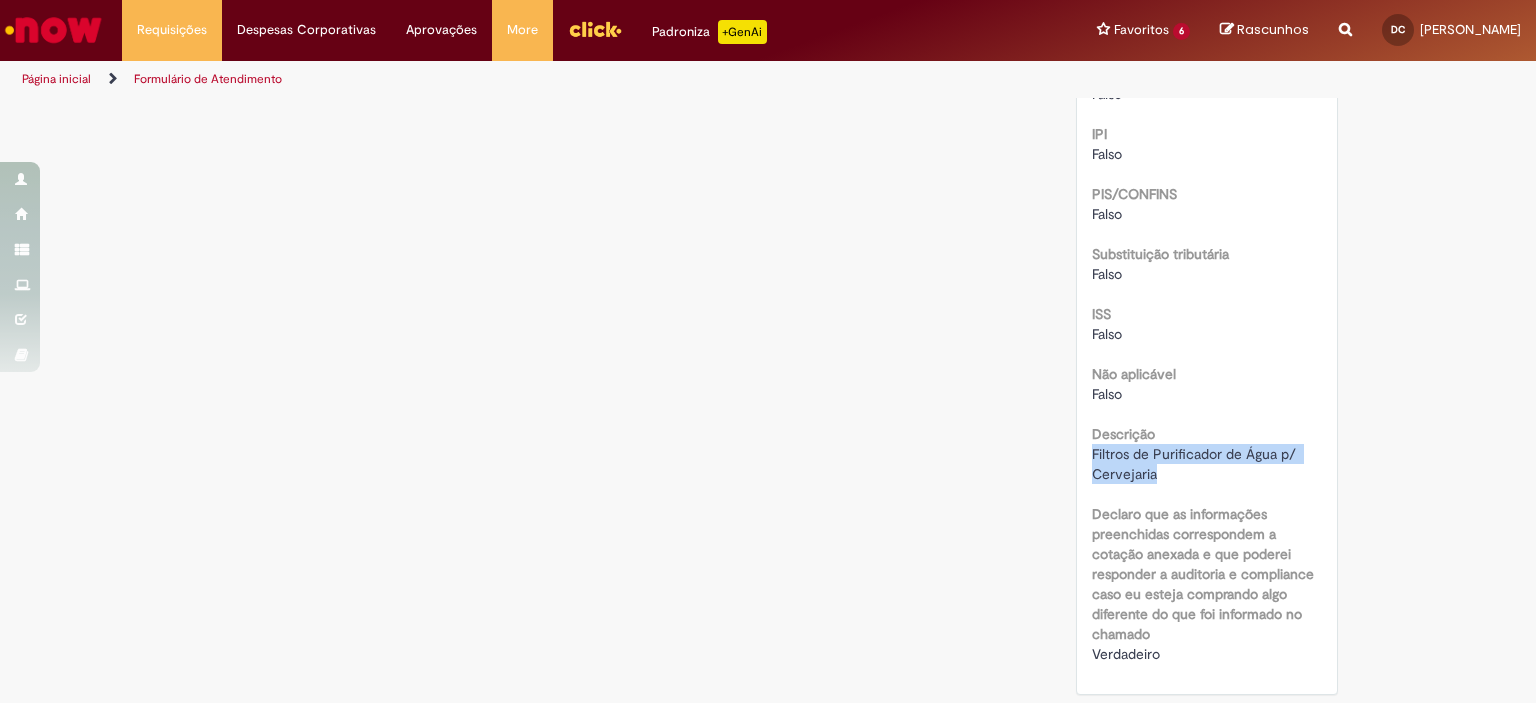 drag, startPoint x: 1149, startPoint y: 471, endPoint x: 1073, endPoint y: 447, distance: 79.69943 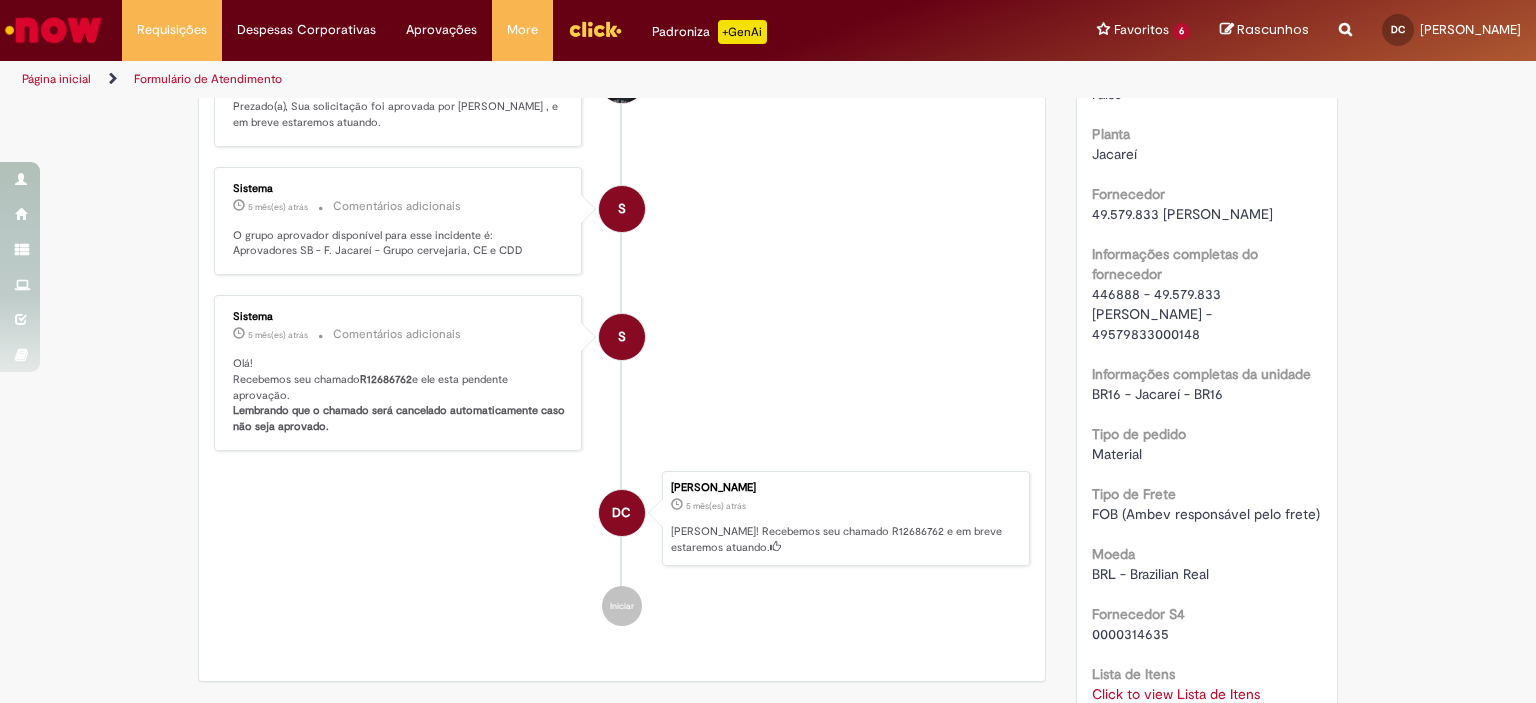 scroll, scrollTop: 1404, scrollLeft: 0, axis: vertical 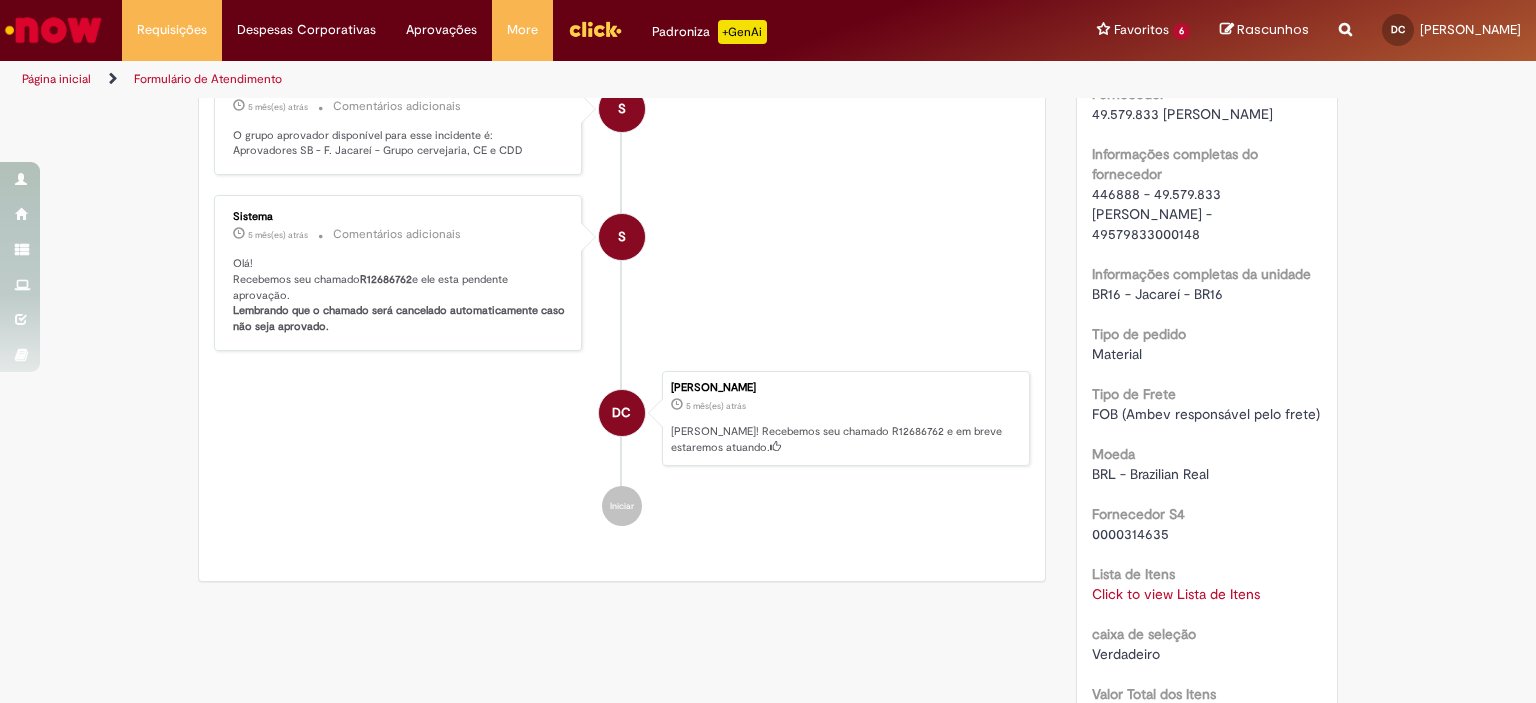click on "Click to view Lista de Itens" at bounding box center (1176, 594) 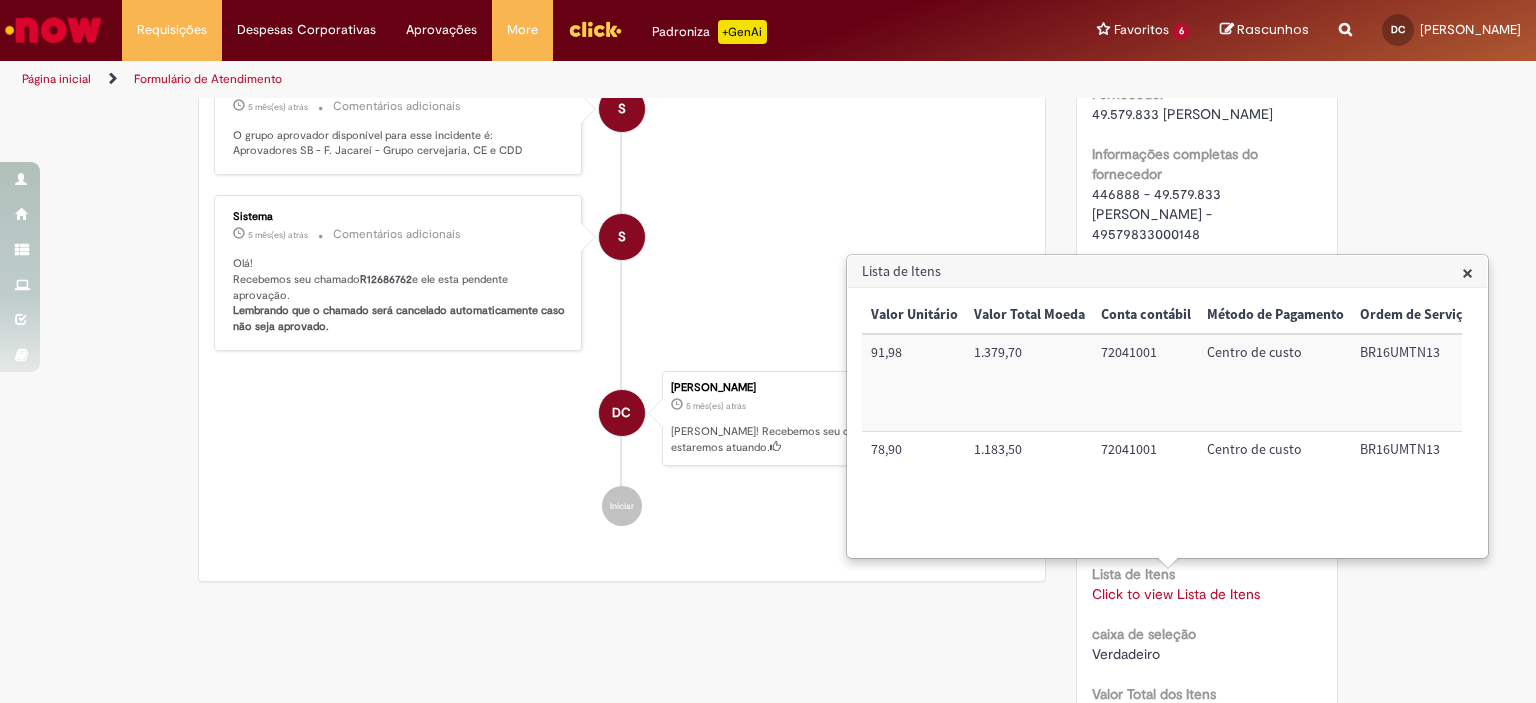 scroll, scrollTop: 0, scrollLeft: 376, axis: horizontal 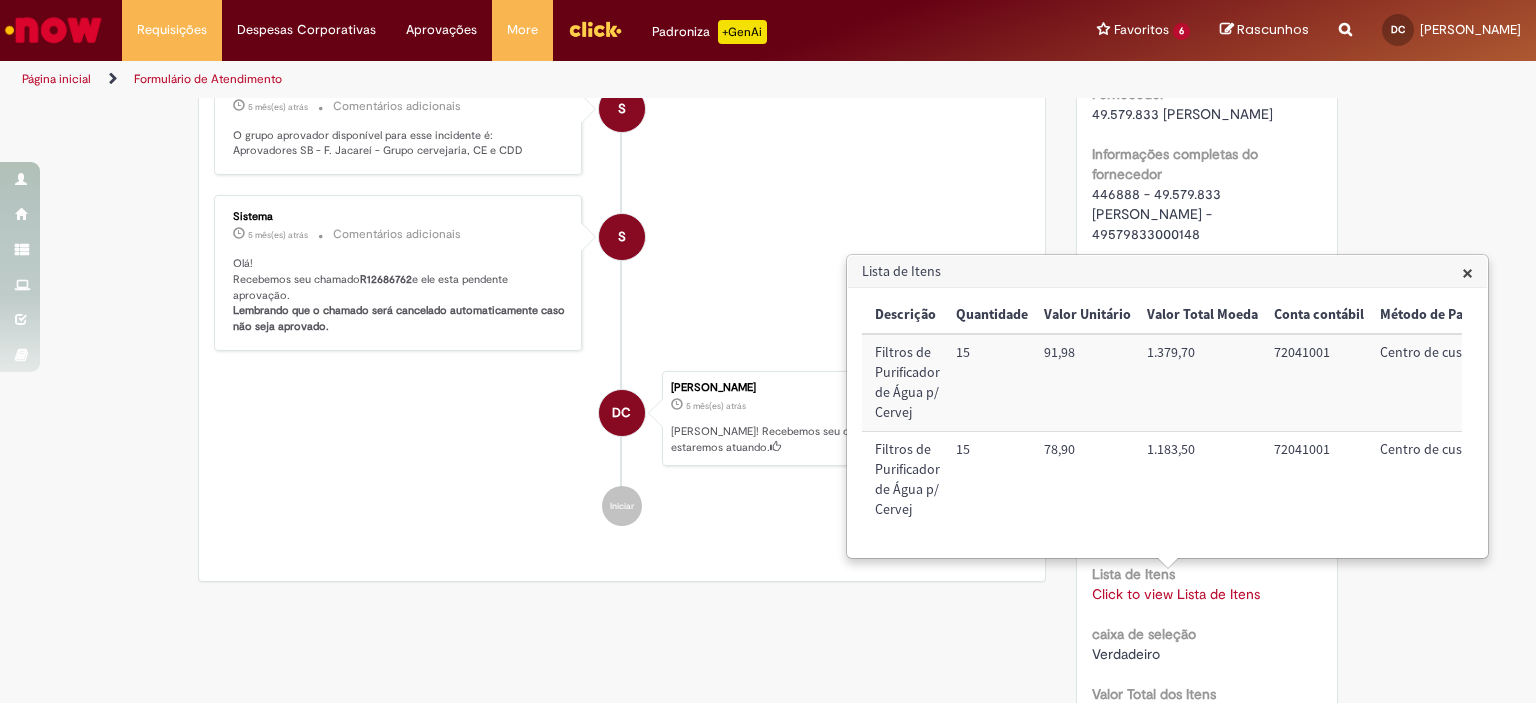 drag, startPoint x: 1391, startPoint y: 541, endPoint x: 858, endPoint y: 534, distance: 533.04596 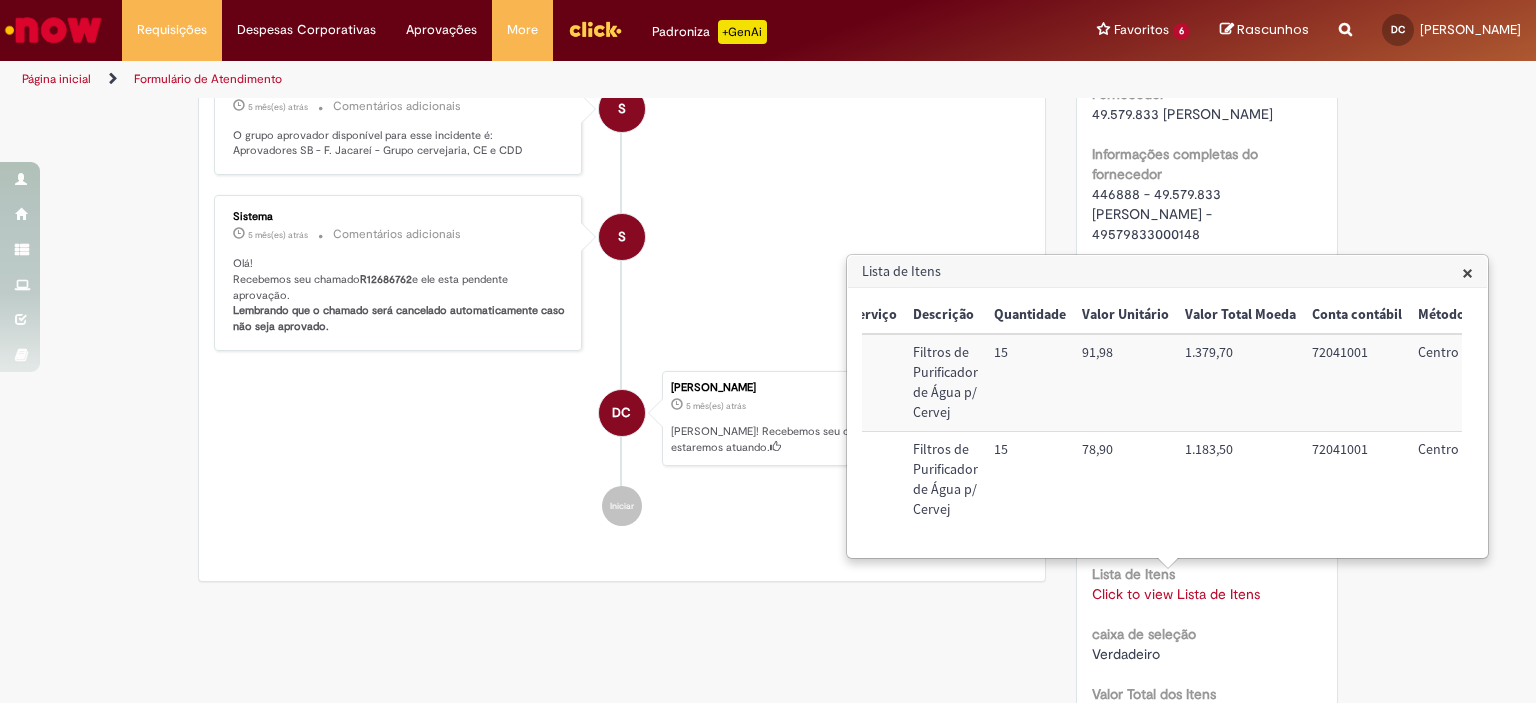click on "Verificar Código de Barras
Aguardando Aprovação
Aguardando atendimento
Em andamento
Validação
Concluído
Compras rápidas (Speed Buy)
Enviar
S
Sistema
4 mês(es) atrás 4 meses atrás     Comentários adicionais
Prezado, usuário. Para ter acesso aos arquivos novamente, basta clicar no ícone de download, no canto superior direito da timeline conforme imagem abaixo, e baixar os arquivos para o seu computador." at bounding box center [622, -356] 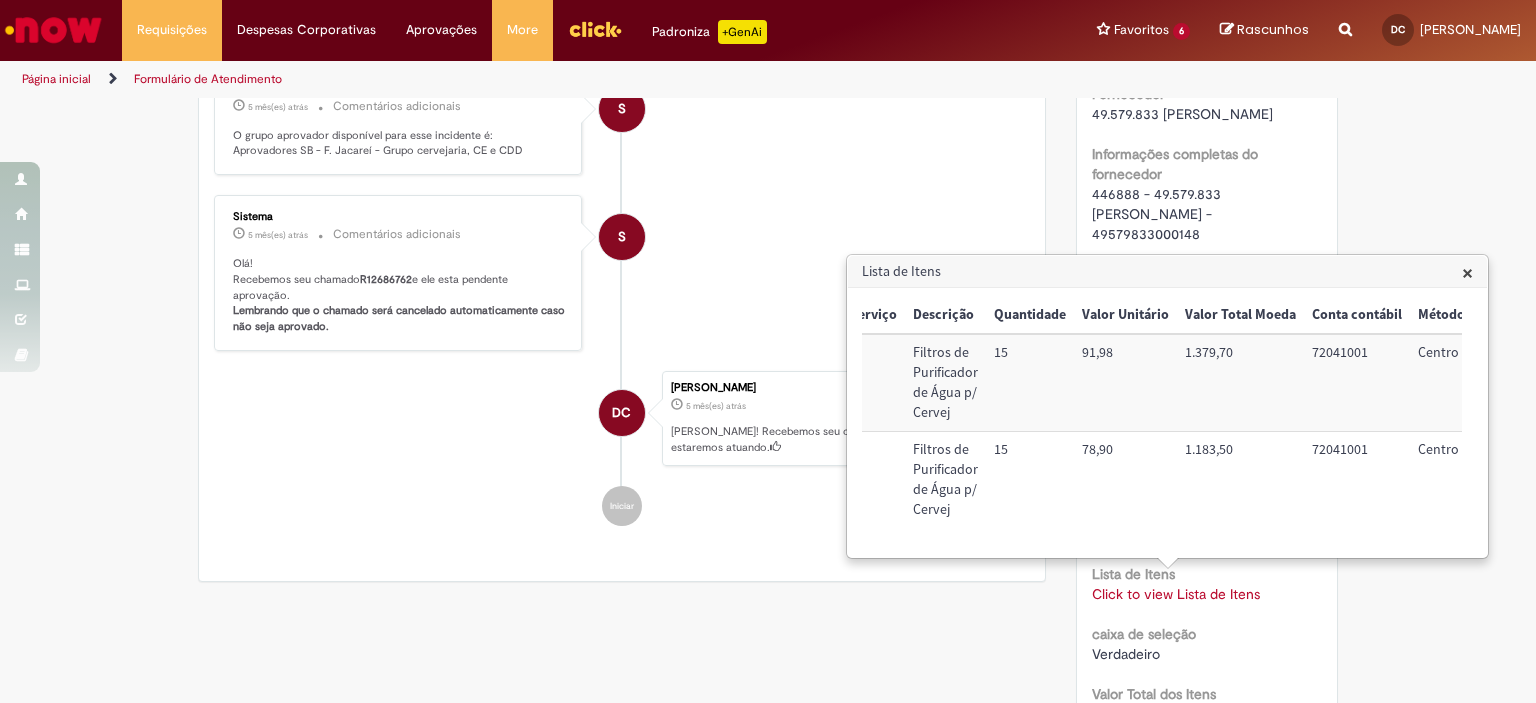 click on "72041001" at bounding box center [1357, 382] 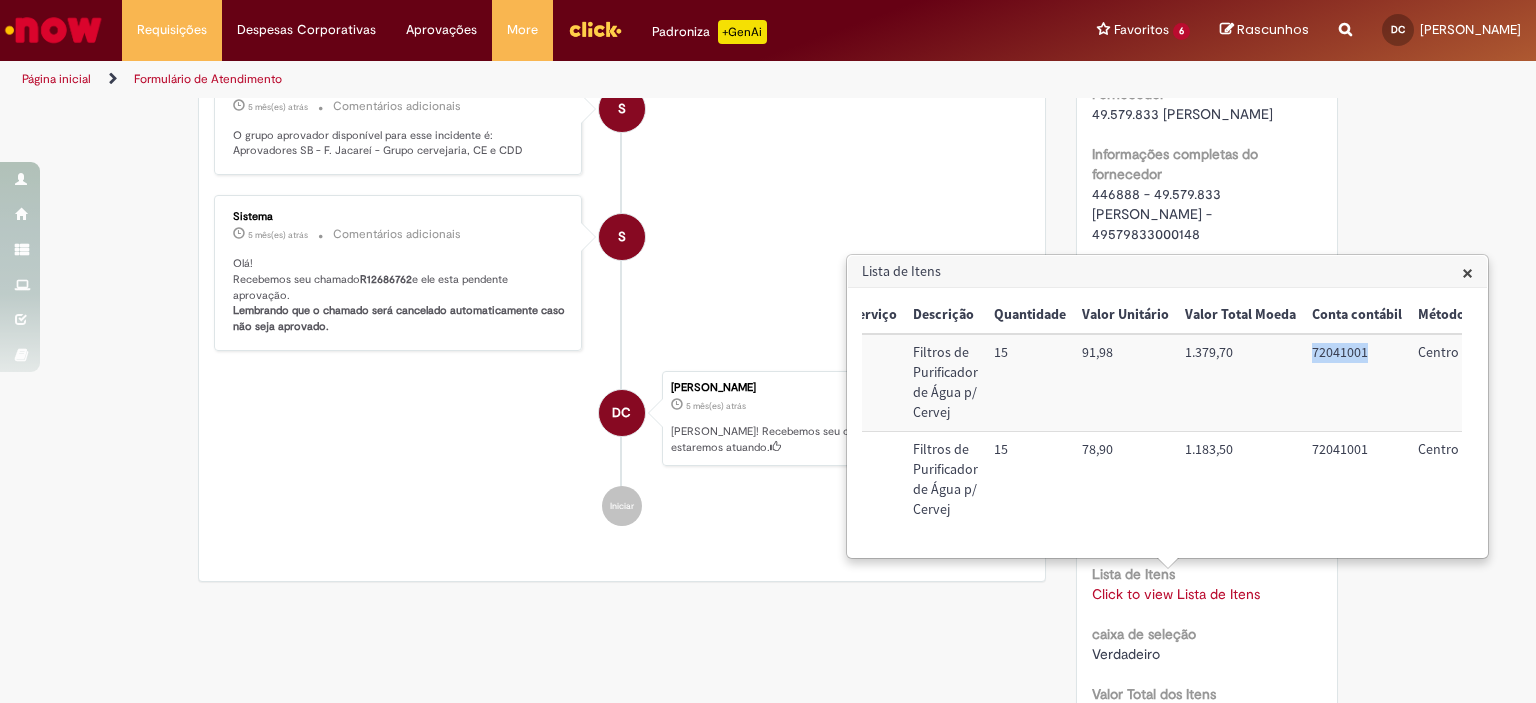 click on "72041001" at bounding box center (1357, 382) 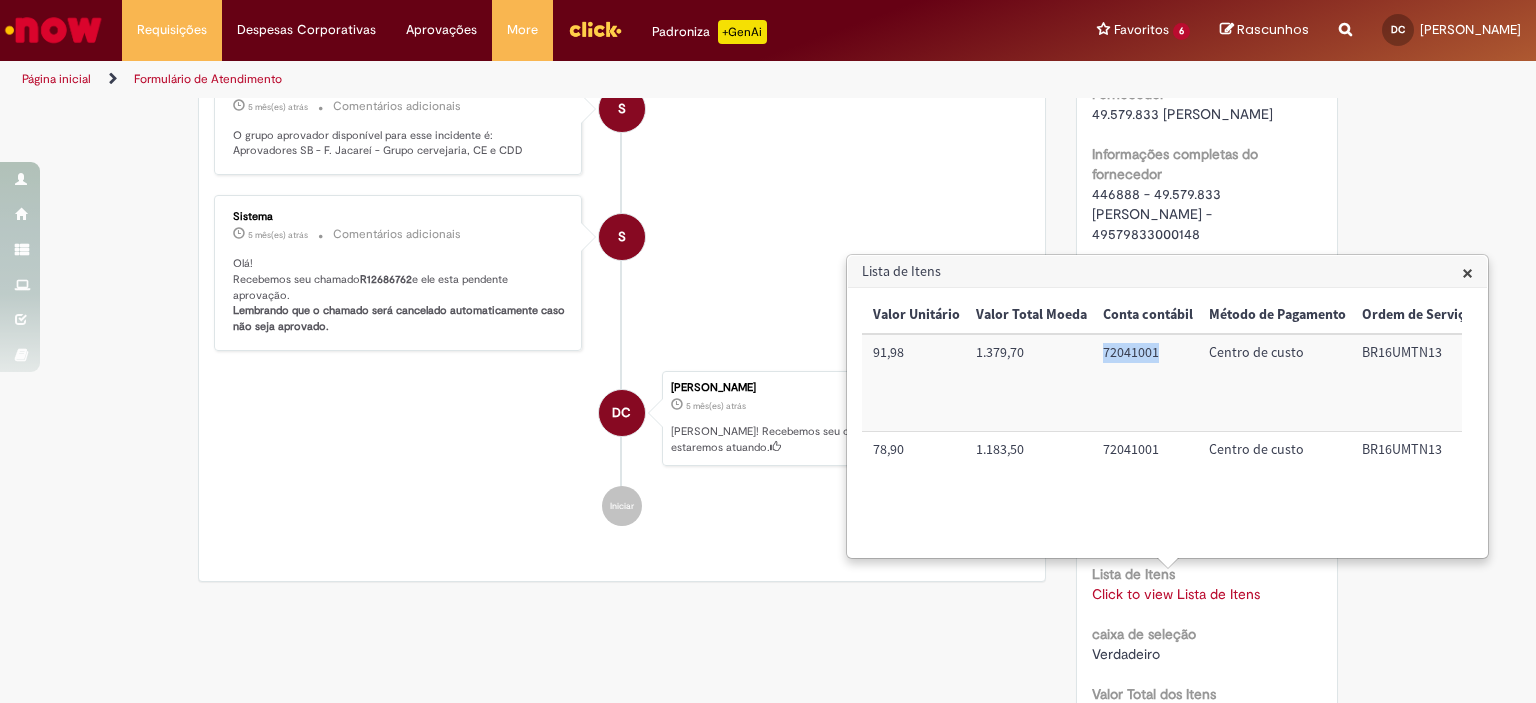 scroll, scrollTop: 0, scrollLeft: 372, axis: horizontal 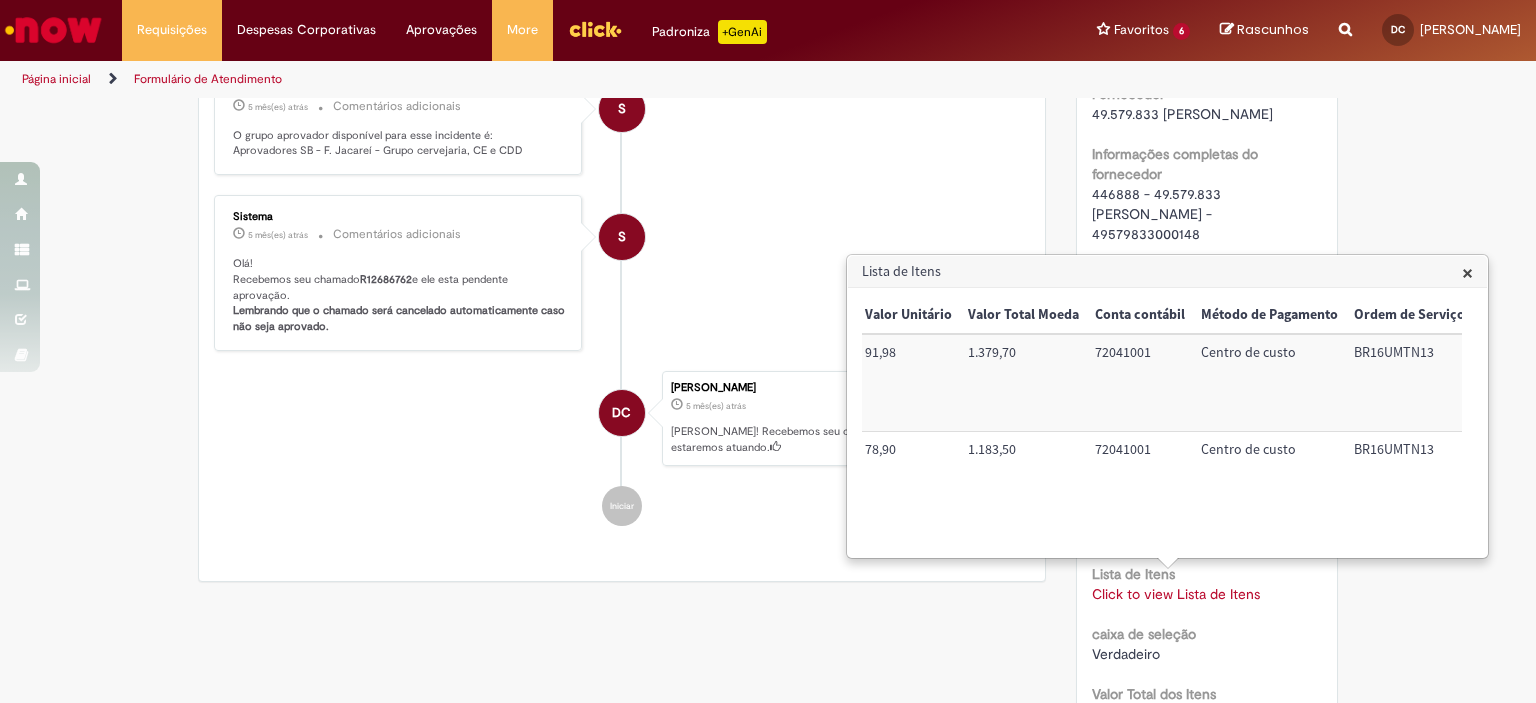 click on "BR16UMTN13" at bounding box center [1409, 382] 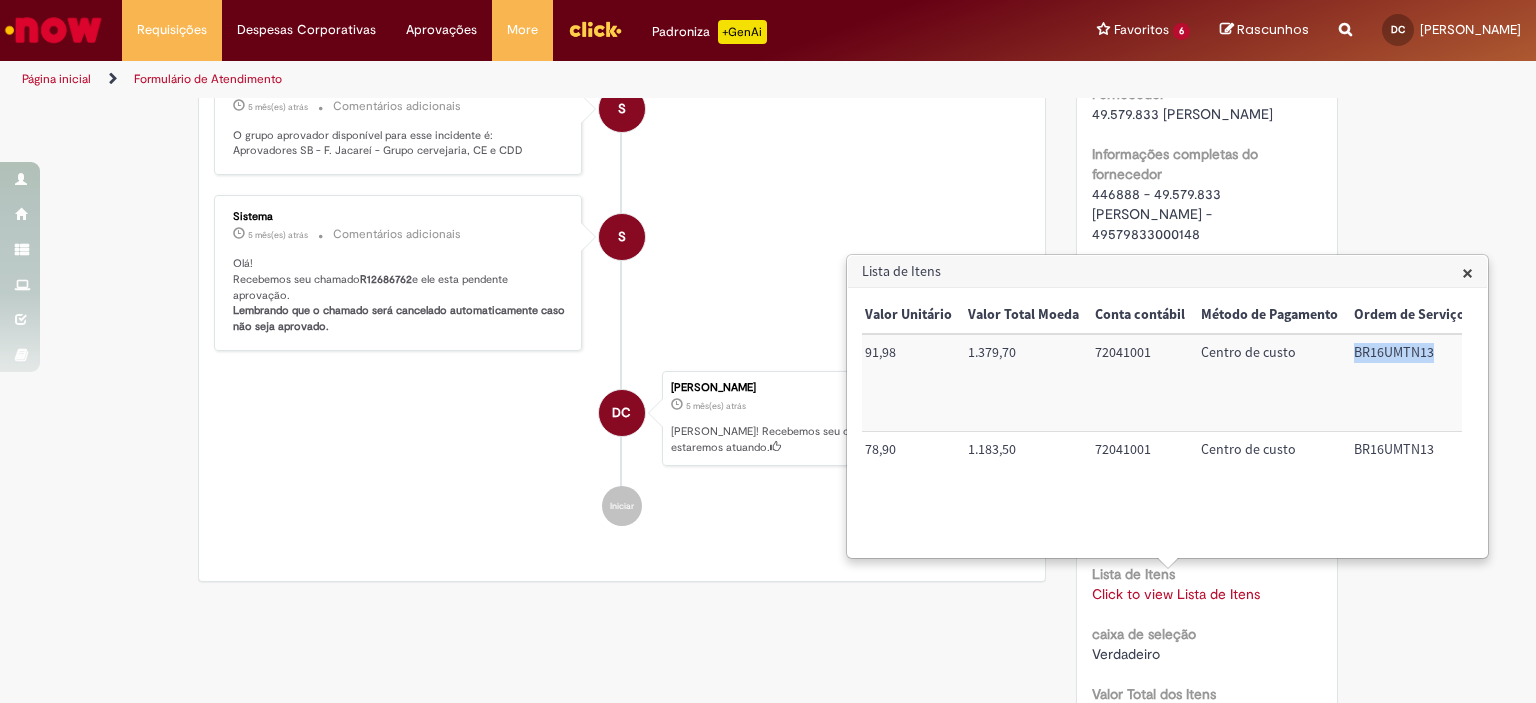 click on "BR16UMTN13" at bounding box center (1409, 382) 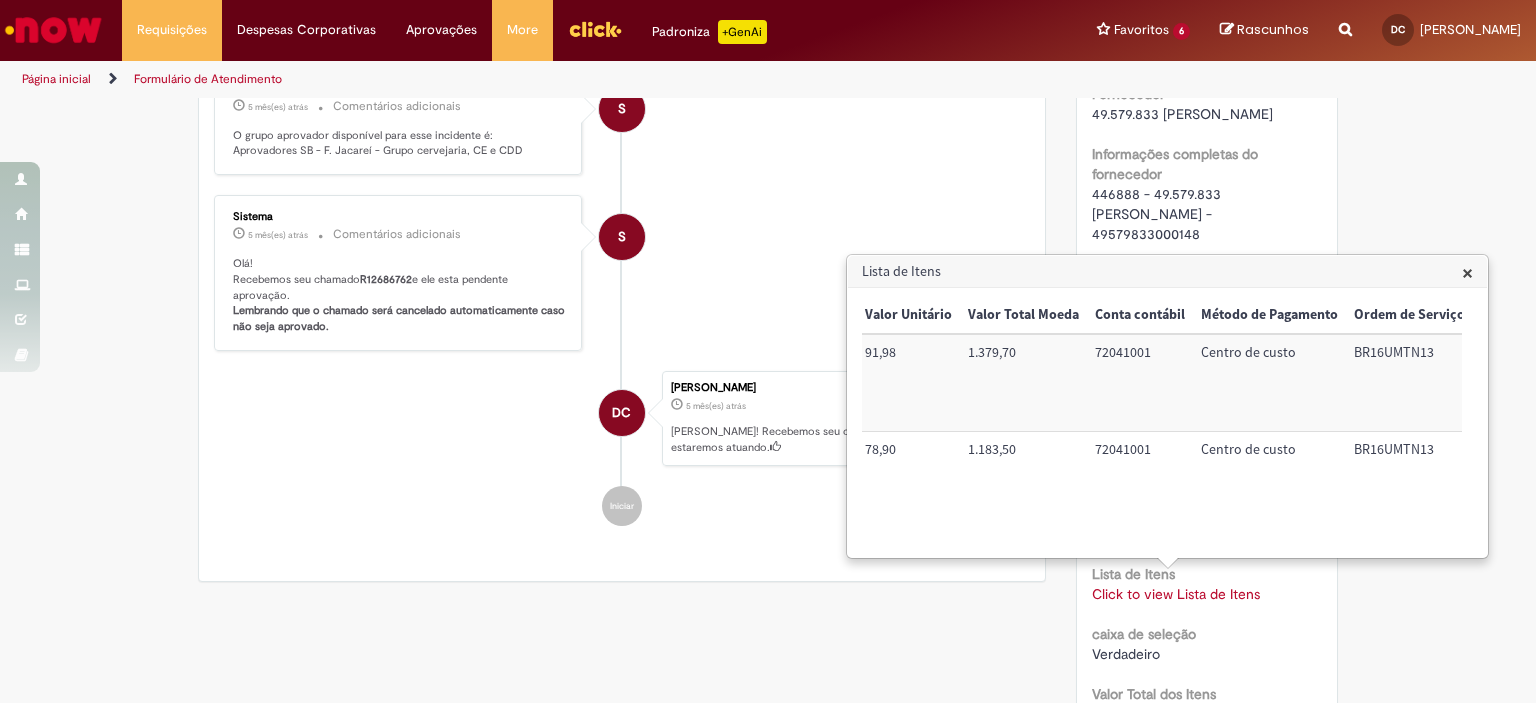 click on "72041001" at bounding box center (1140, 382) 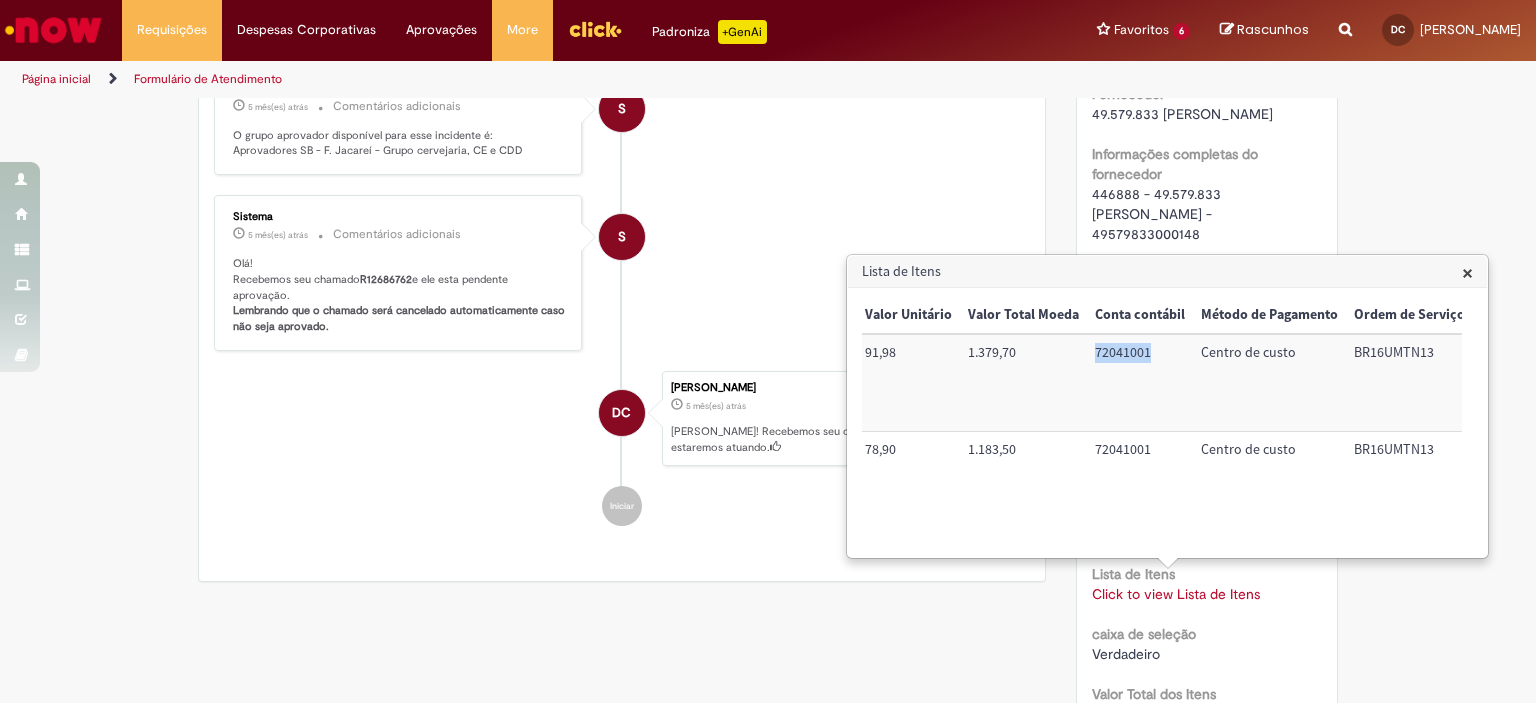 click on "72041001" at bounding box center [1140, 382] 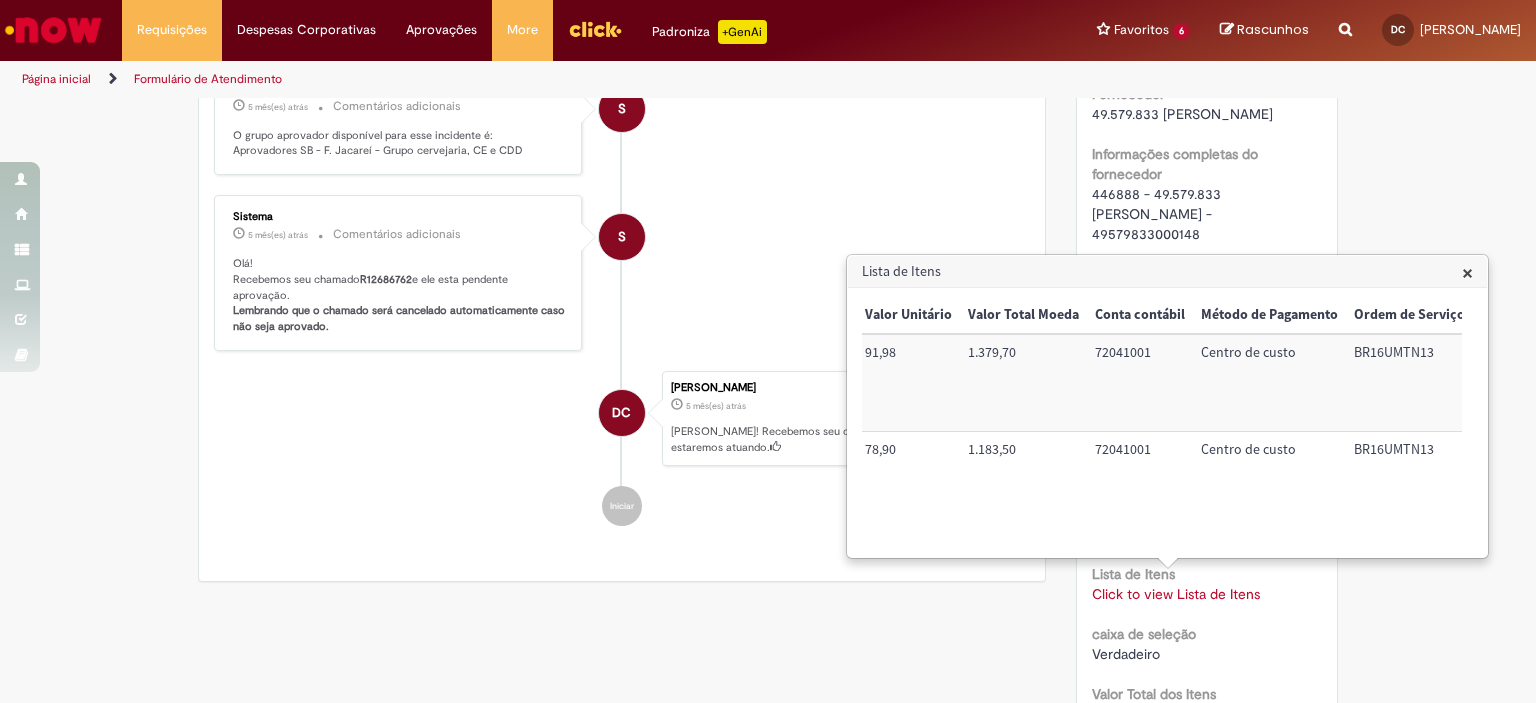 click on "BR16UMTN13" at bounding box center (1409, 382) 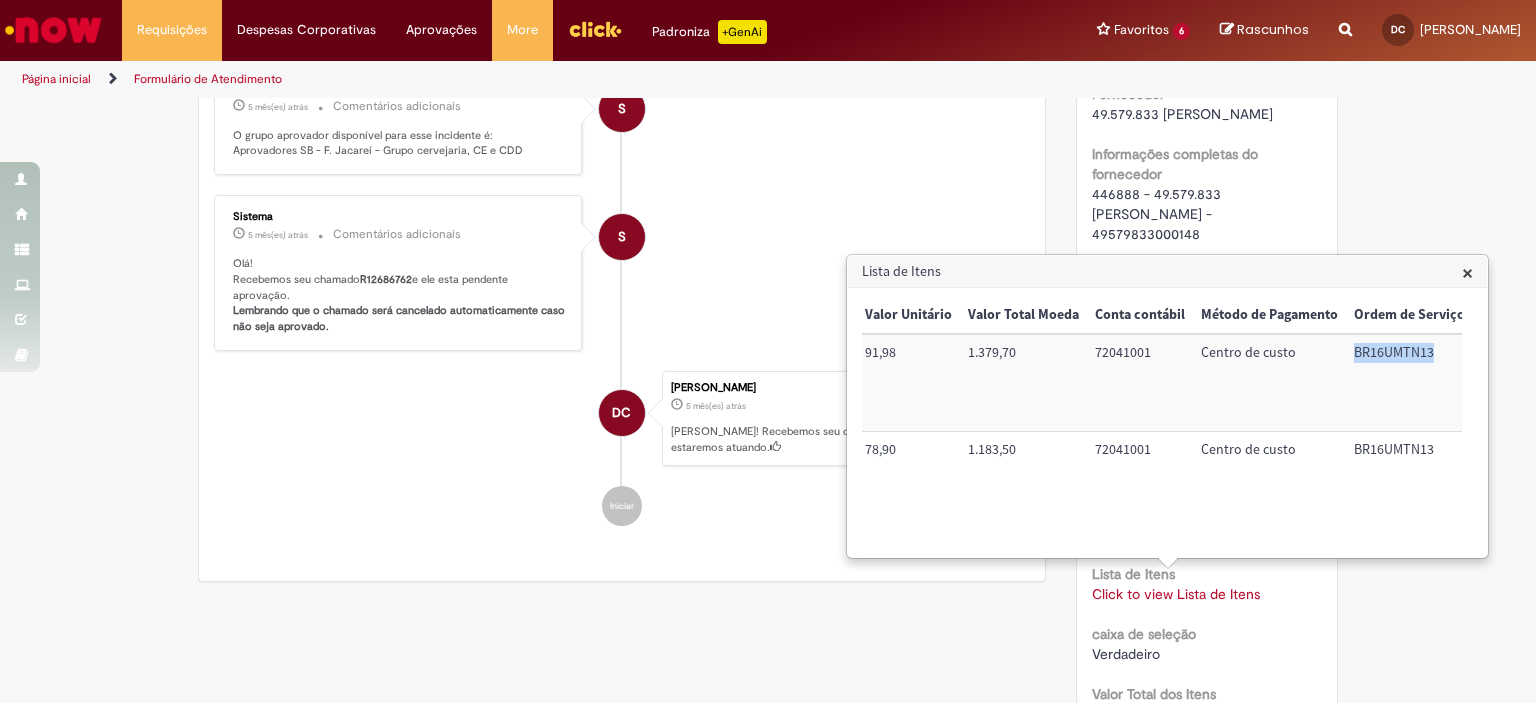 click on "BR16UMTN13" at bounding box center [1409, 382] 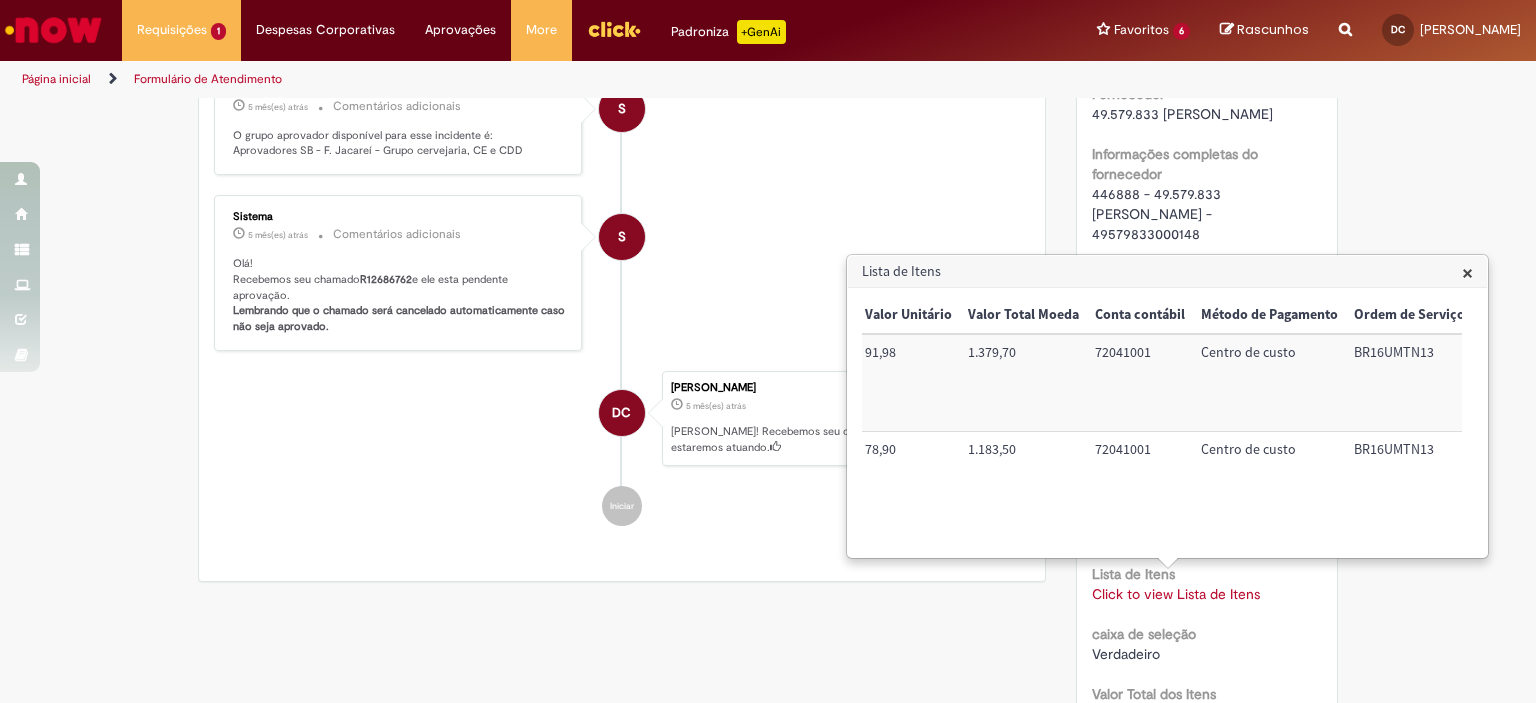 click on "S
Sistema
4 mês(es) atrás 4 meses atrás     Comentários adicionais
Prezado, usuário. Como política de redução de espaço da nossa instância, os anexos desse ticket serão movidos para um storage na Azure, após 30 dias do encerramento do mesmo. Caso você não baixe os arquivos durante esse período, não se preocupe, você poderá baixá-los novamente a qualquer momento. Para ter acesso aos arquivos novamente, basta clicar no ícone de download, no canto superior direito da timeline conforme imagem abaixo, e baixar os arquivos para o seu computador. Obs.: Para baixar o arquivo você precisa estar conectado na VPN ou [GEOGRAPHIC_DATA]
DC" at bounding box center (622, -291) 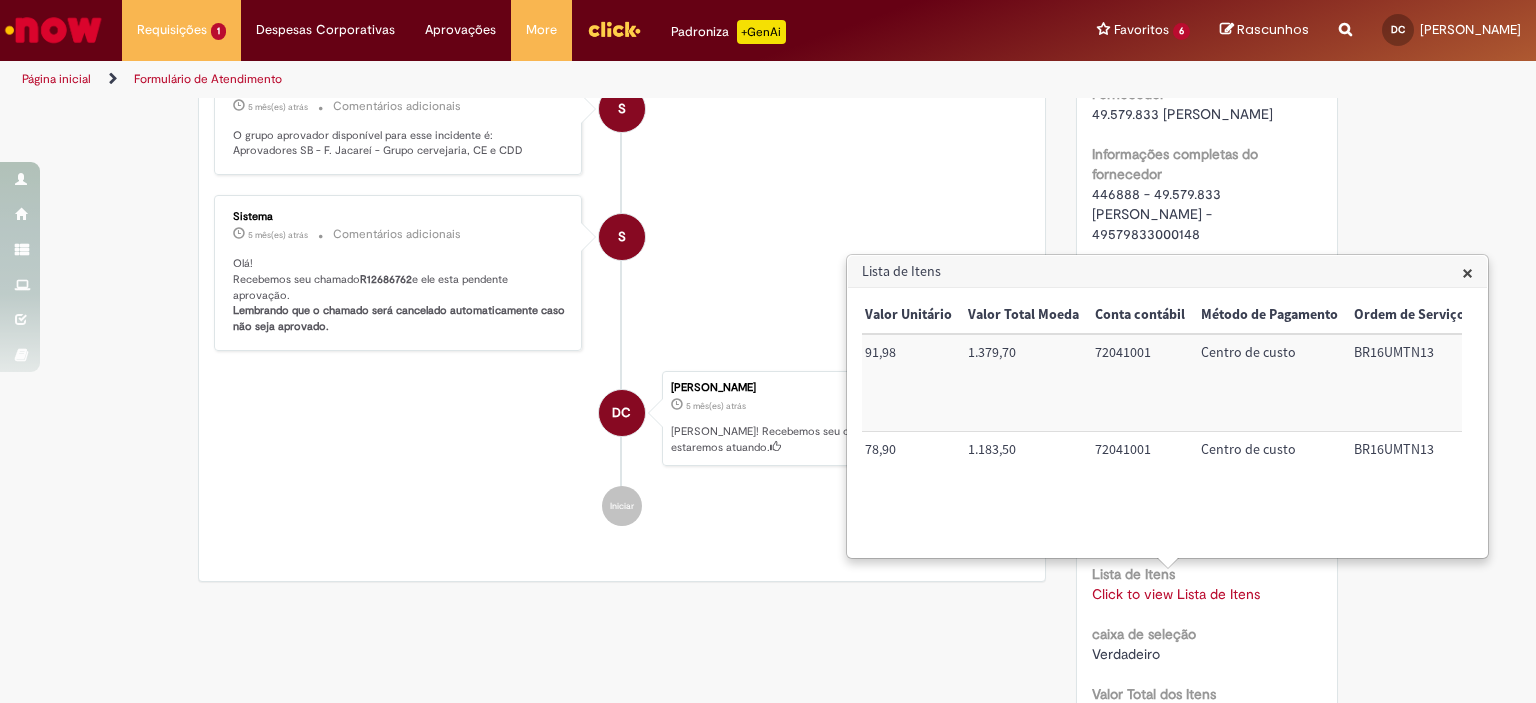 click on "×" at bounding box center [1467, 272] 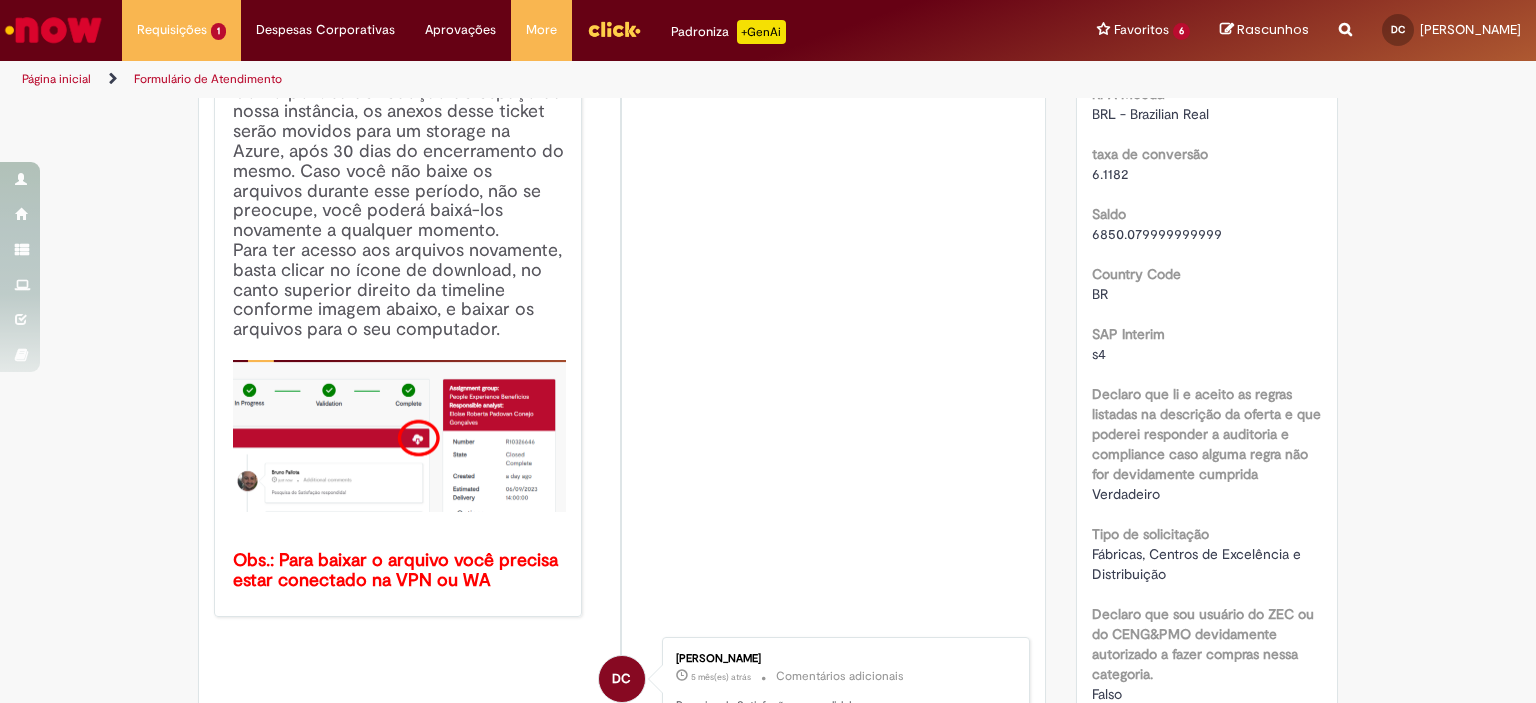 scroll, scrollTop: 0, scrollLeft: 0, axis: both 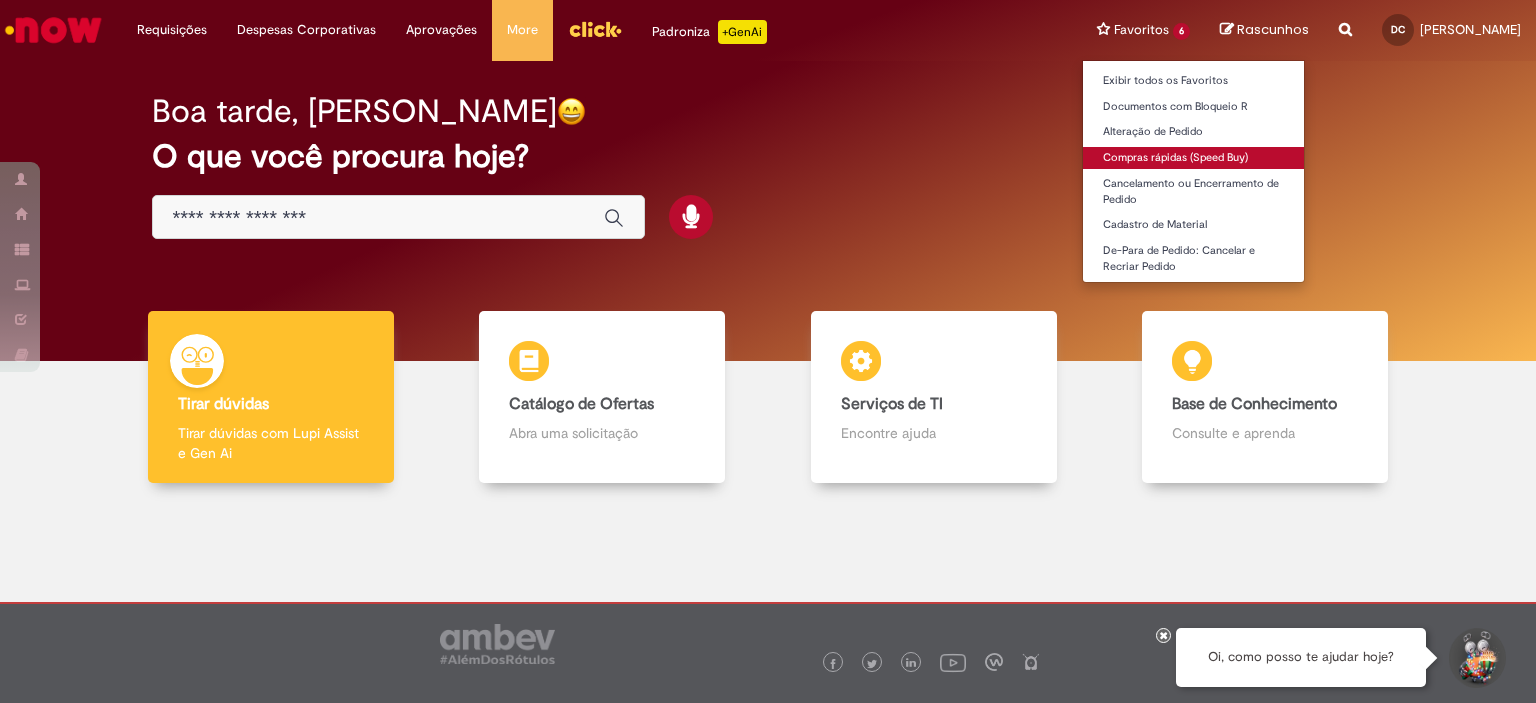 click on "Compras rápidas (Speed Buy)" at bounding box center [1193, 158] 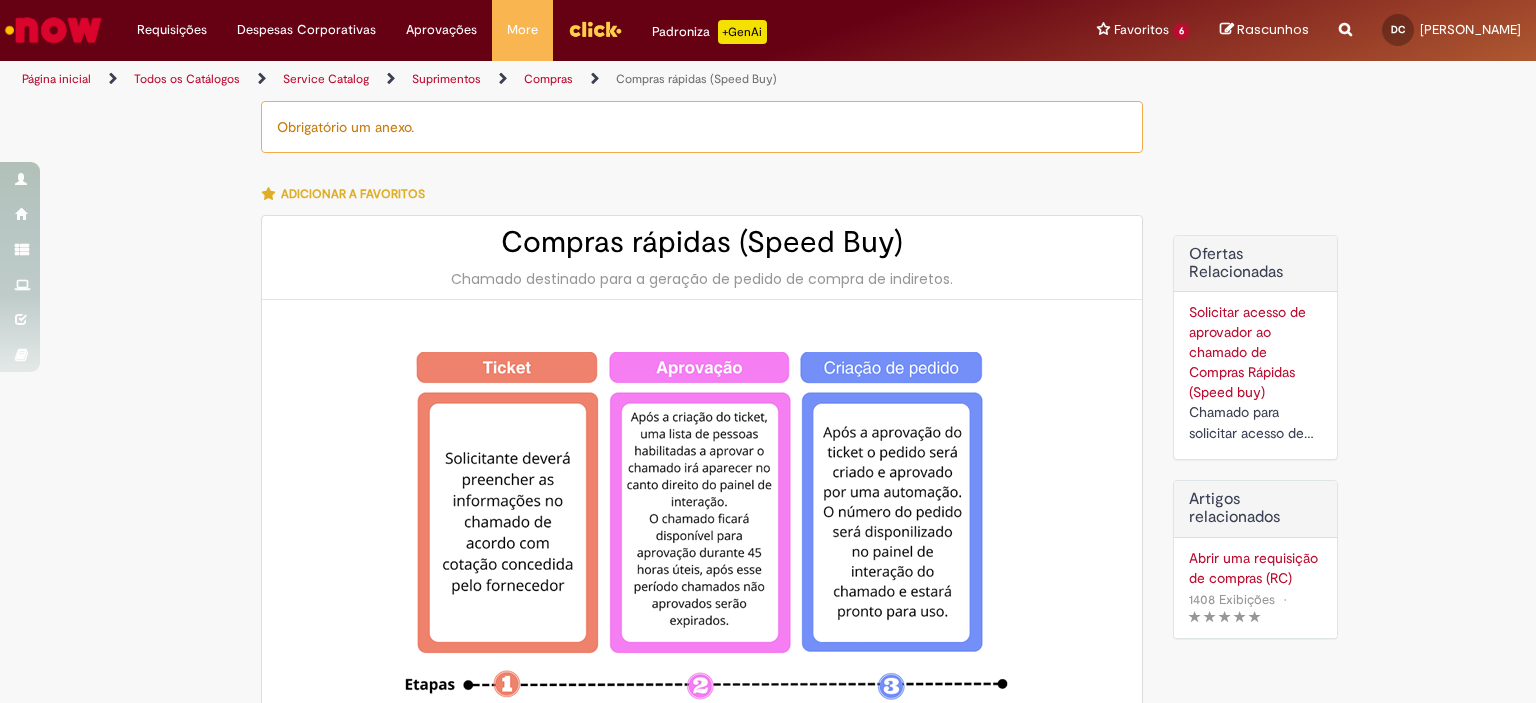 type on "********" 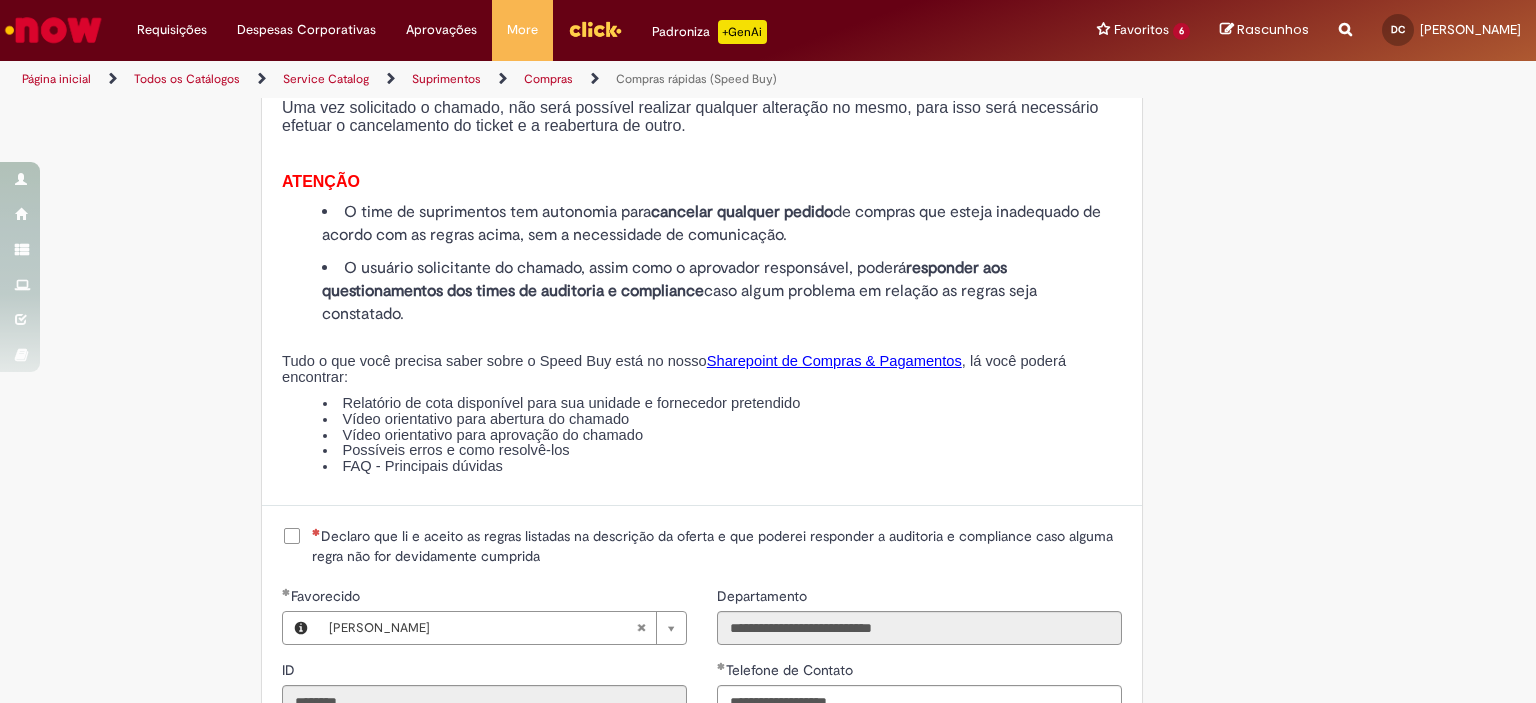 scroll, scrollTop: 2200, scrollLeft: 0, axis: vertical 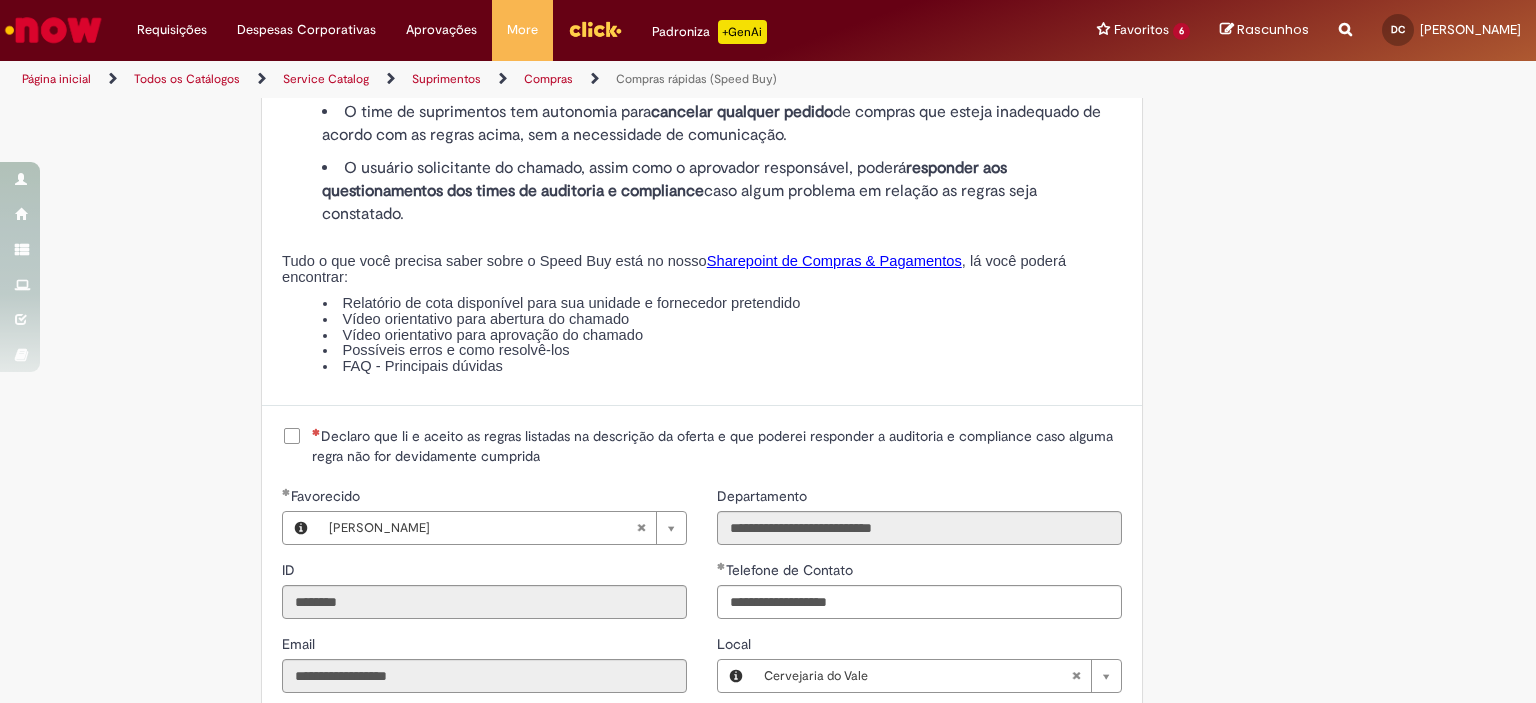 click on "Declaro que li e aceito as regras listadas na descrição da oferta e que poderei responder a auditoria e compliance caso alguma regra não for devidamente cumprida" at bounding box center (717, 446) 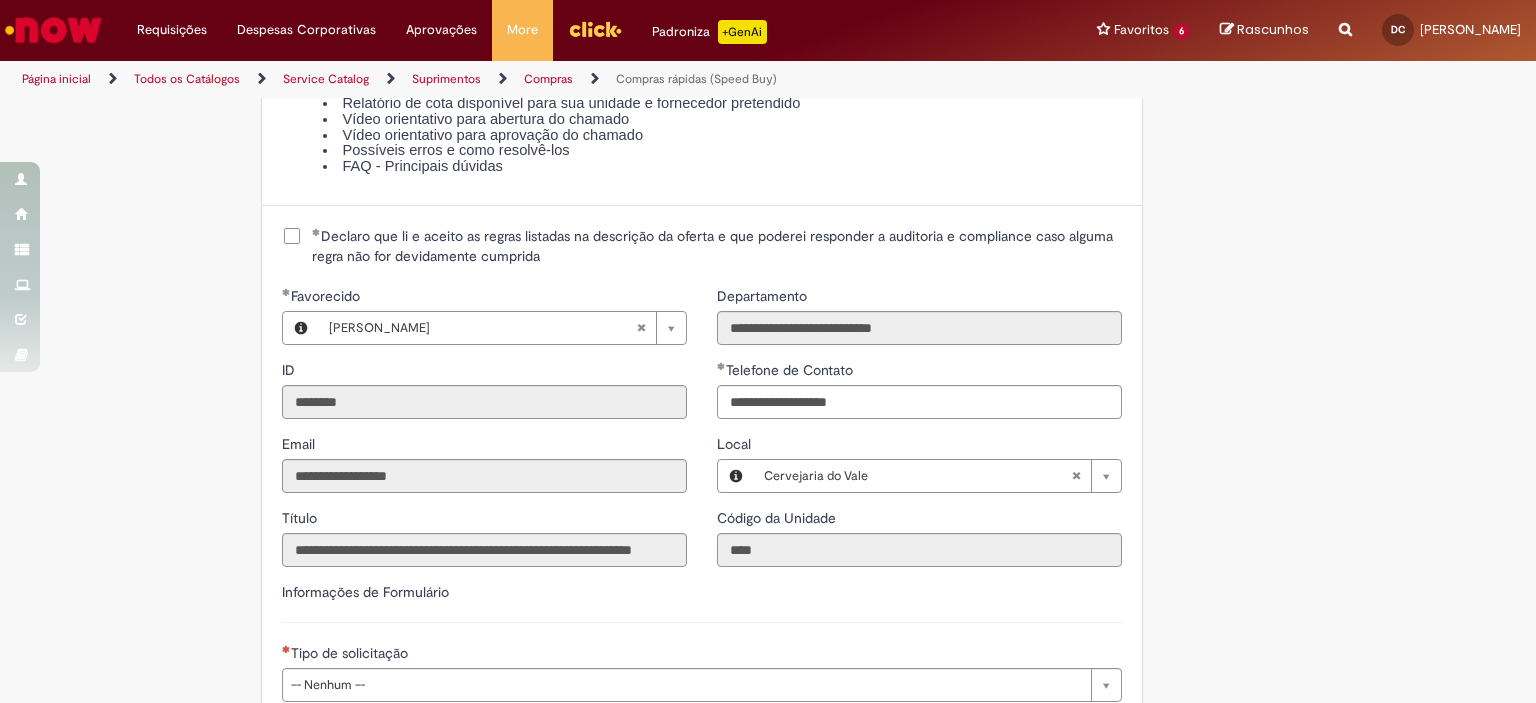 scroll, scrollTop: 2600, scrollLeft: 0, axis: vertical 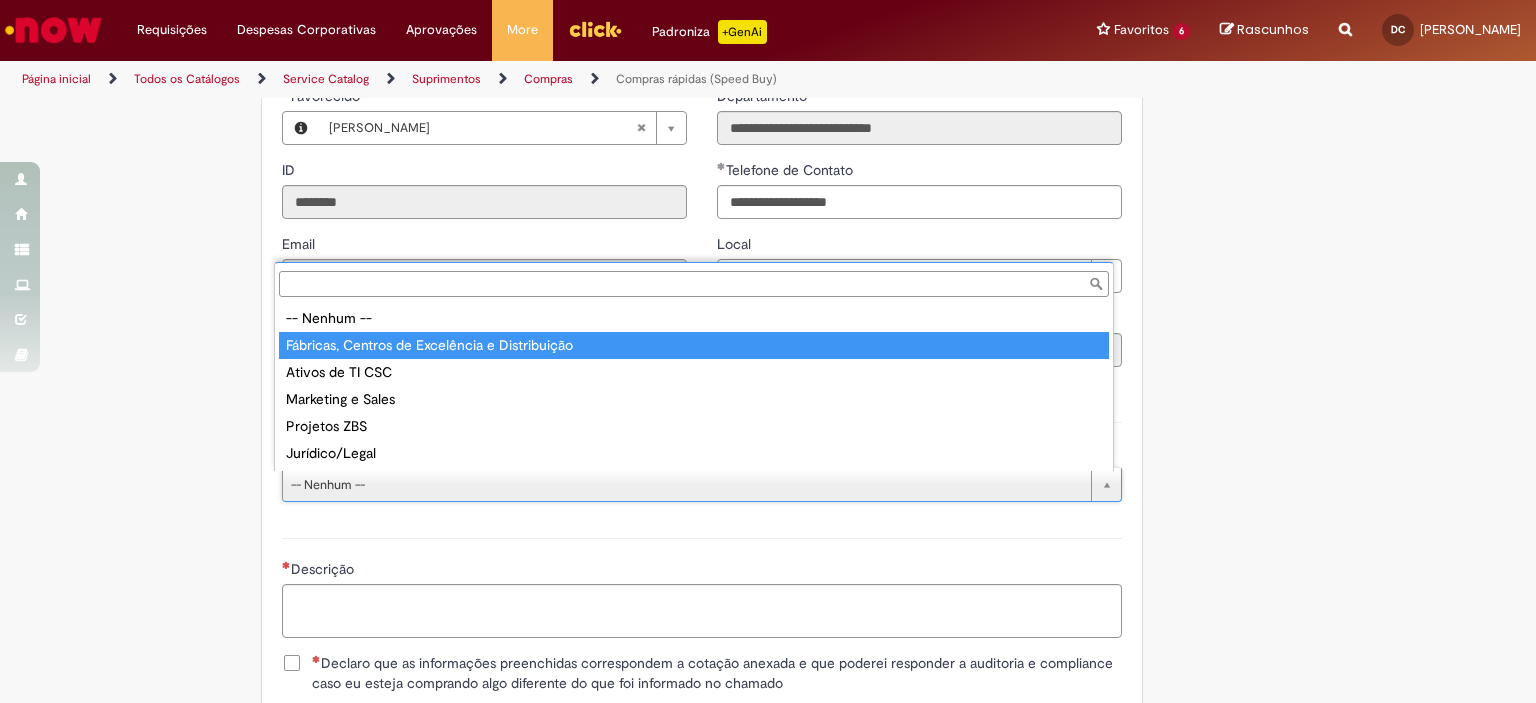 type on "**********" 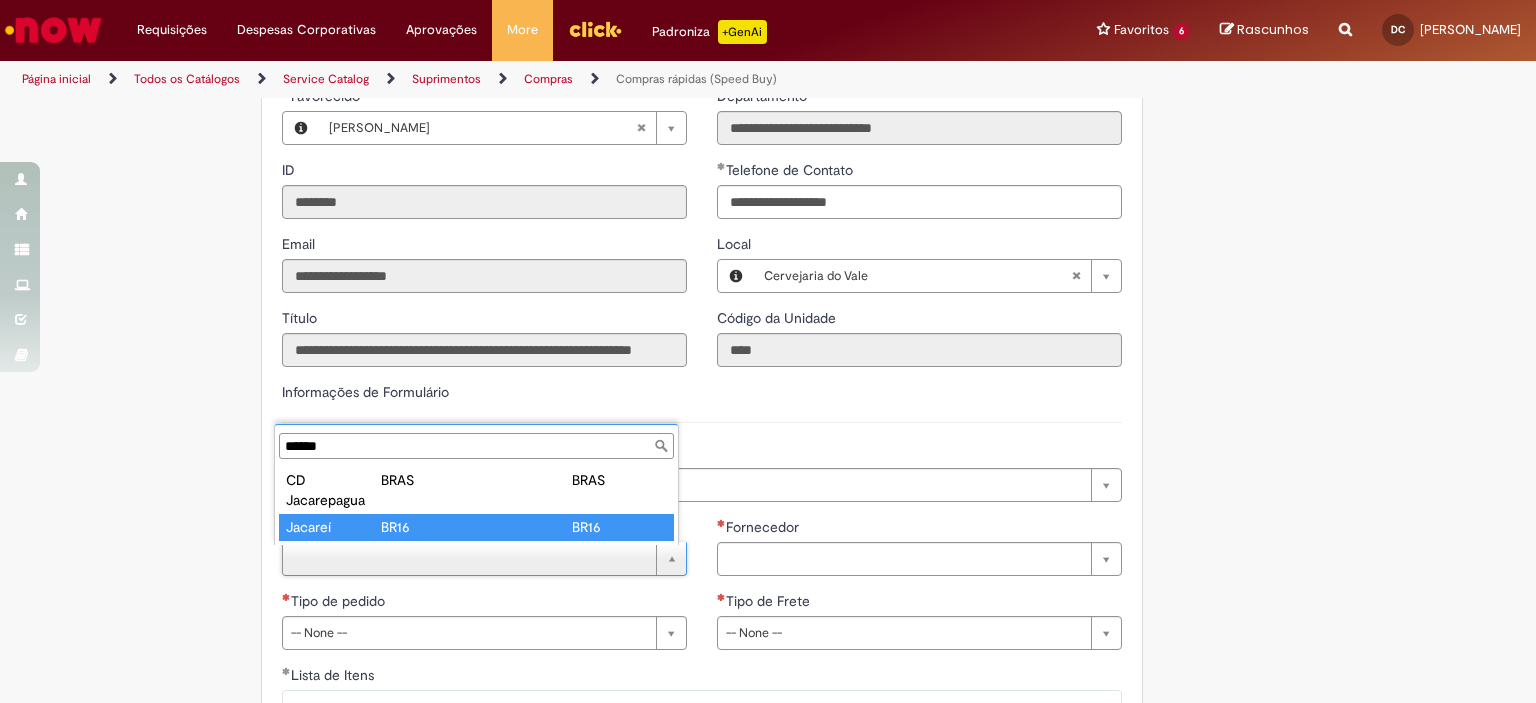 type on "******" 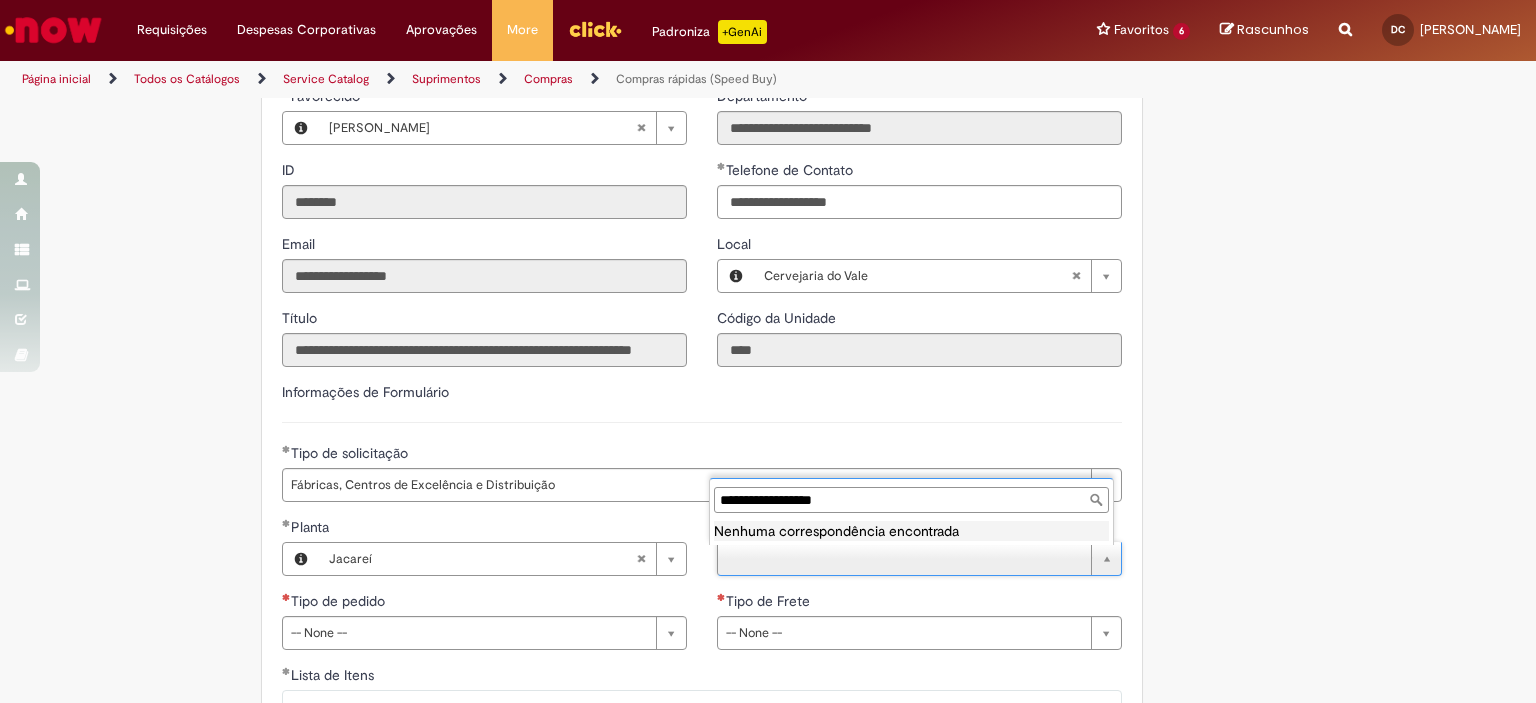 scroll, scrollTop: 0, scrollLeft: 0, axis: both 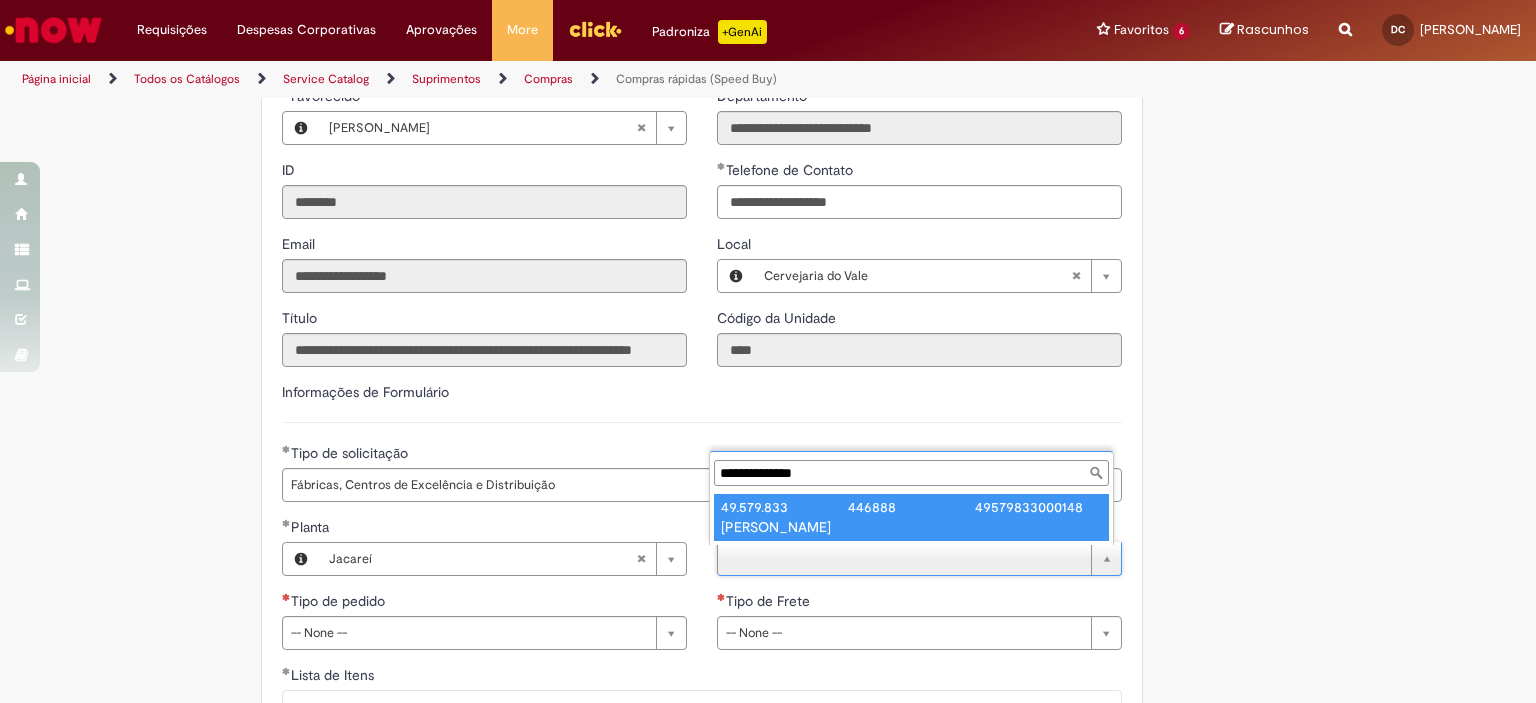 type on "**********" 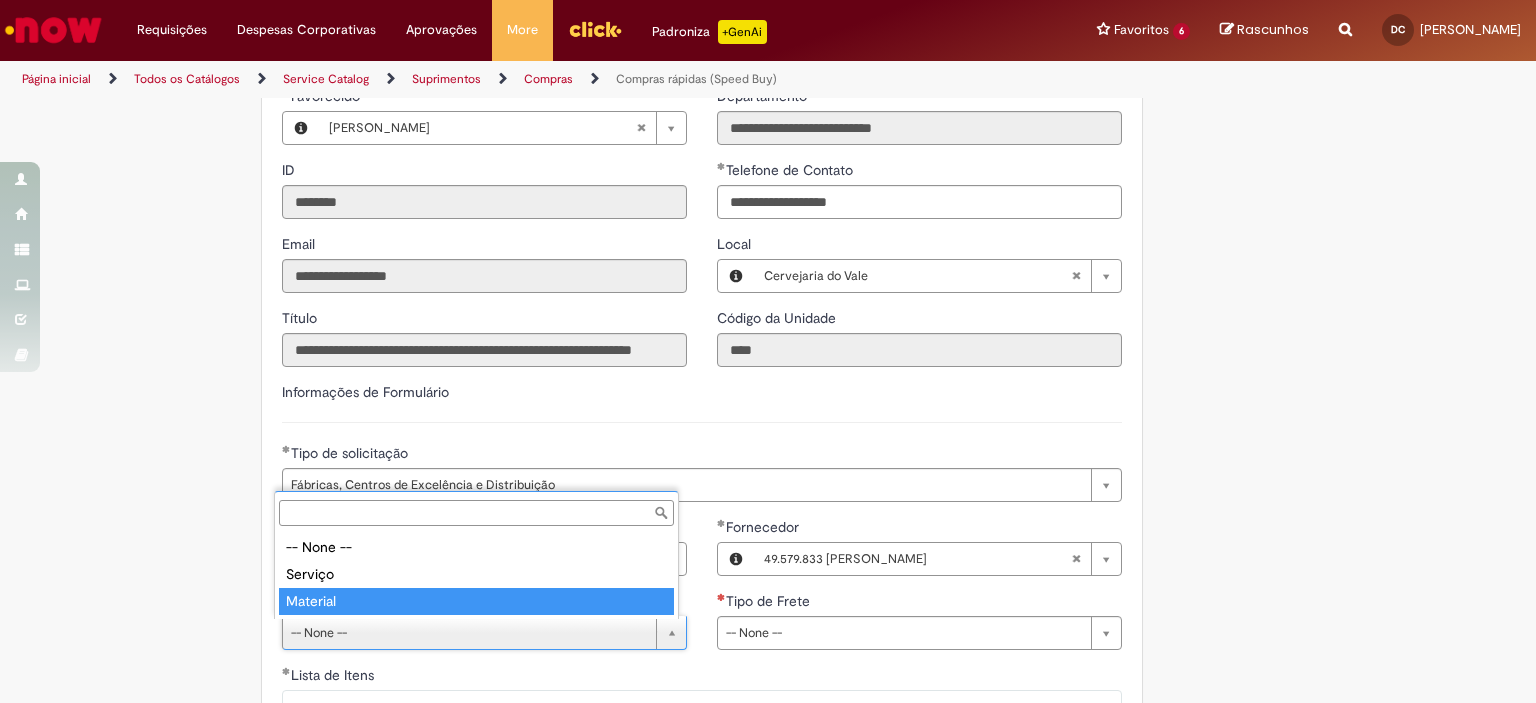 type on "********" 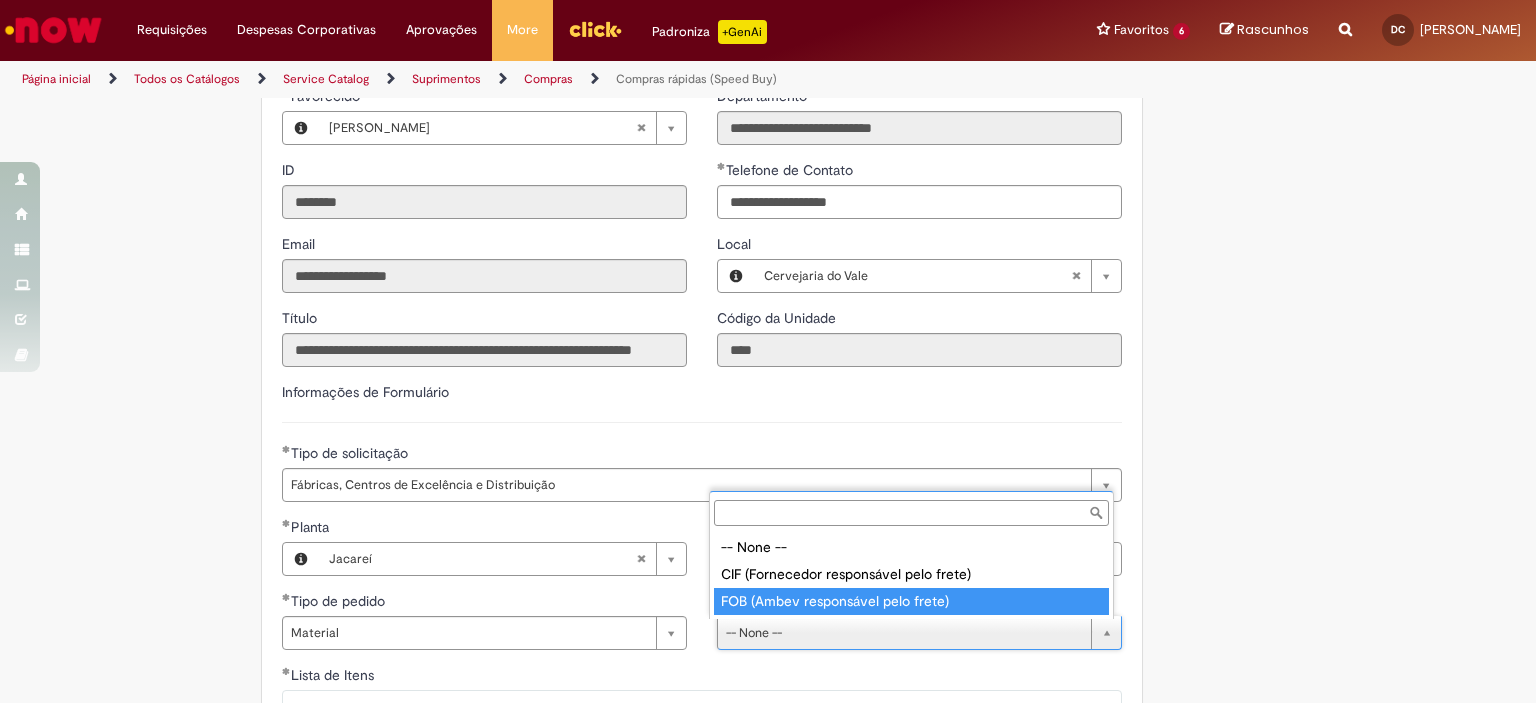 type on "**********" 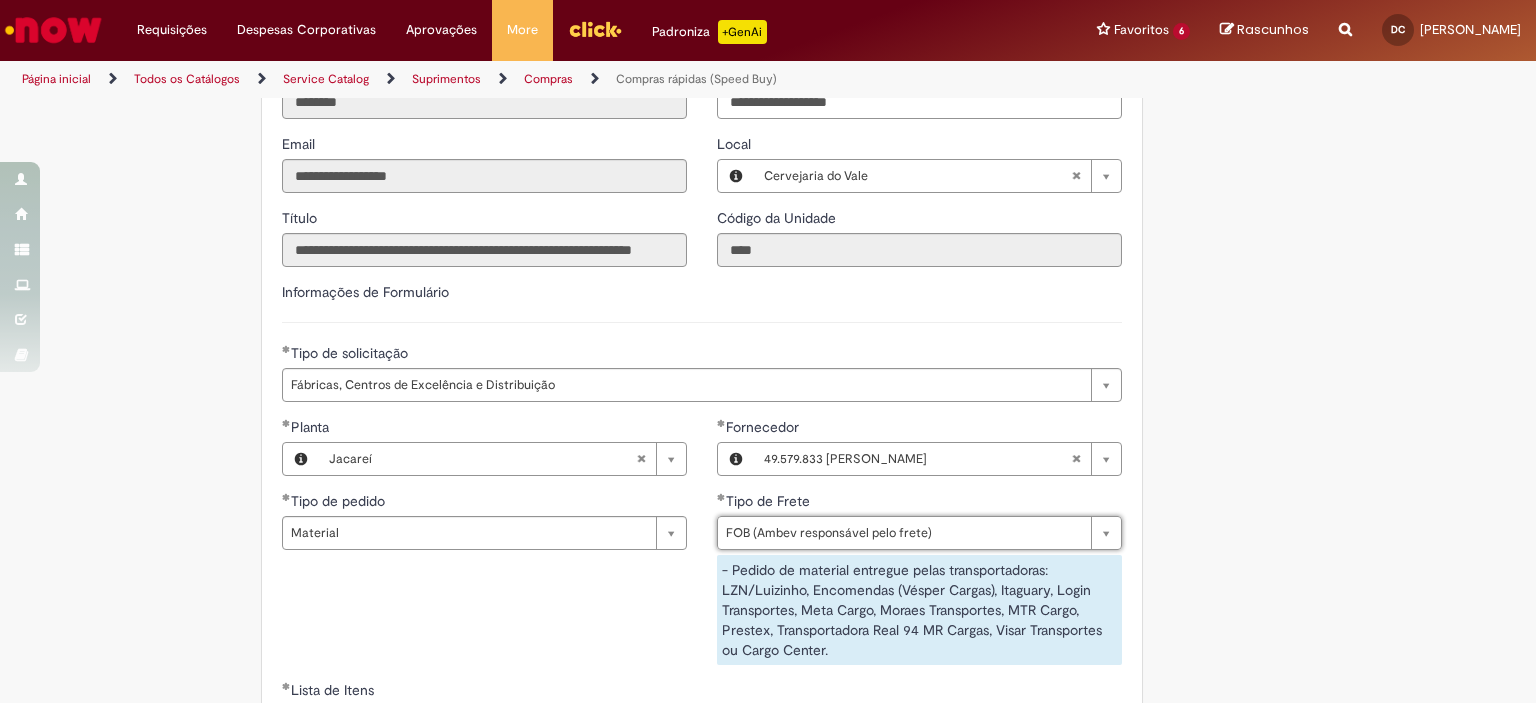 scroll, scrollTop: 3200, scrollLeft: 0, axis: vertical 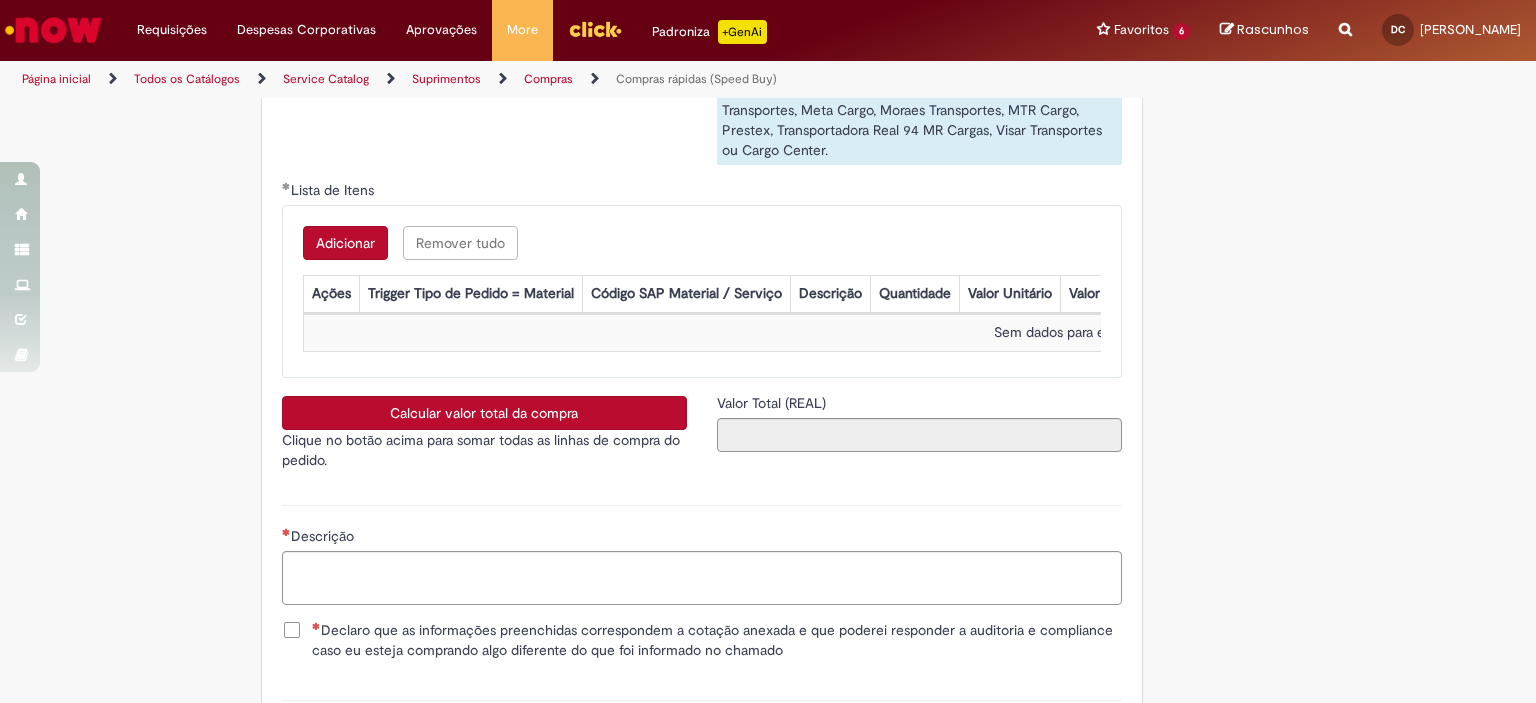 click on "Adicionar" at bounding box center (345, 243) 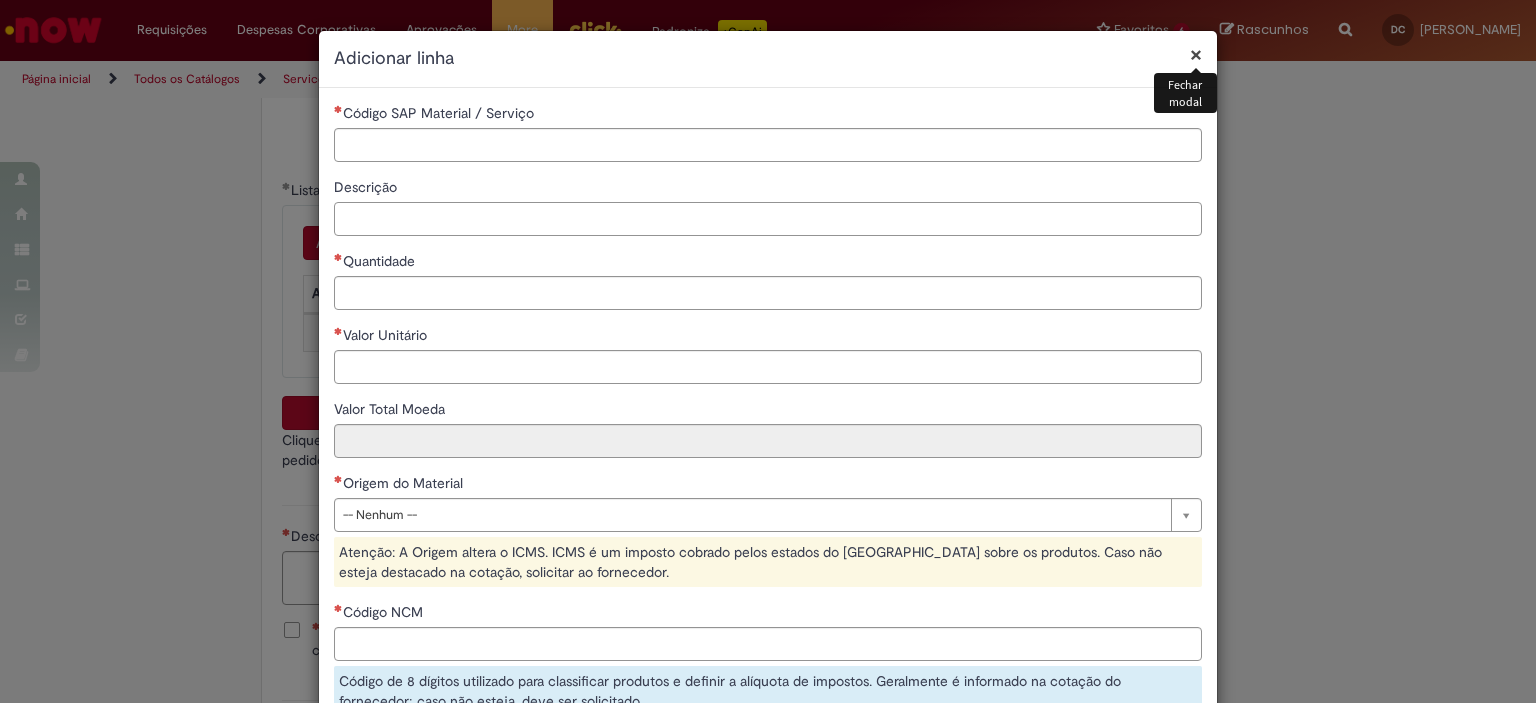 click on "Descrição" at bounding box center [768, 219] 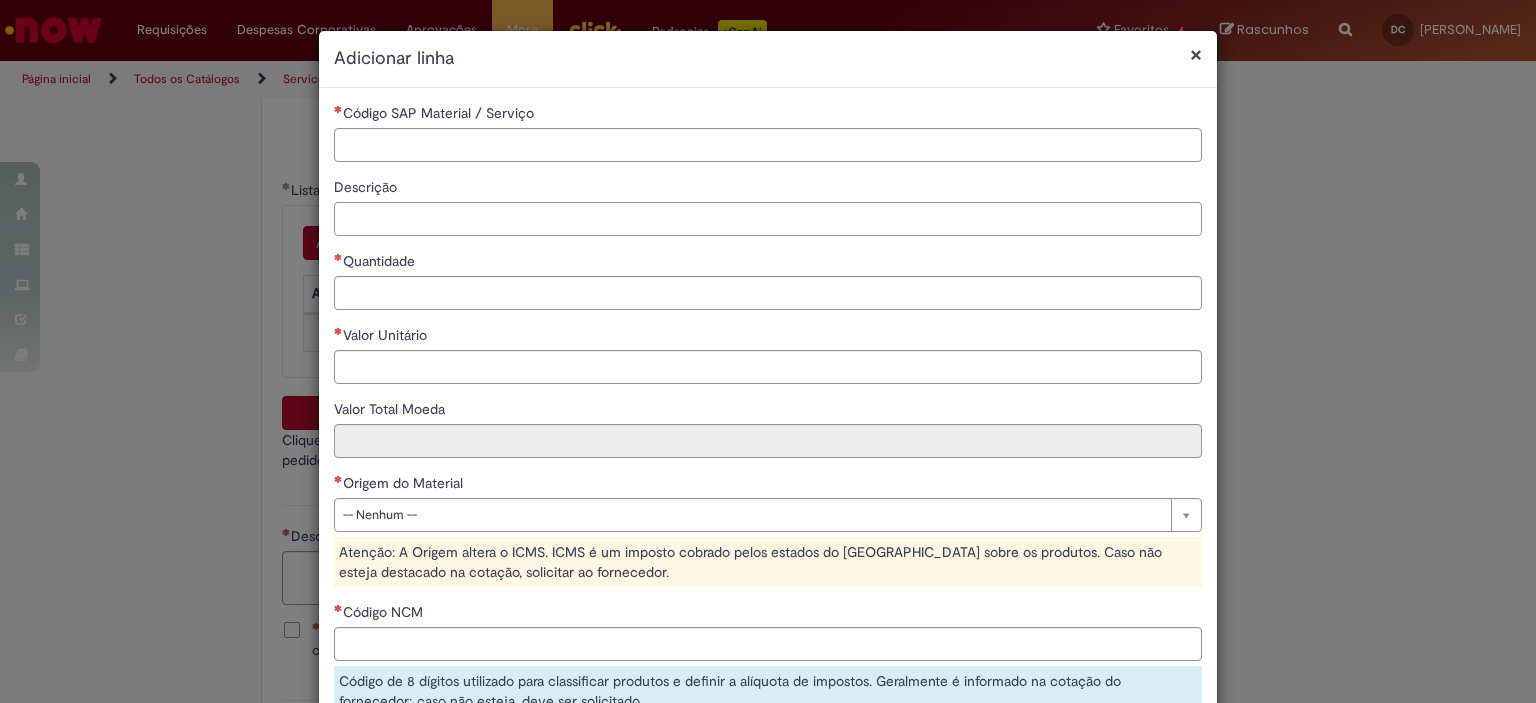 paste on "**********" 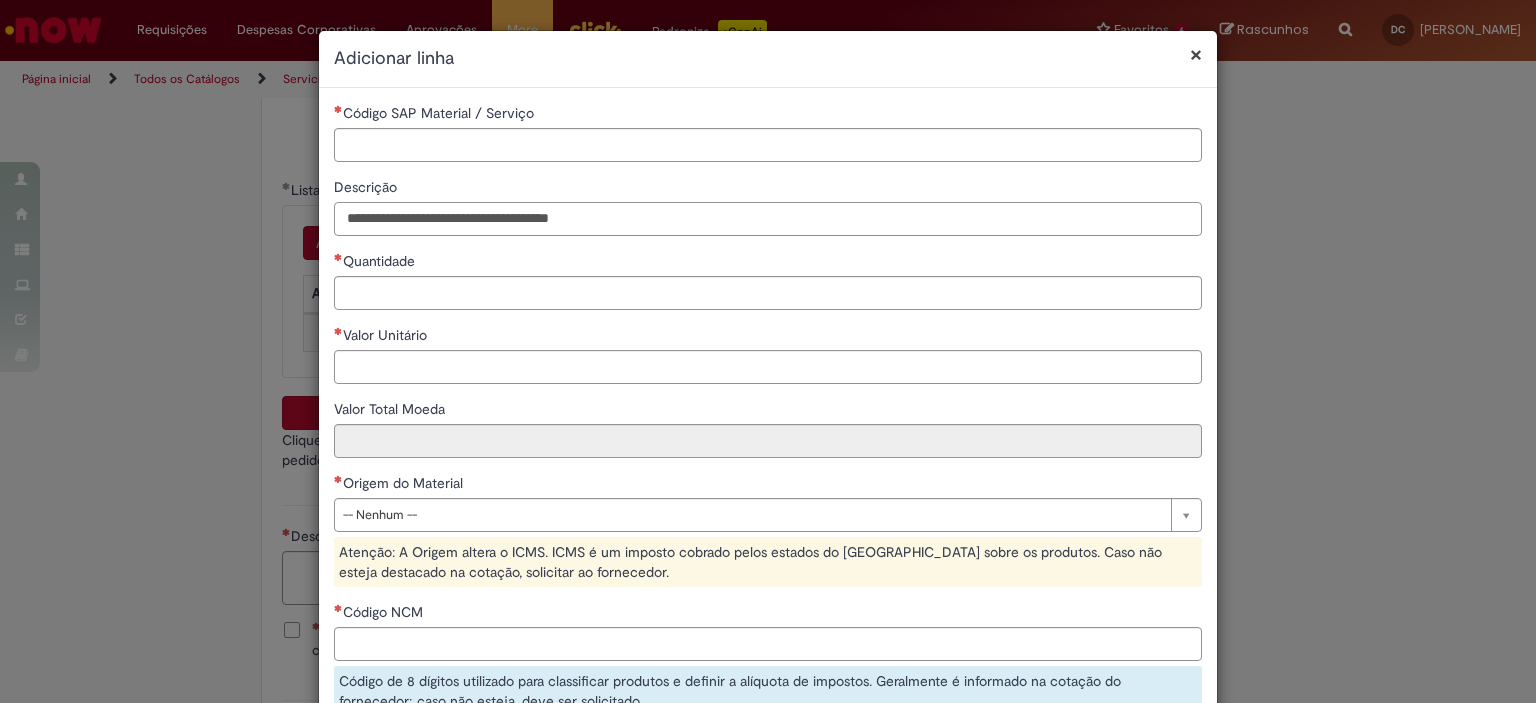 type on "**********" 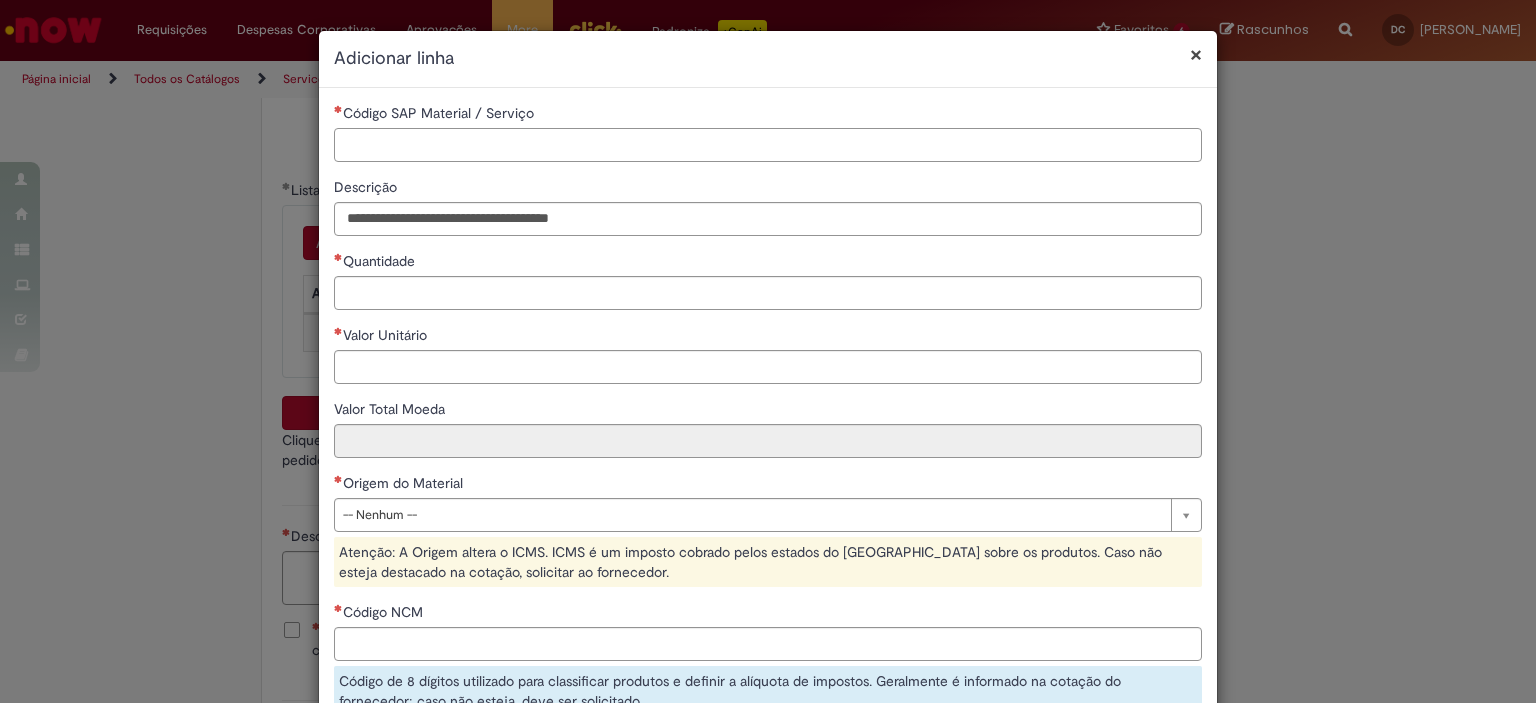click on "Código SAP Material / Serviço" at bounding box center [768, 145] 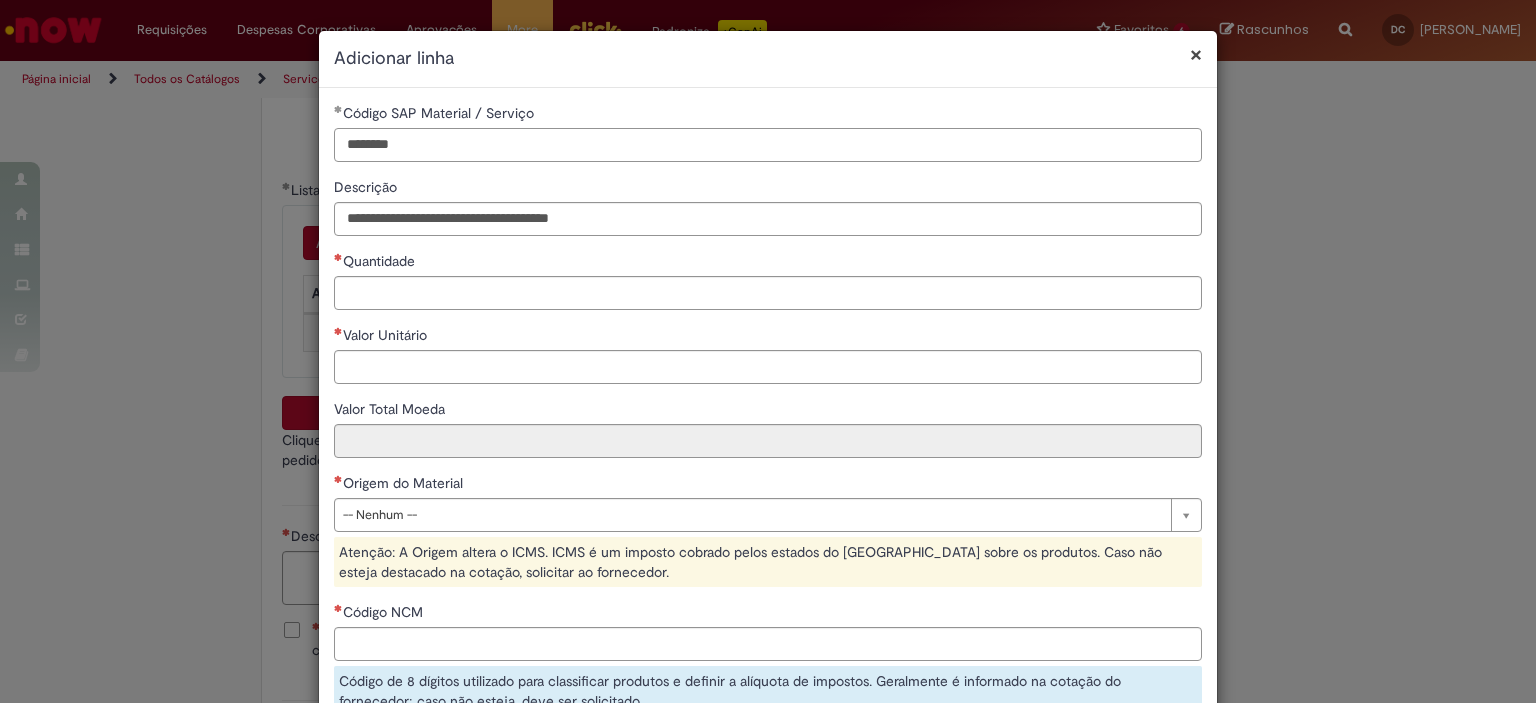 type on "********" 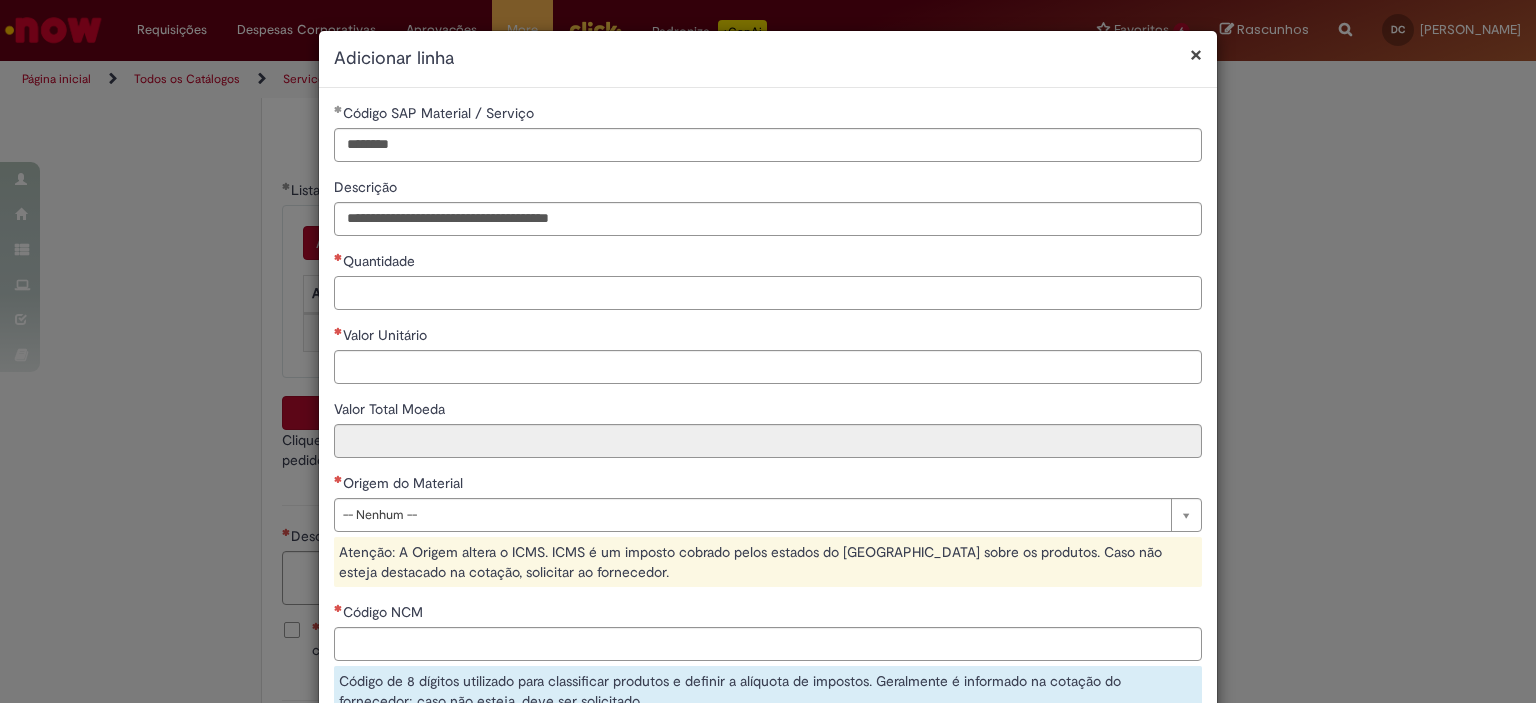 click on "Quantidade" at bounding box center (768, 293) 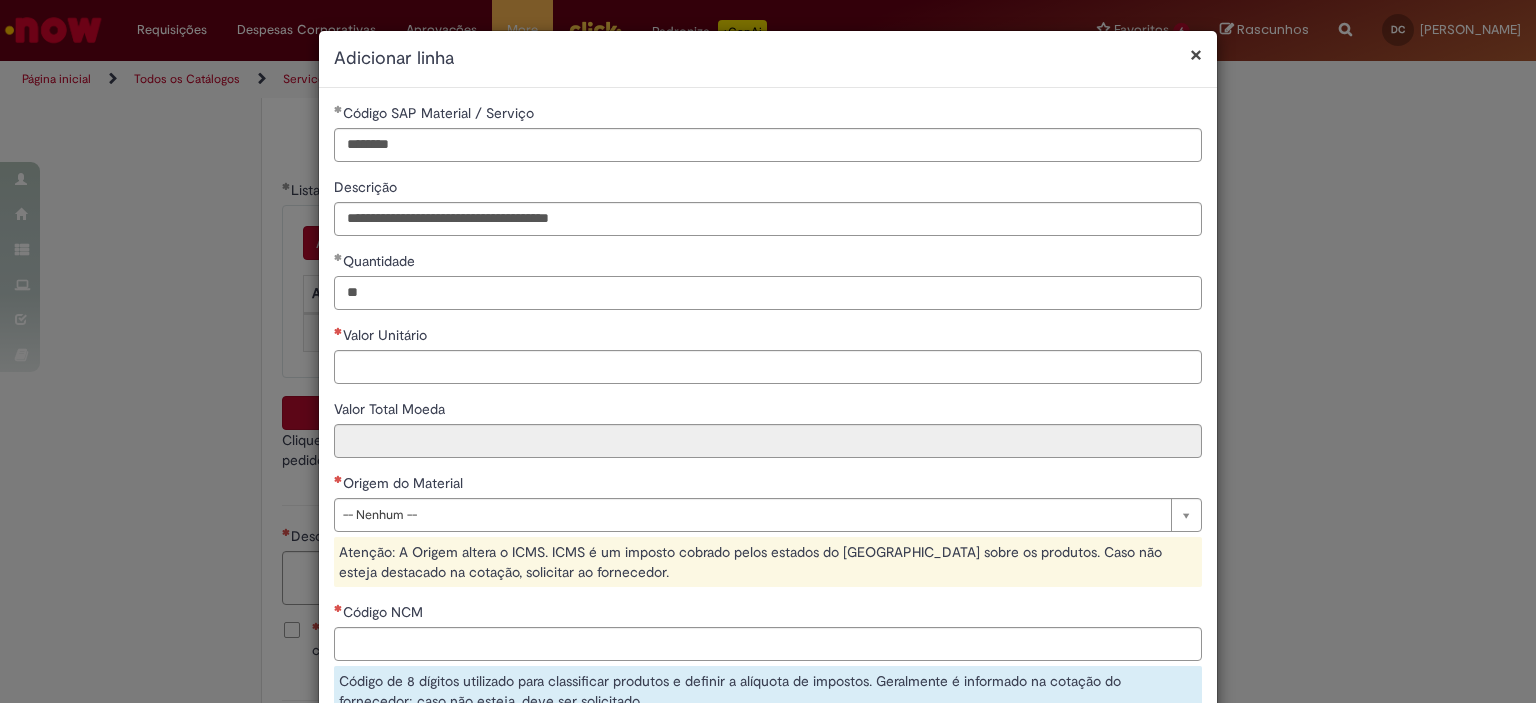 type on "**" 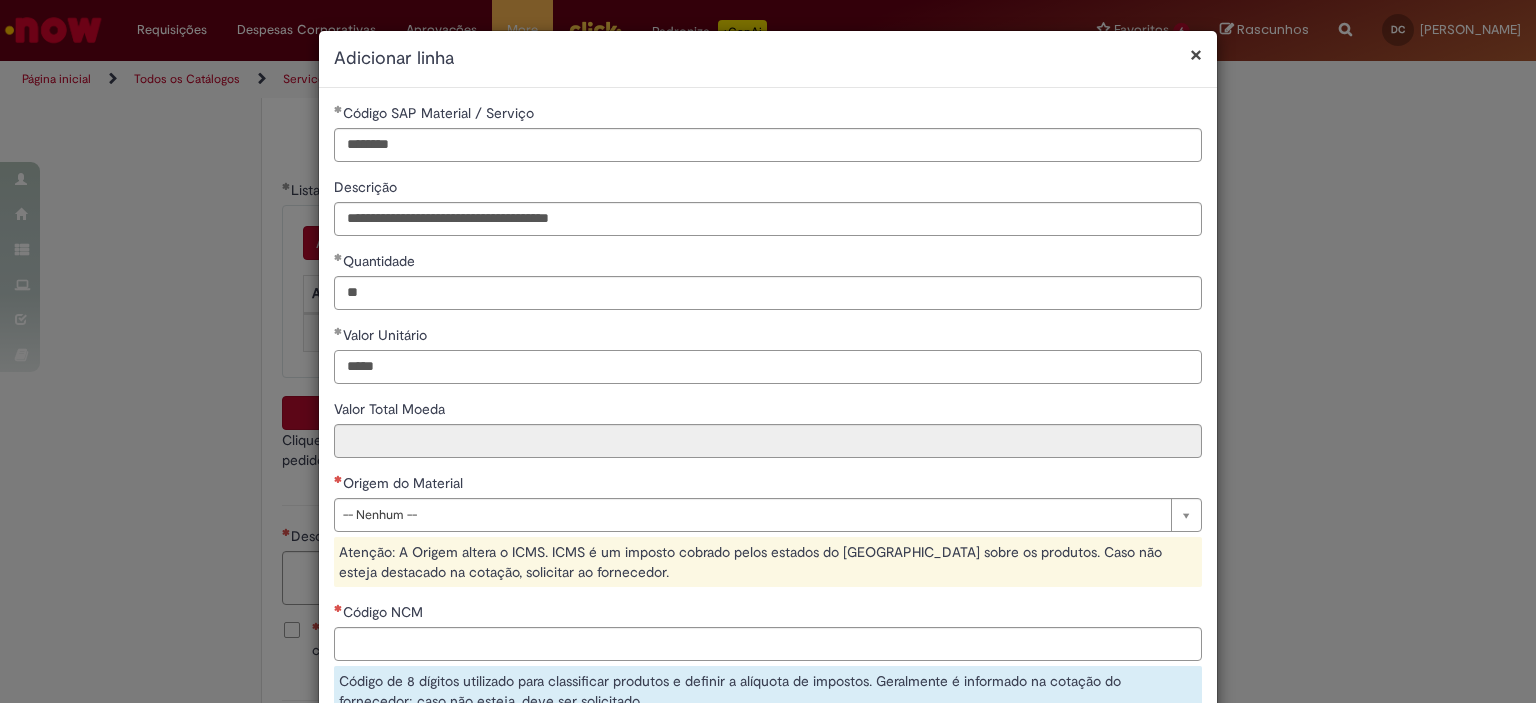 type on "*****" 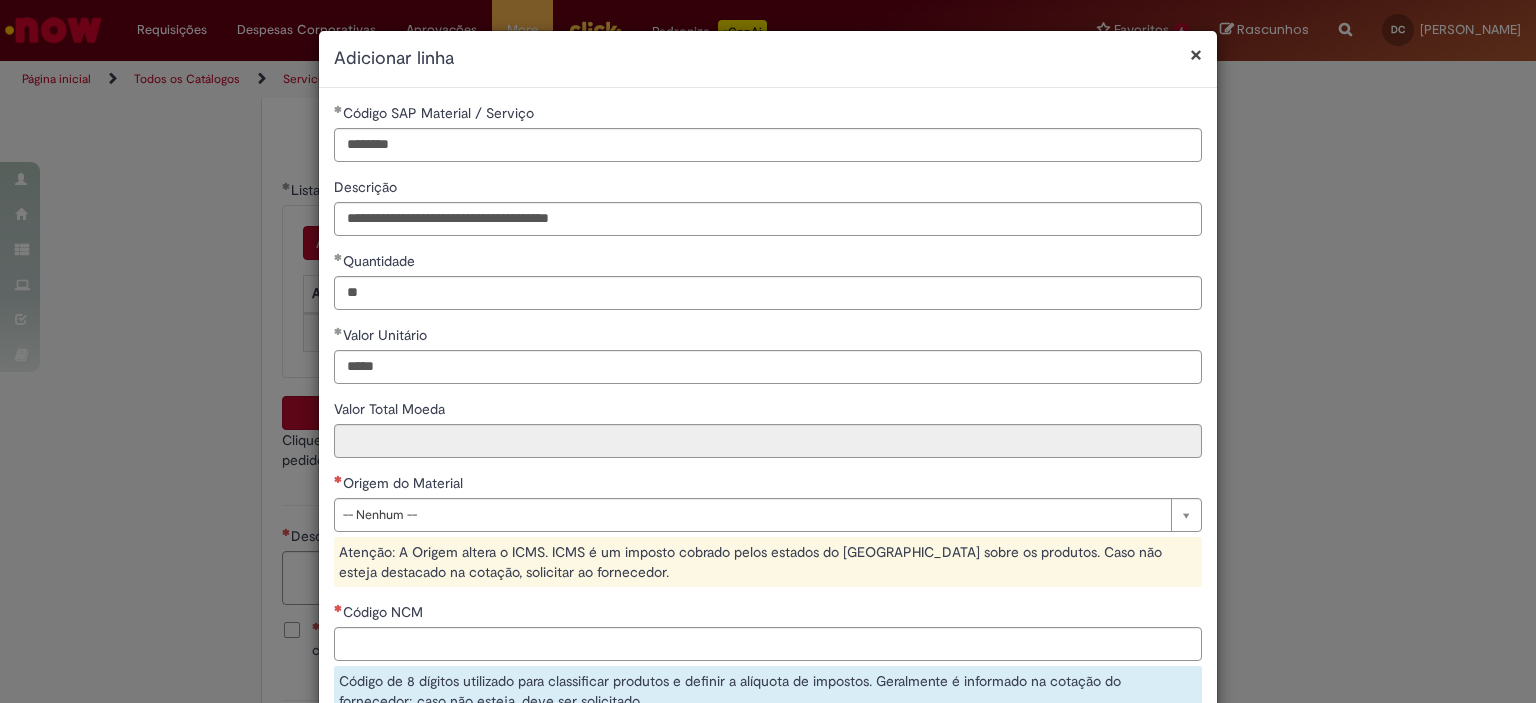 type on "********" 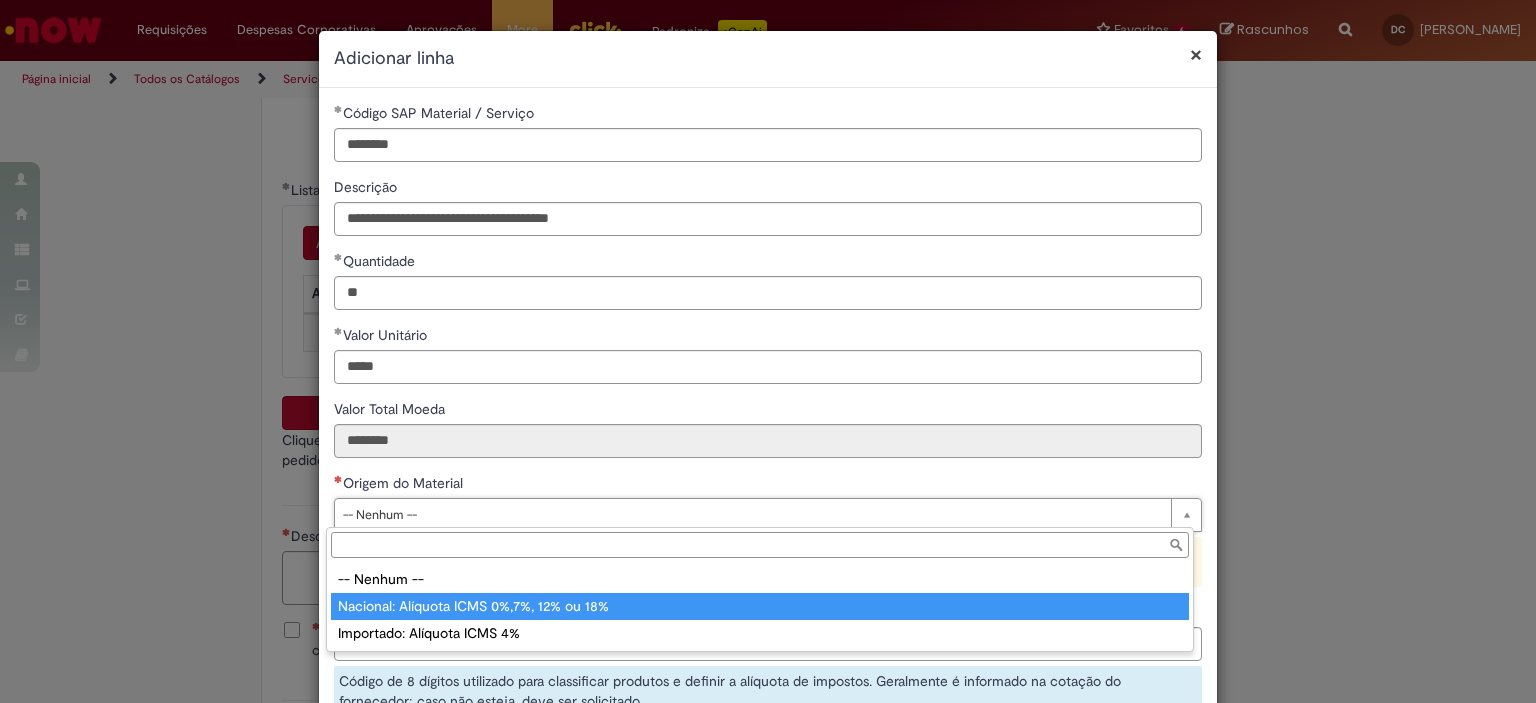 type on "**********" 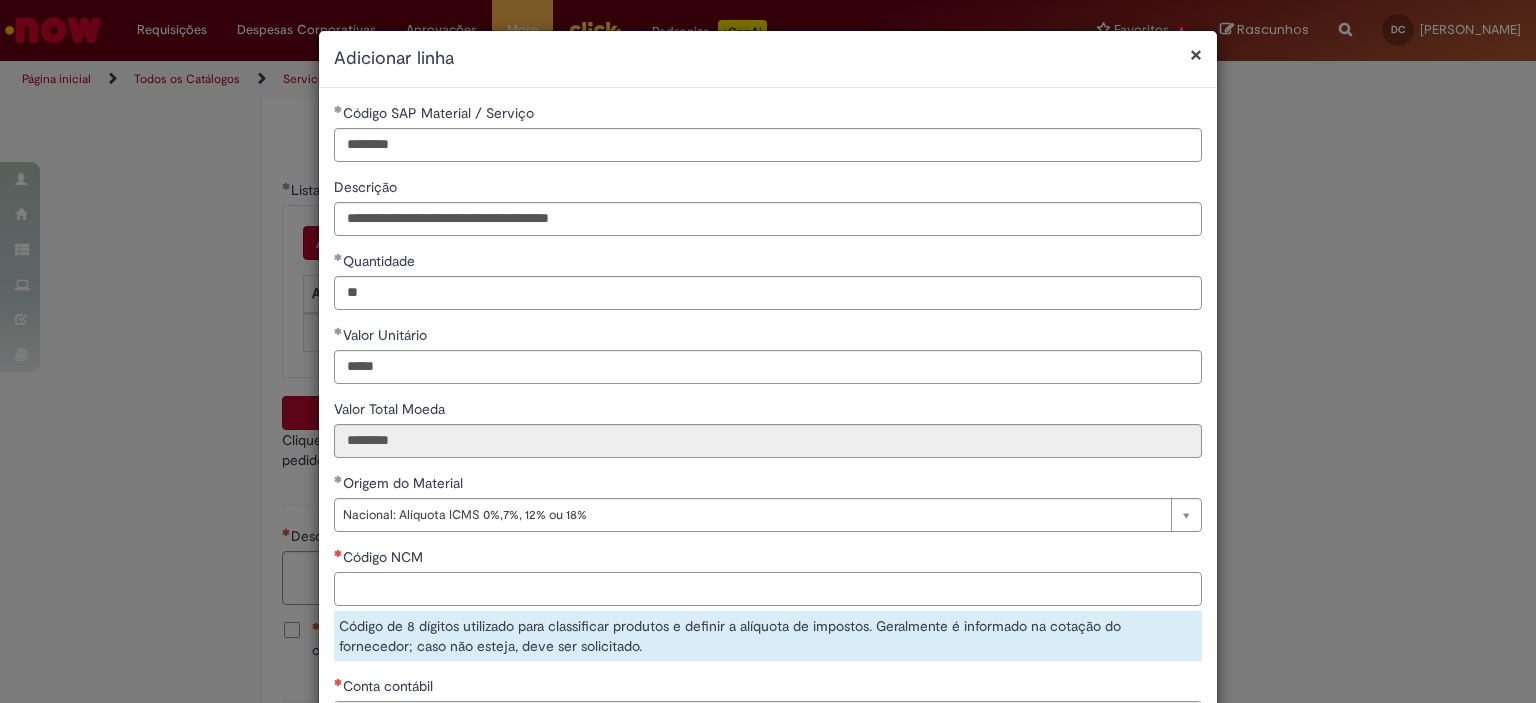 click on "Código NCM" at bounding box center [768, 589] 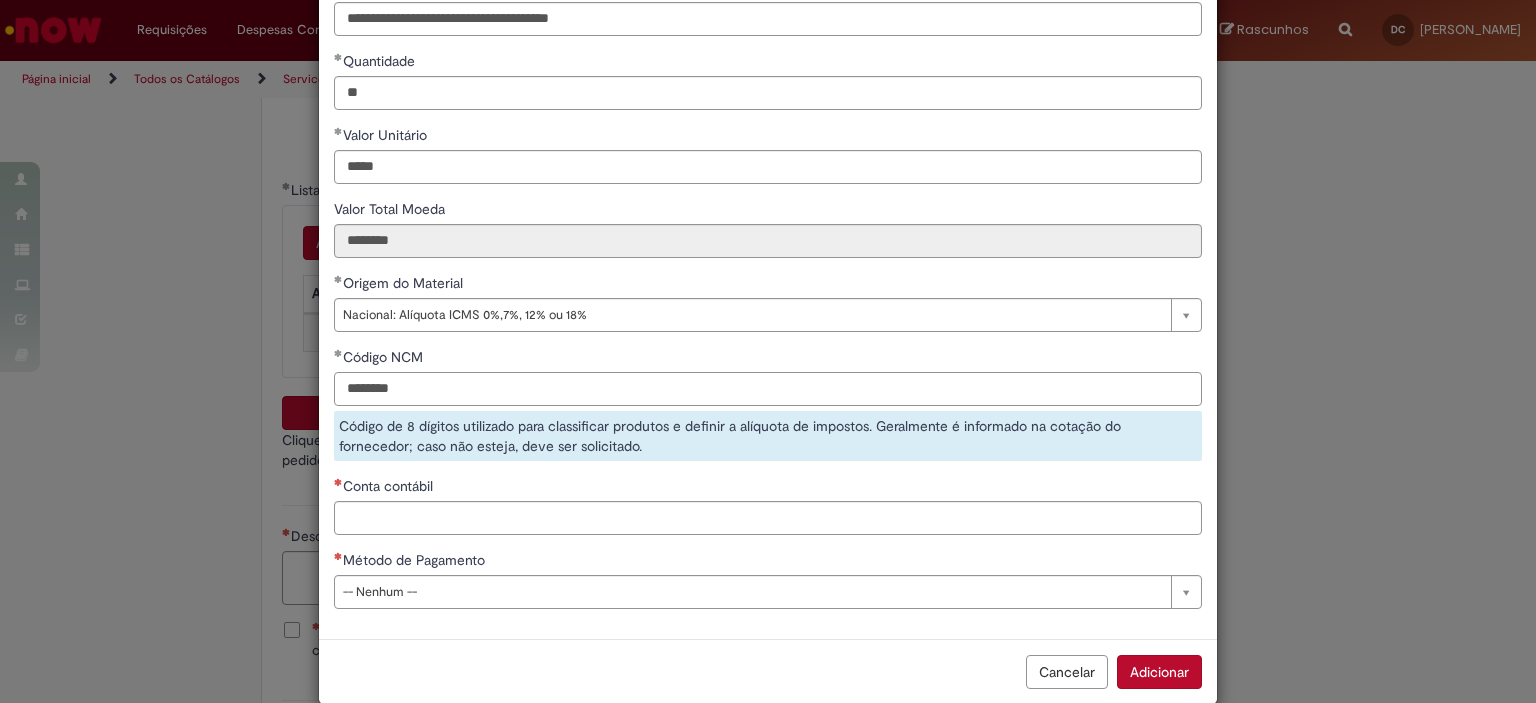 type on "********" 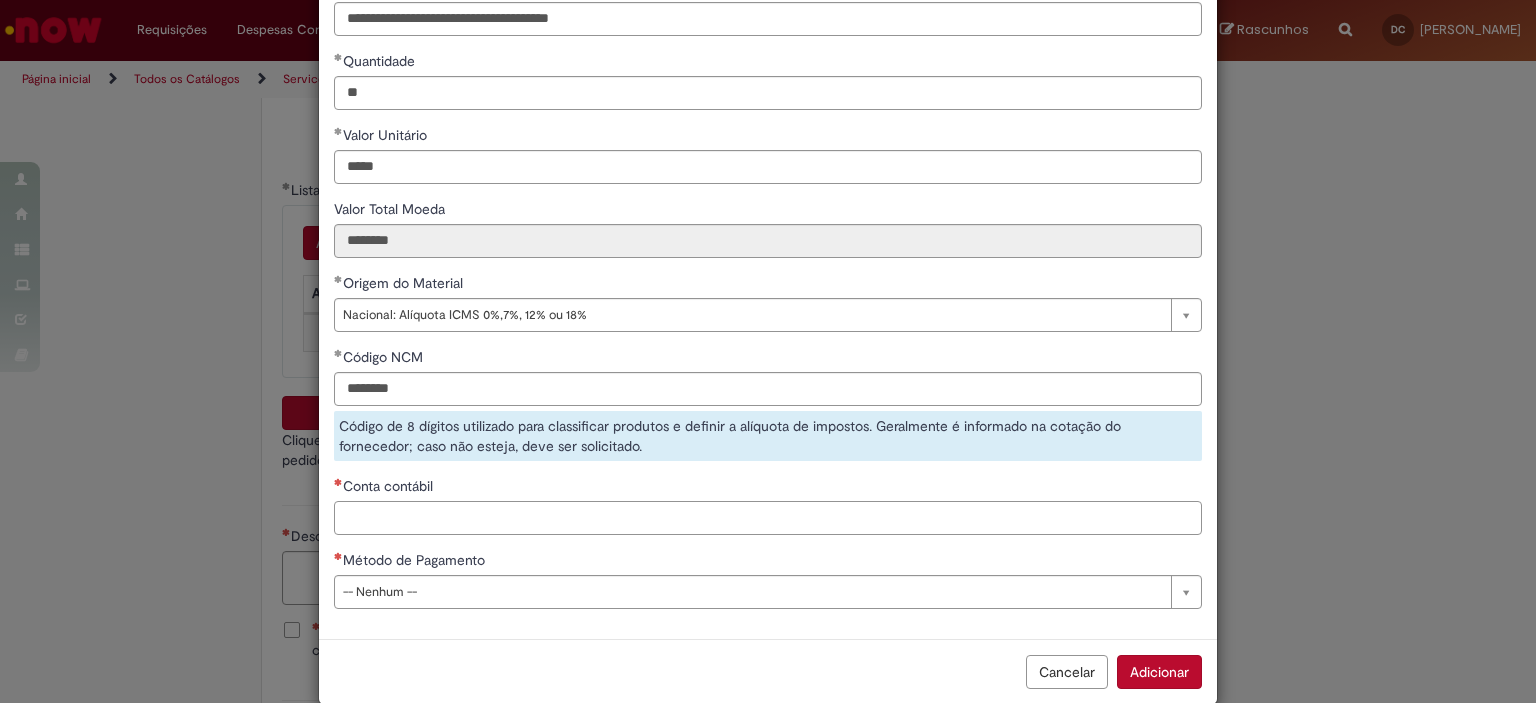 click on "**********" at bounding box center [768, 263] 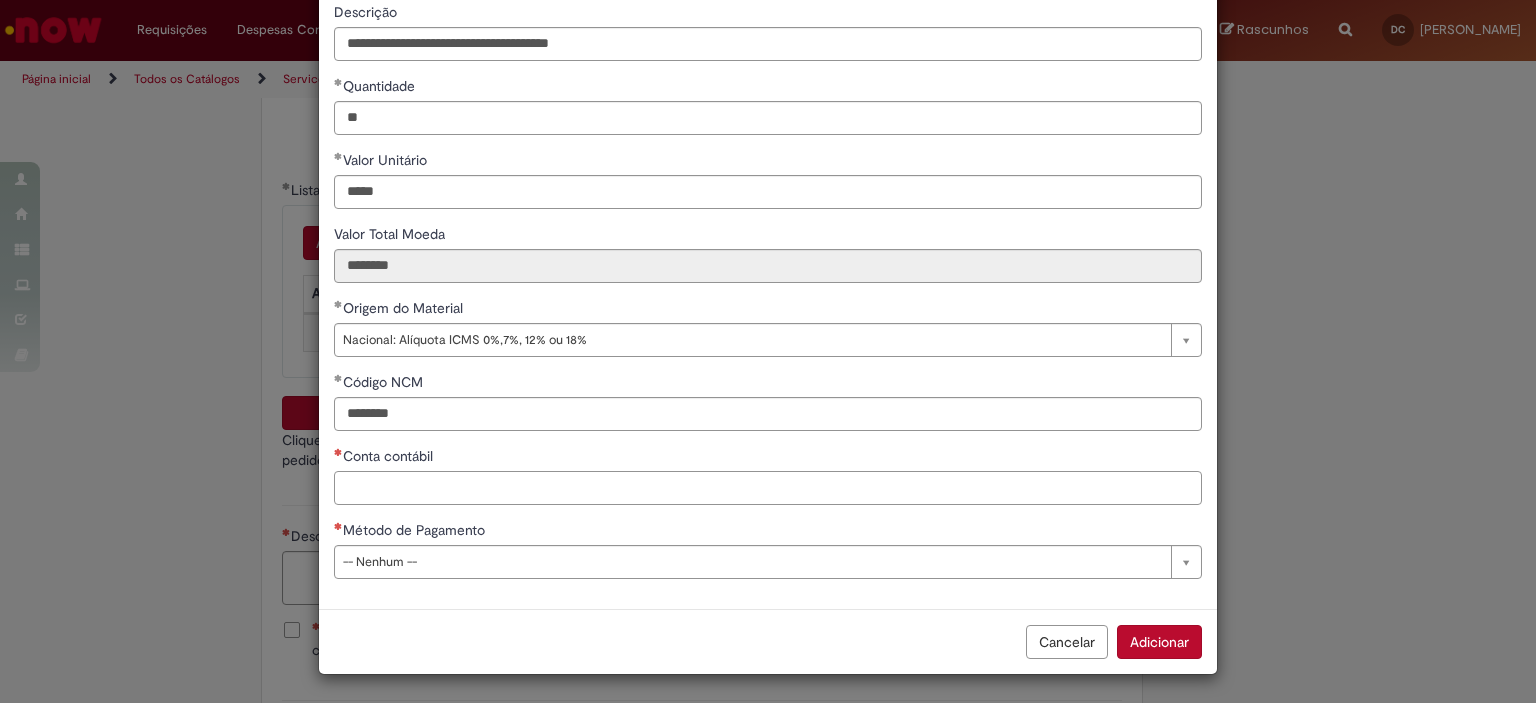 paste on "********" 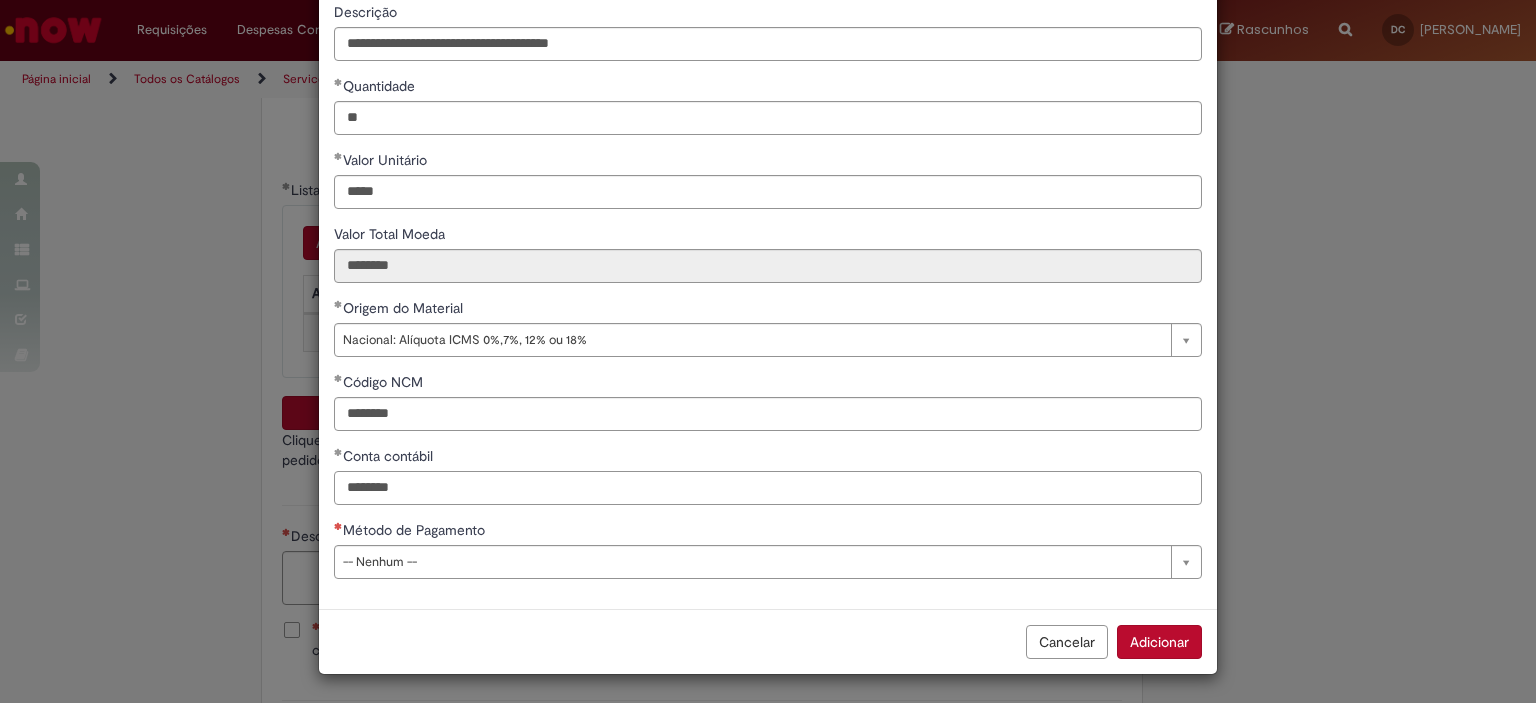 type on "********" 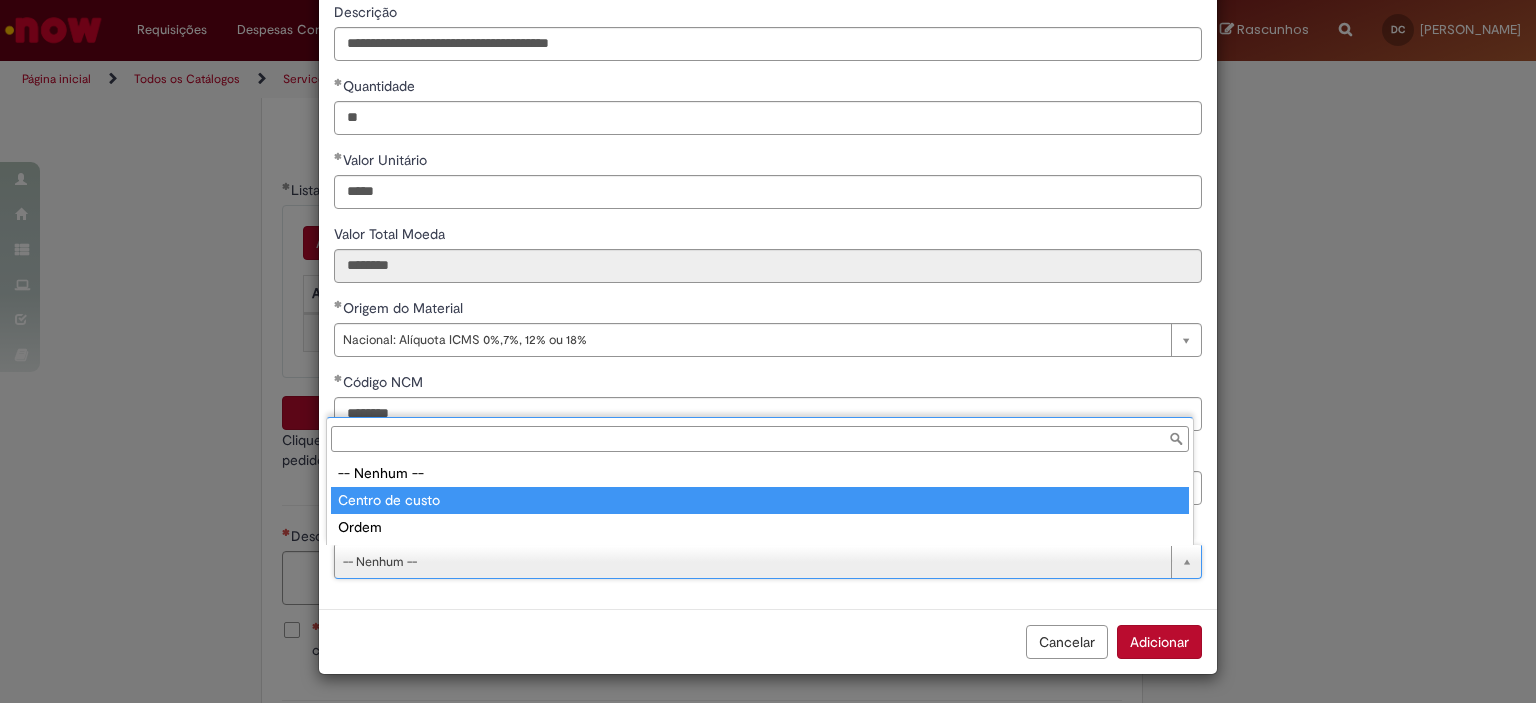type on "**********" 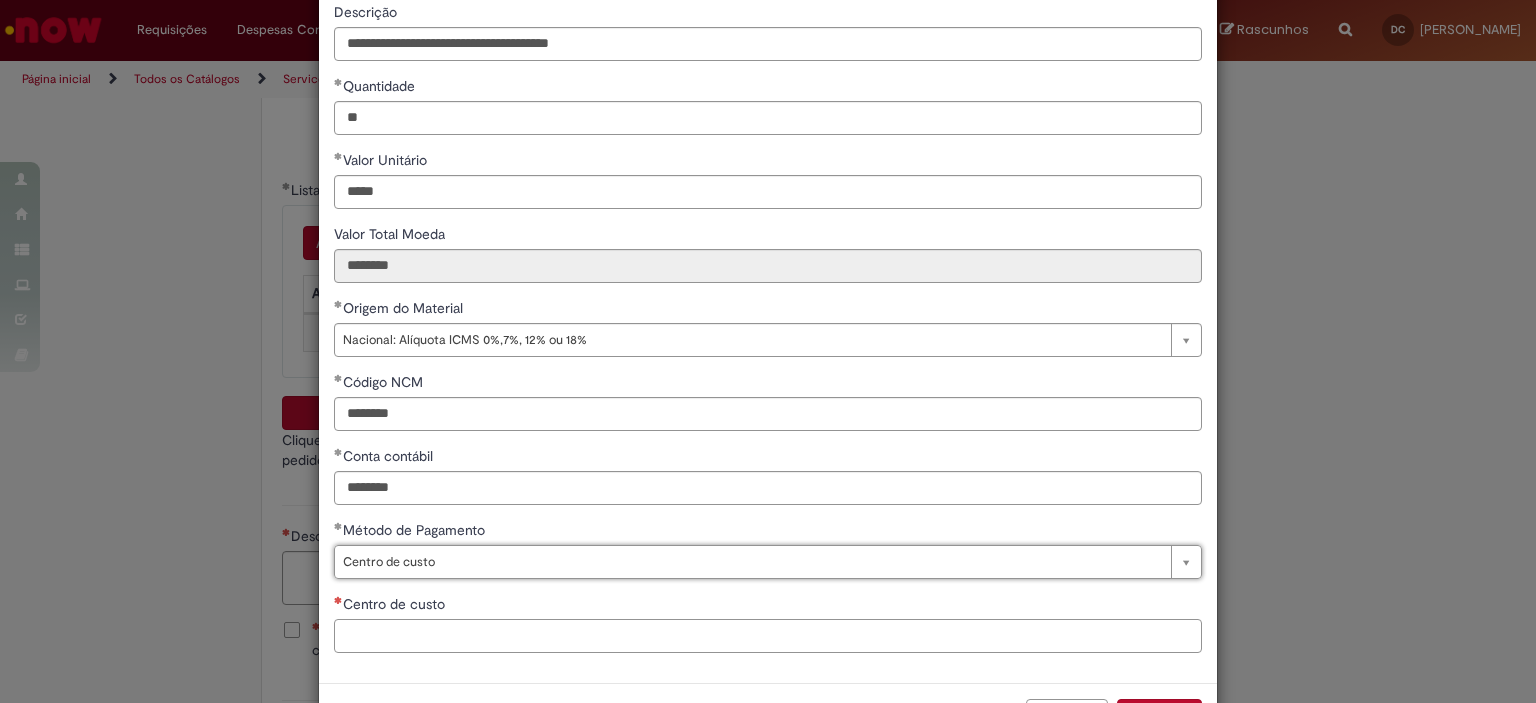 click on "Centro de custo" at bounding box center [768, 636] 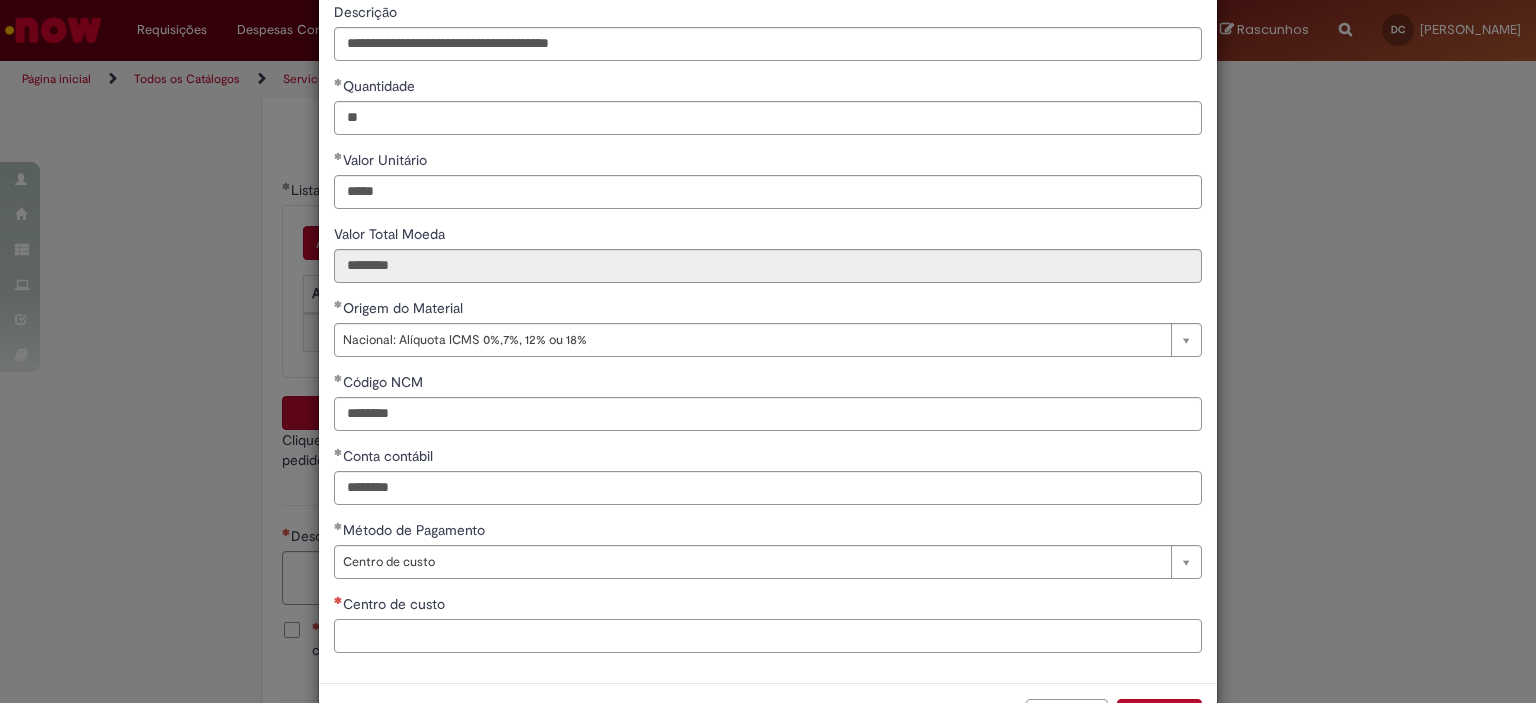 paste on "**********" 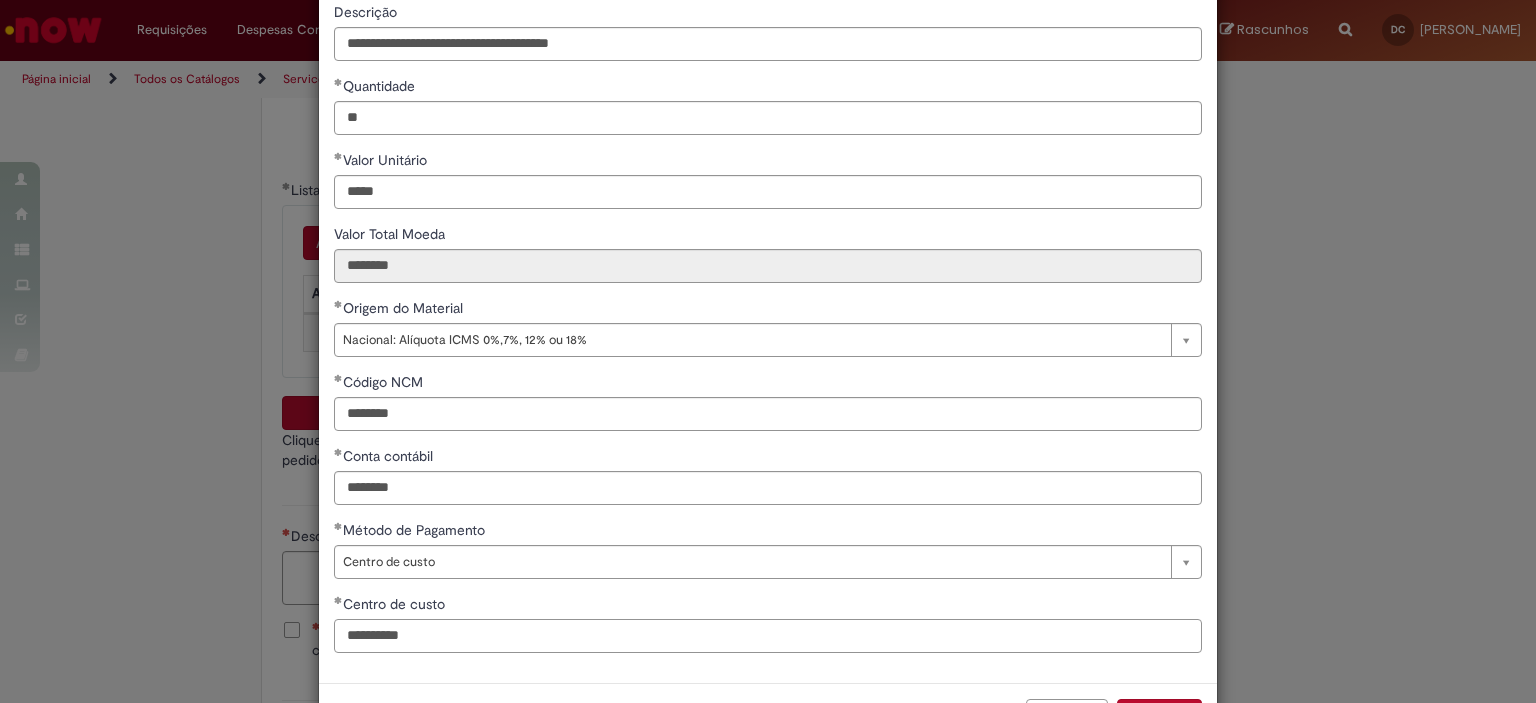 scroll, scrollTop: 249, scrollLeft: 0, axis: vertical 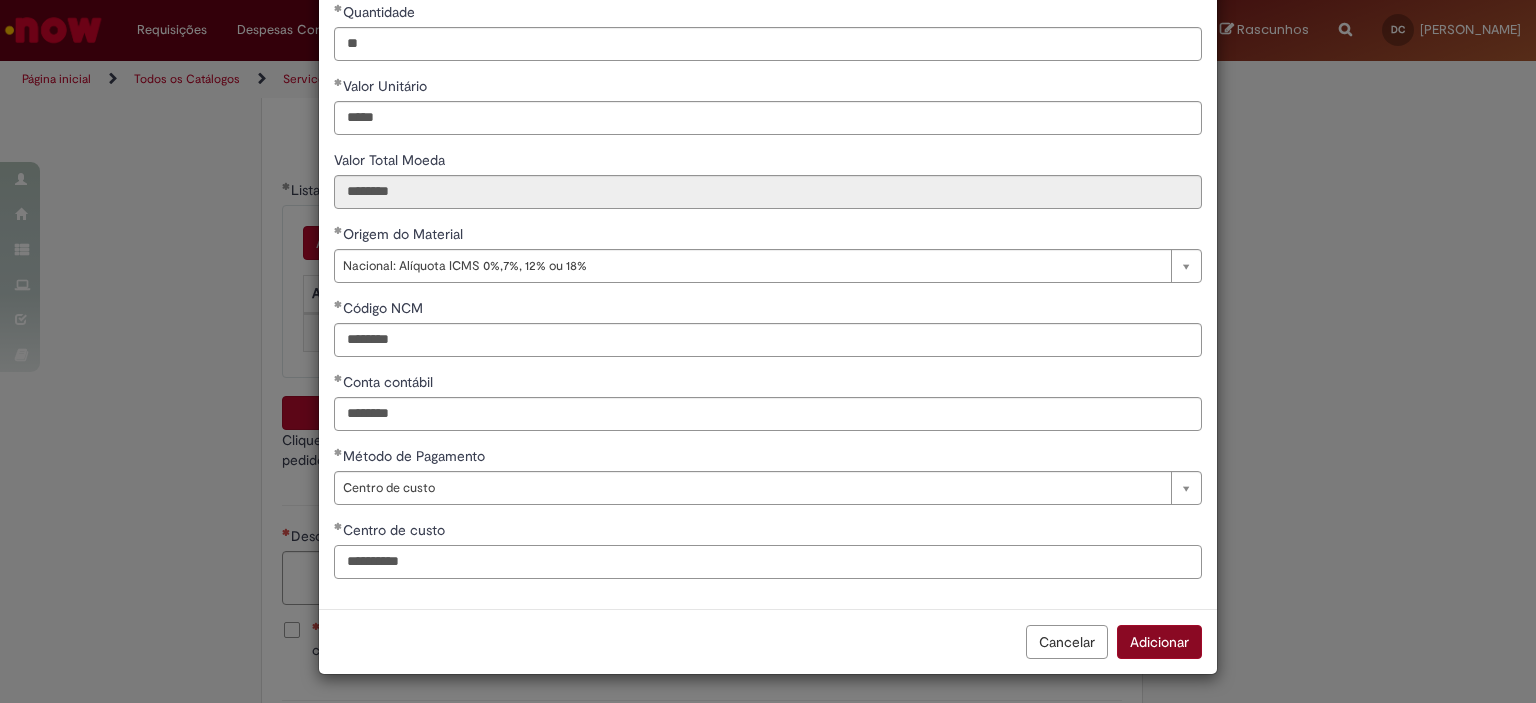 type on "**********" 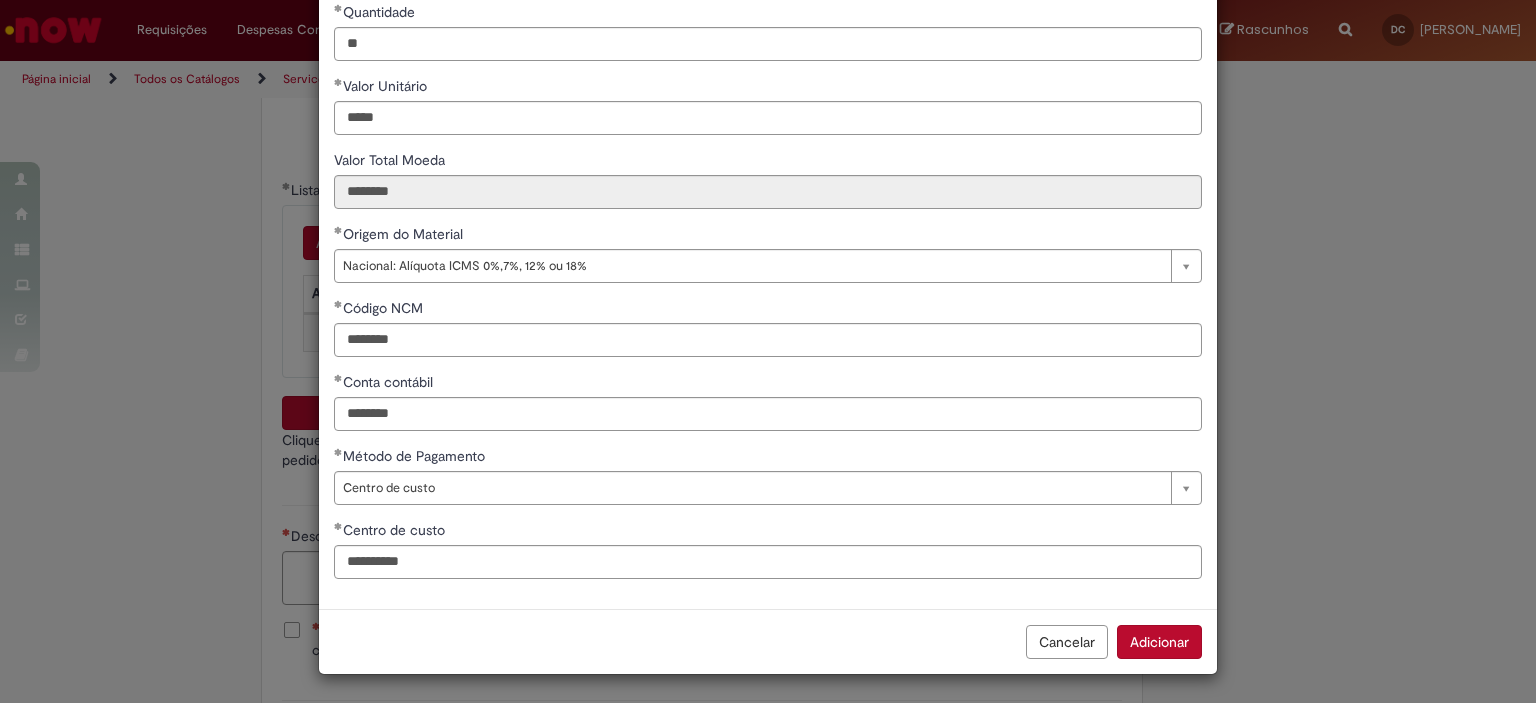 click on "Adicionar" at bounding box center (1159, 642) 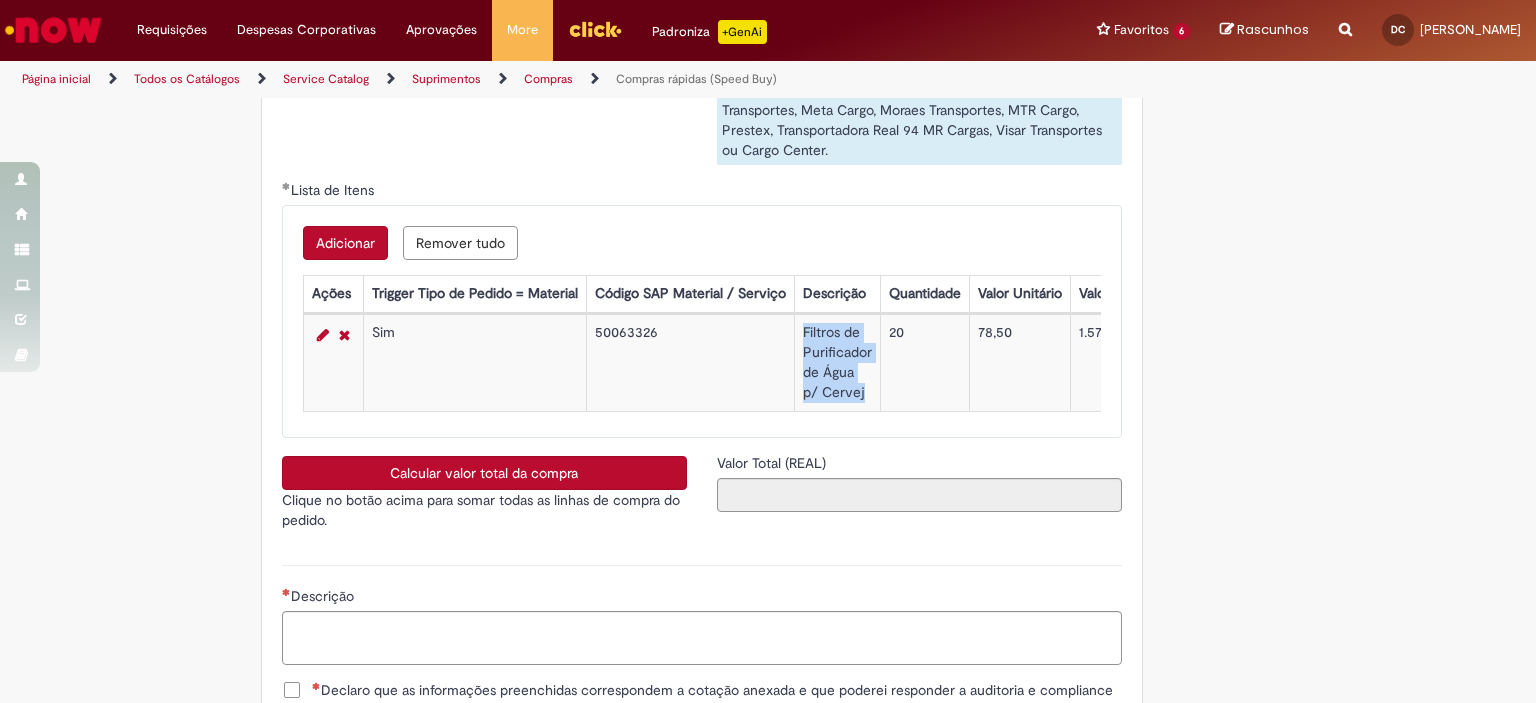 drag, startPoint x: 857, startPoint y: 395, endPoint x: 789, endPoint y: 325, distance: 97.59098 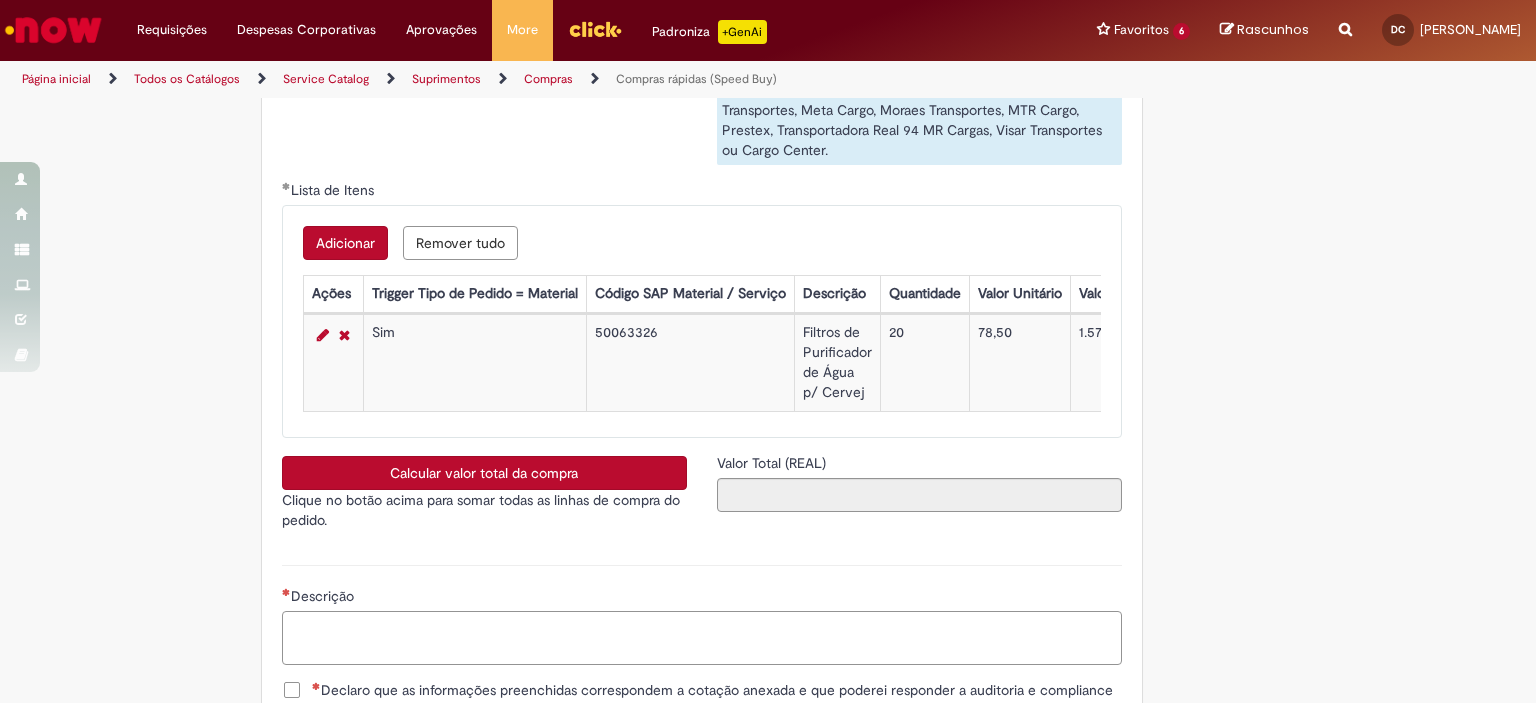 click on "Descrição" at bounding box center [702, 638] 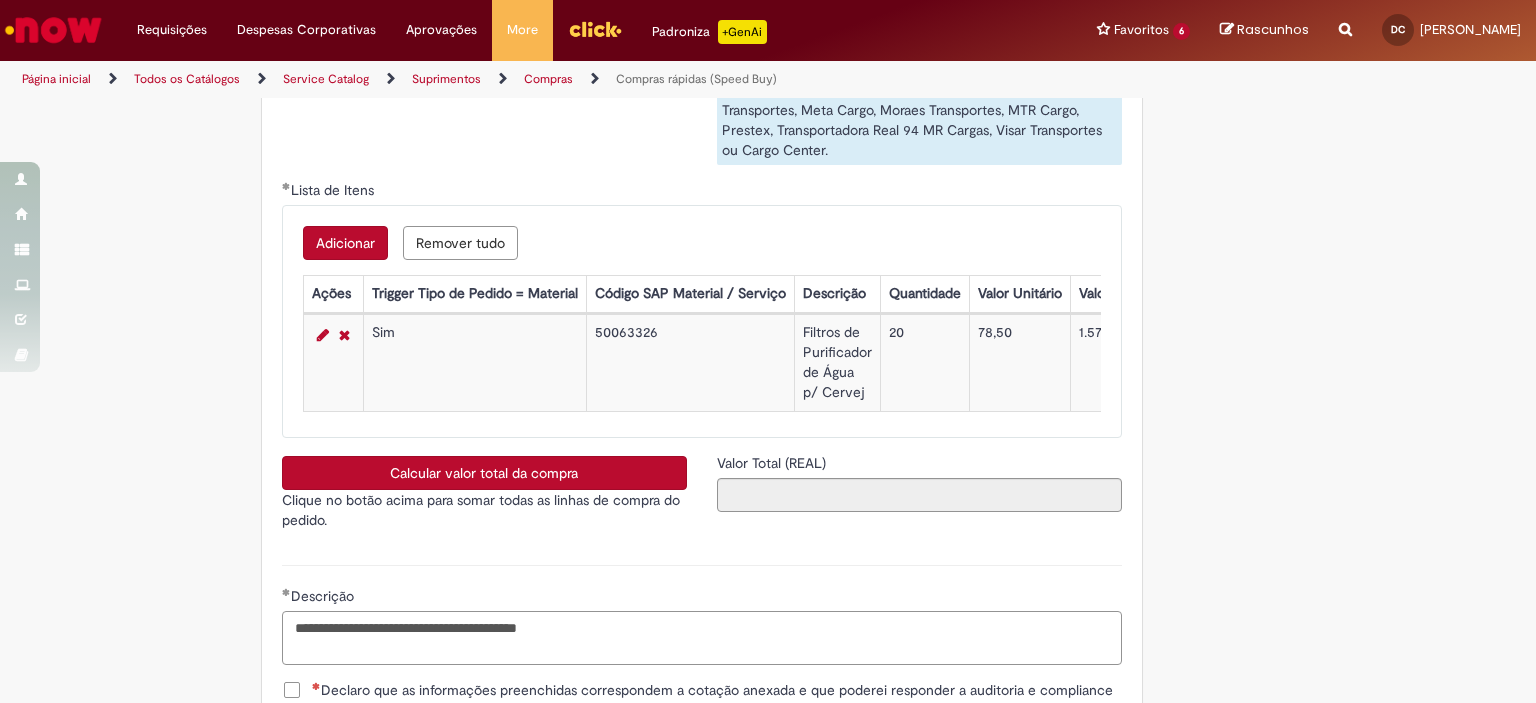 type on "**********" 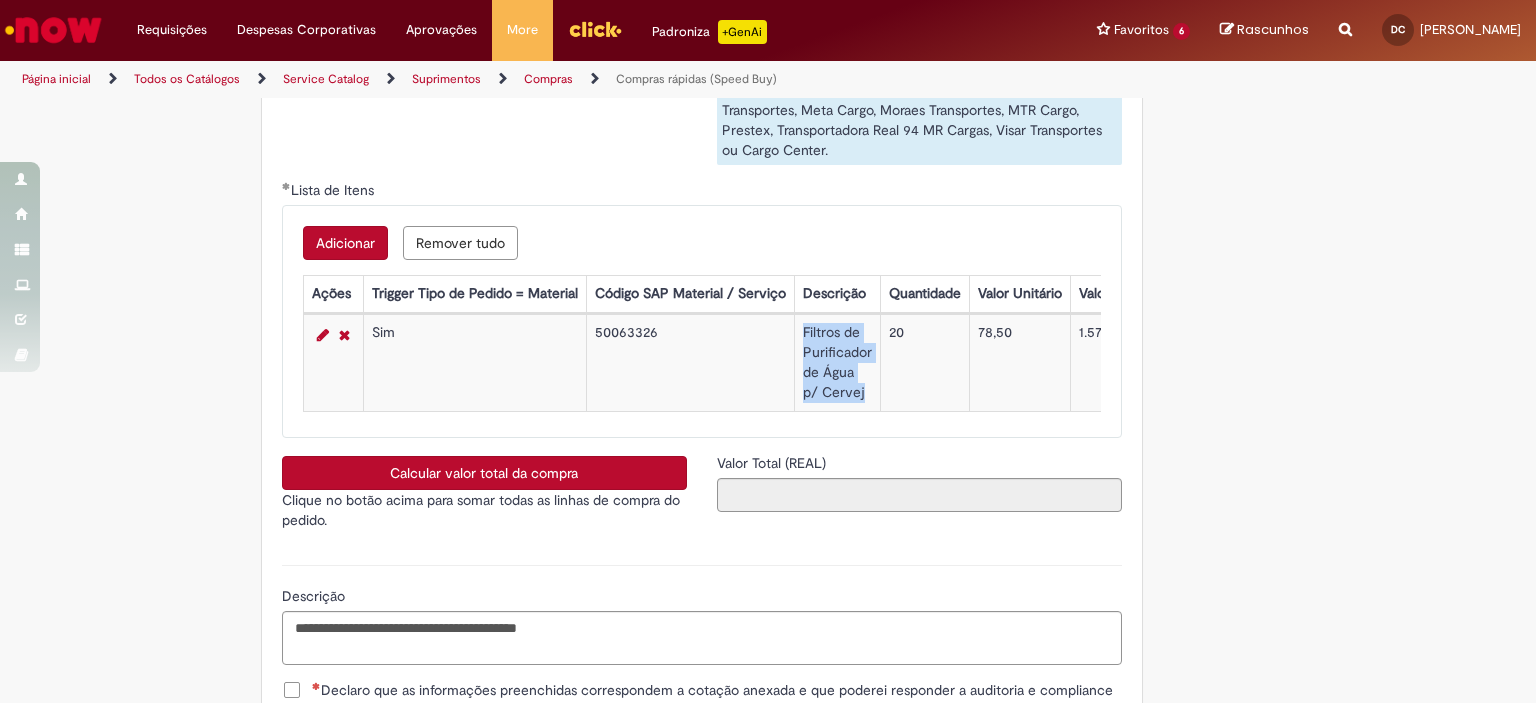 drag, startPoint x: 856, startPoint y: 395, endPoint x: 795, endPoint y: 330, distance: 89.140335 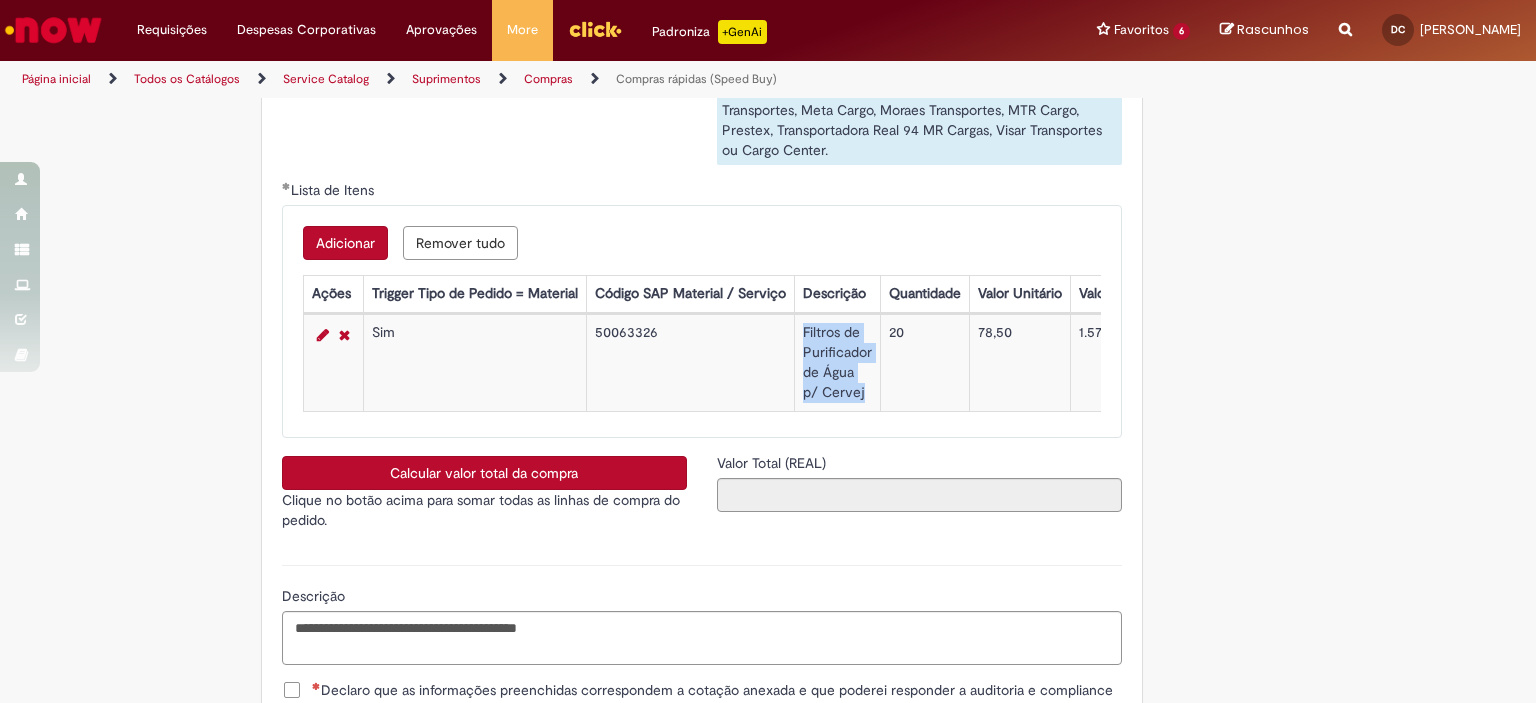 click on "Adicionar" at bounding box center [345, 243] 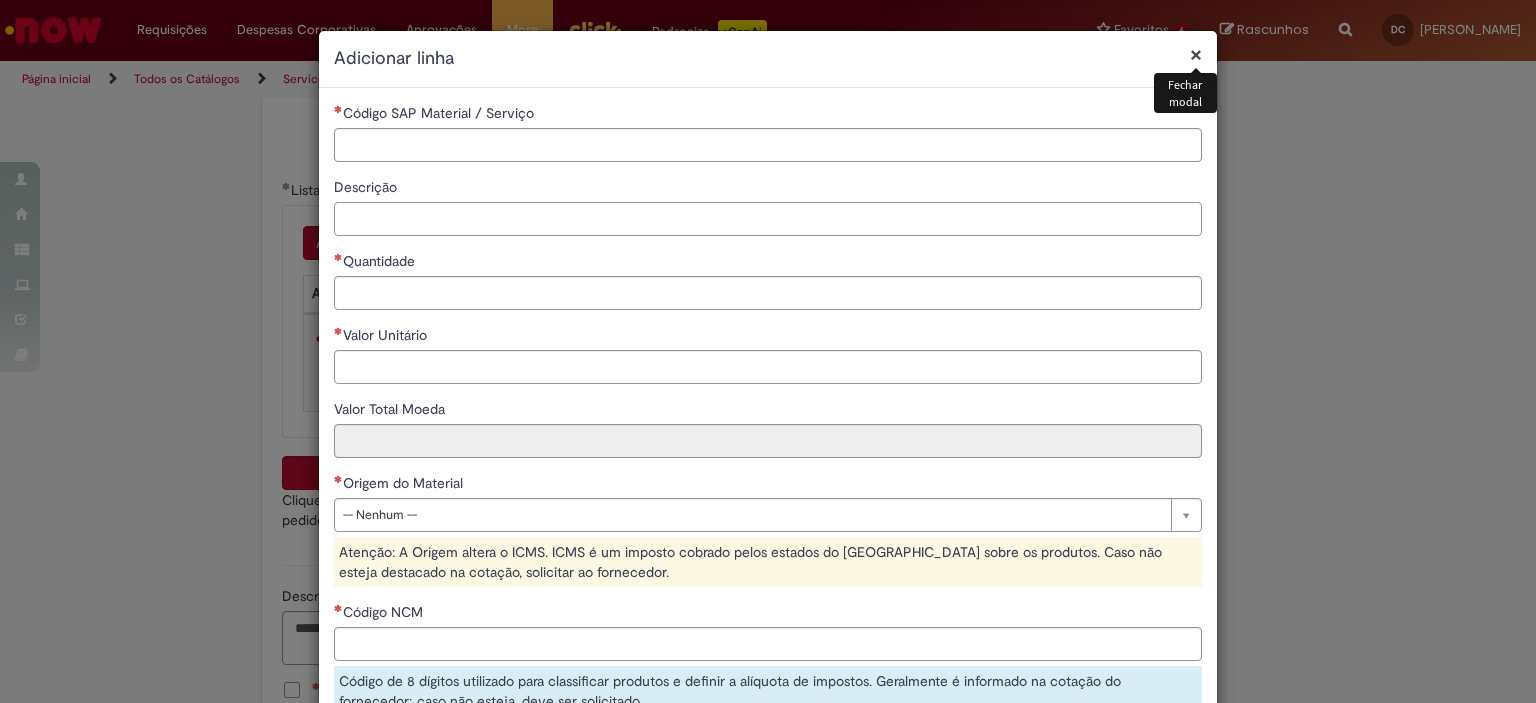 click on "Descrição" at bounding box center [768, 219] 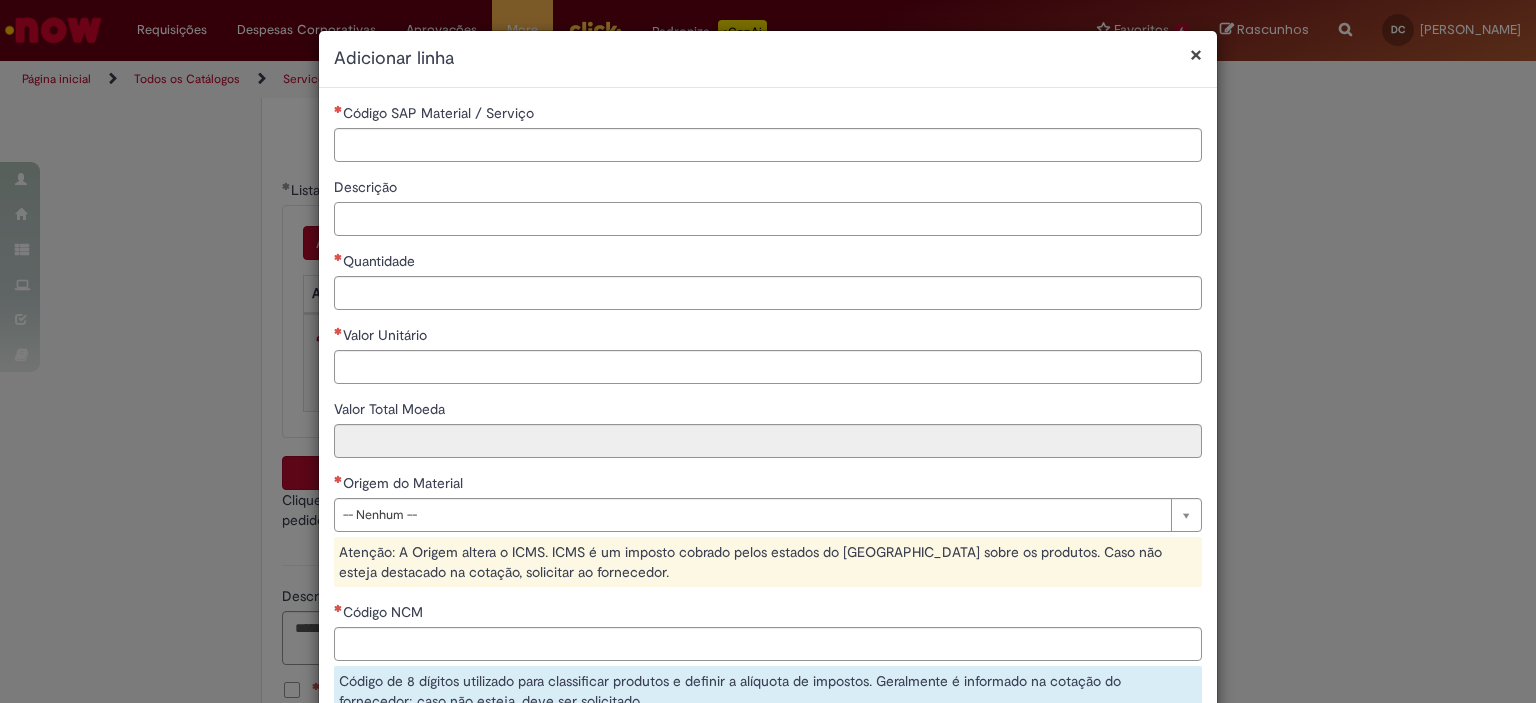 paste on "**********" 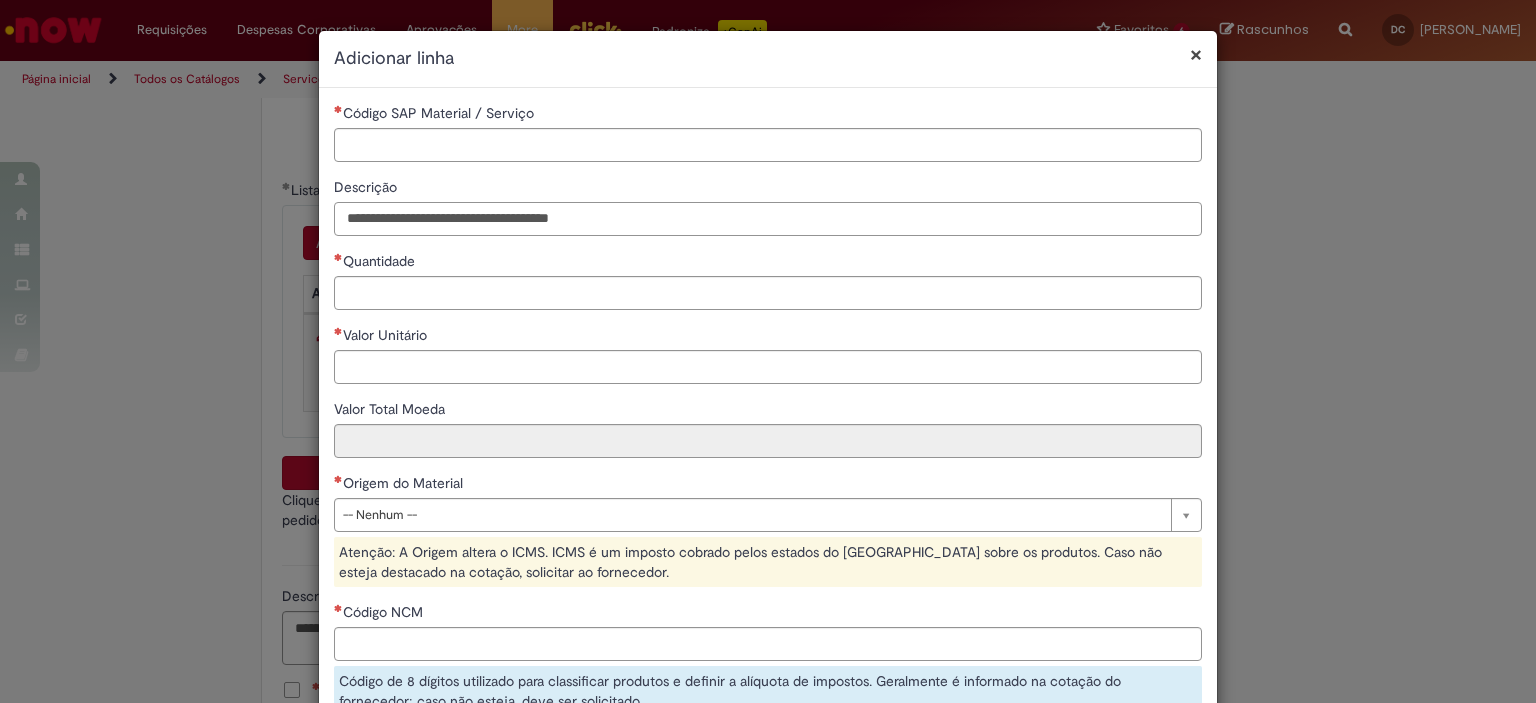 type on "**********" 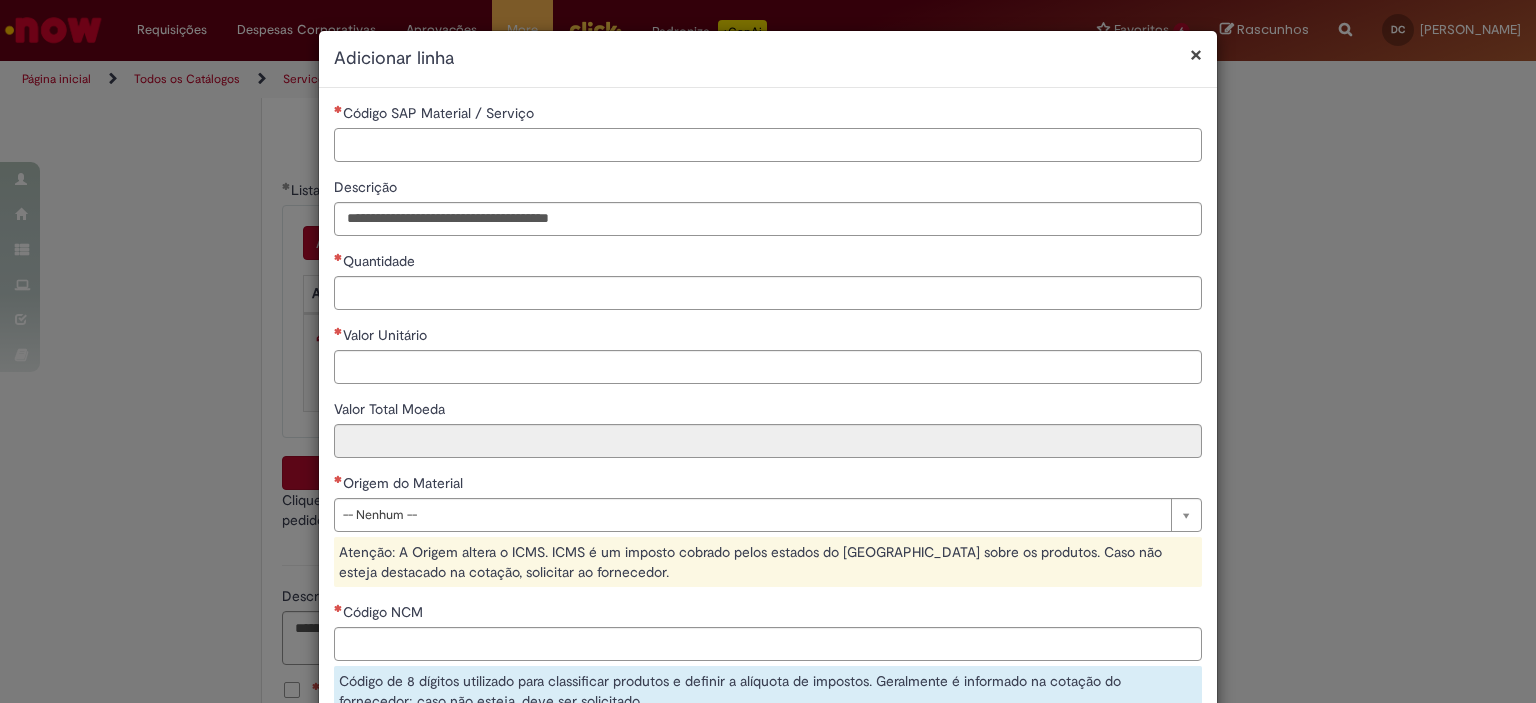 click on "Código SAP Material / Serviço" at bounding box center [768, 145] 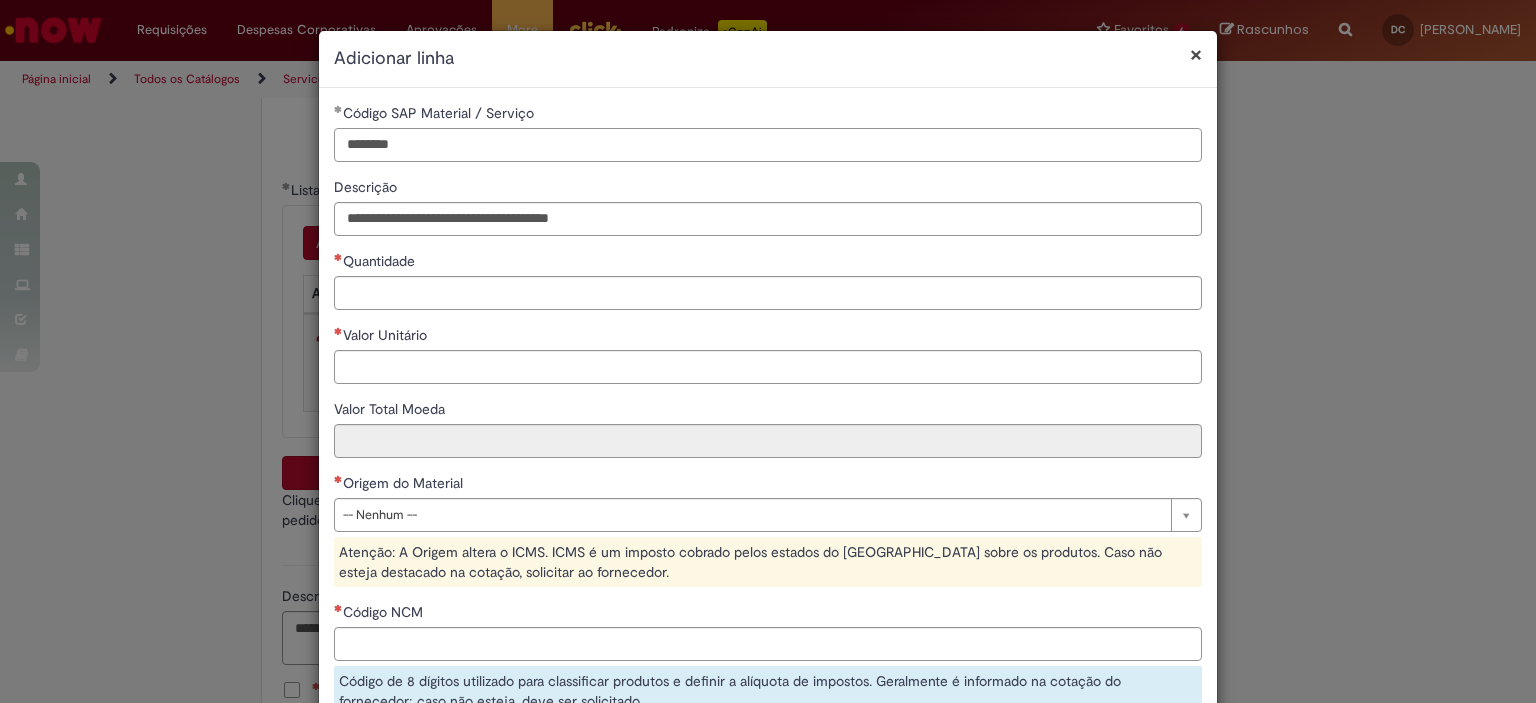 type on "********" 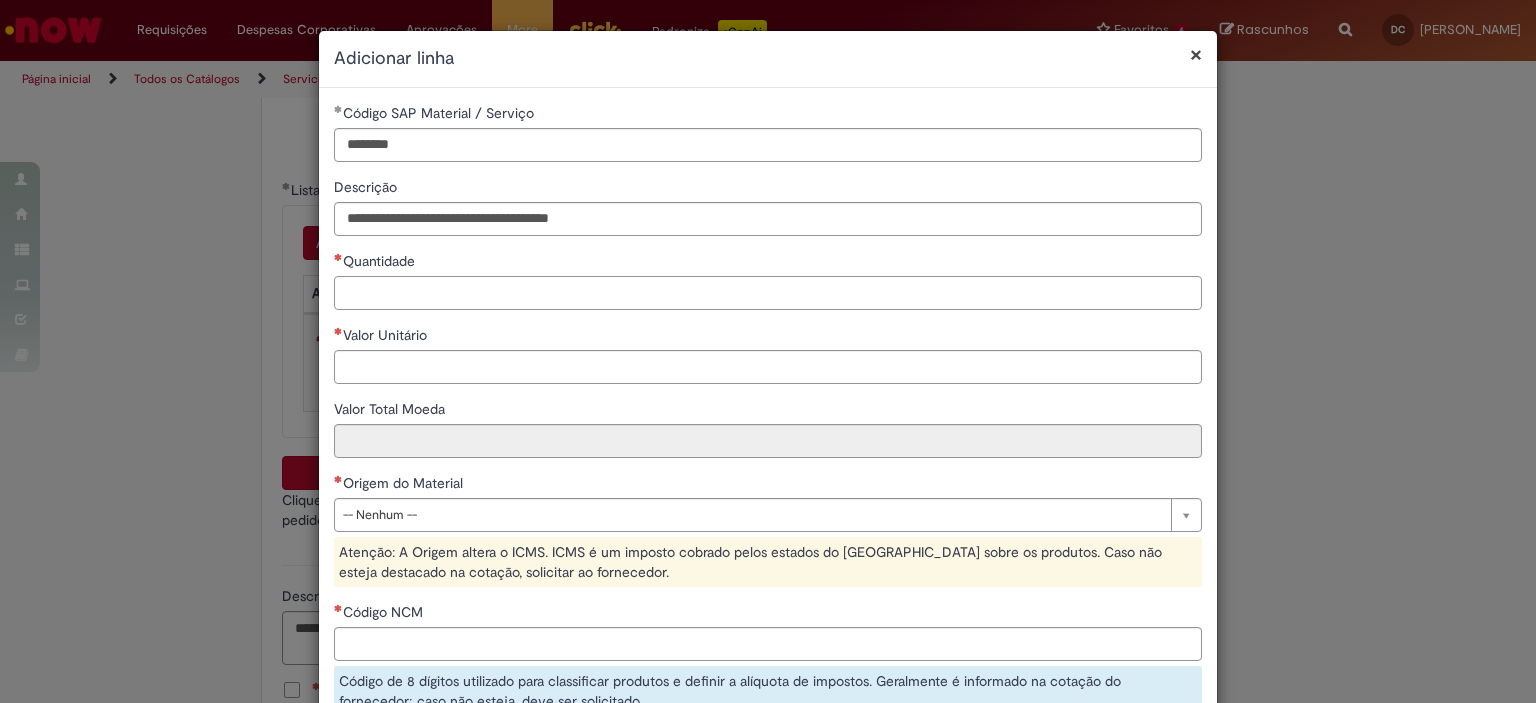click on "Quantidade" at bounding box center [768, 293] 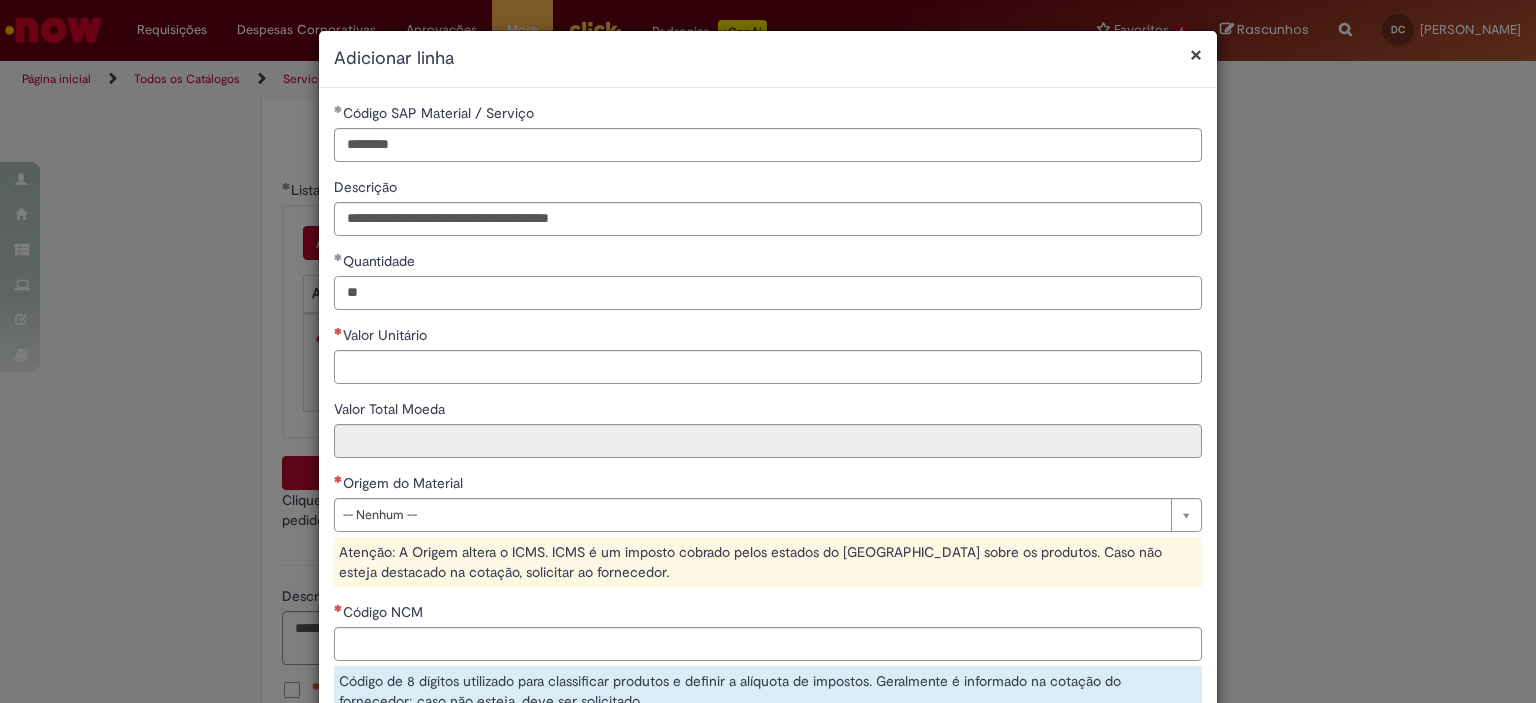 type on "**" 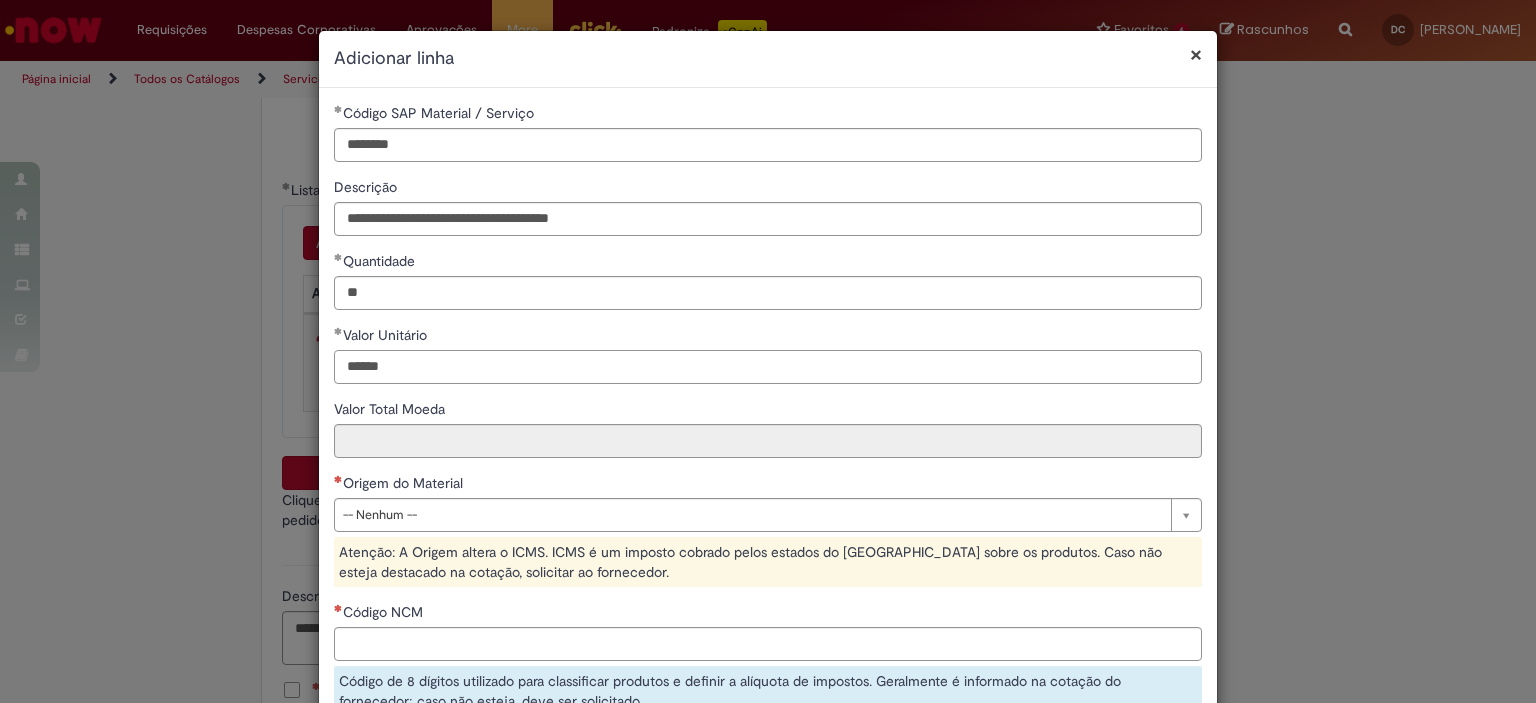 type on "******" 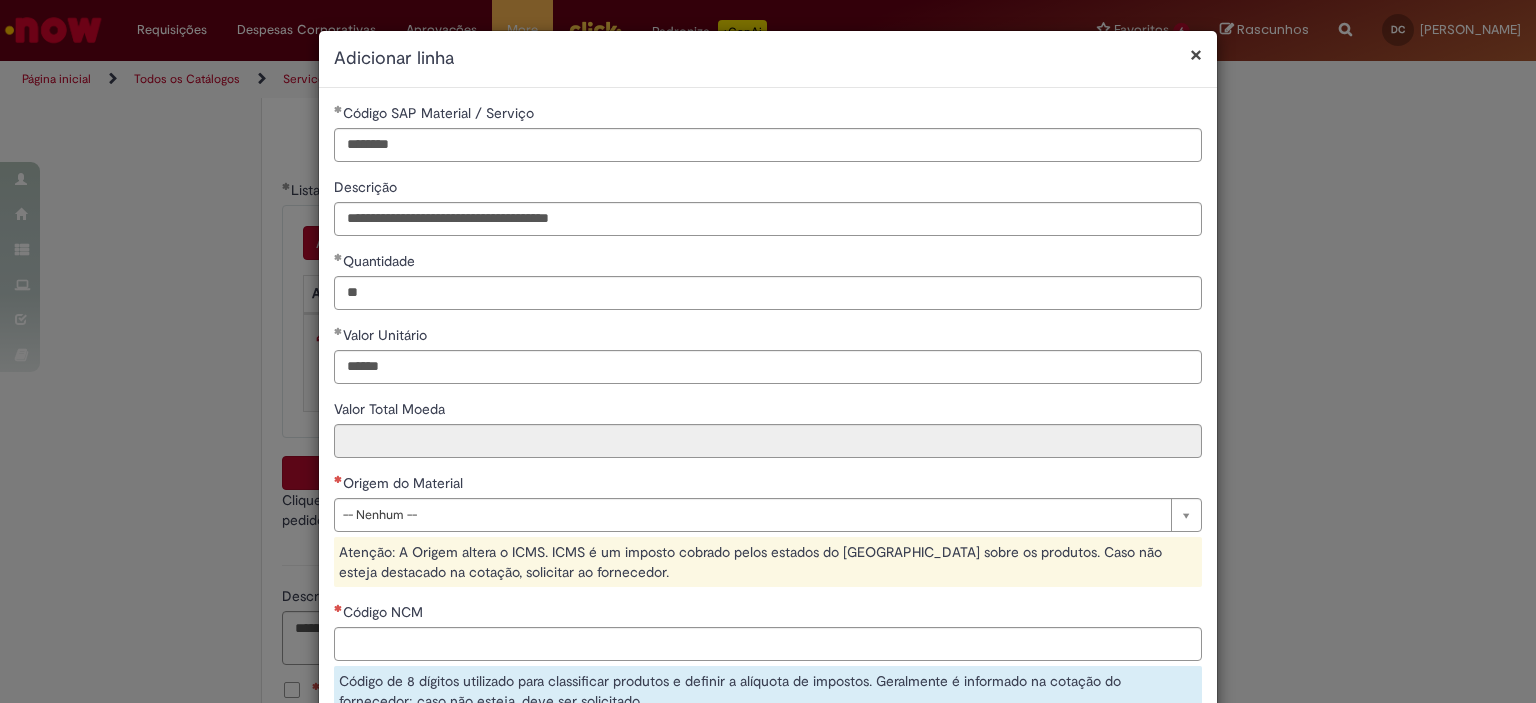 type on "********" 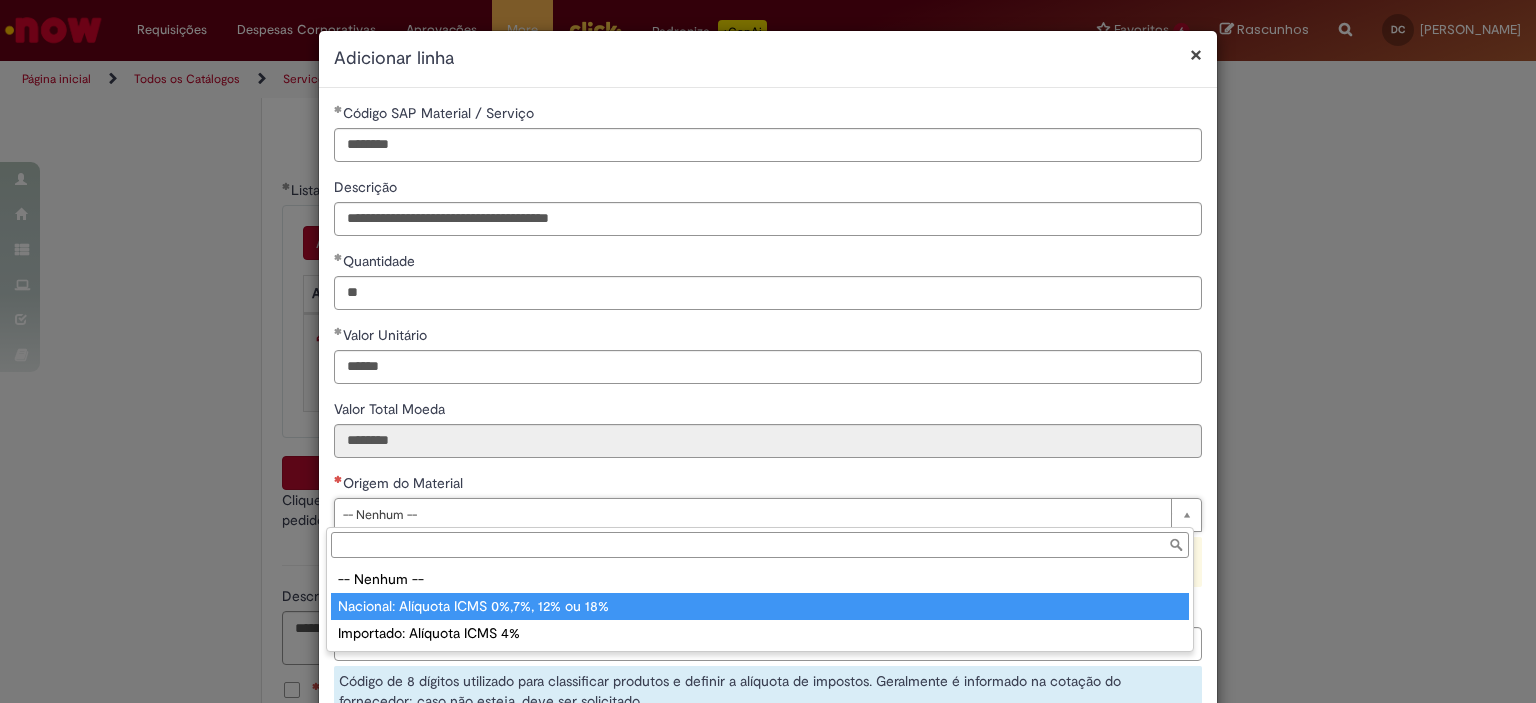 type on "**********" 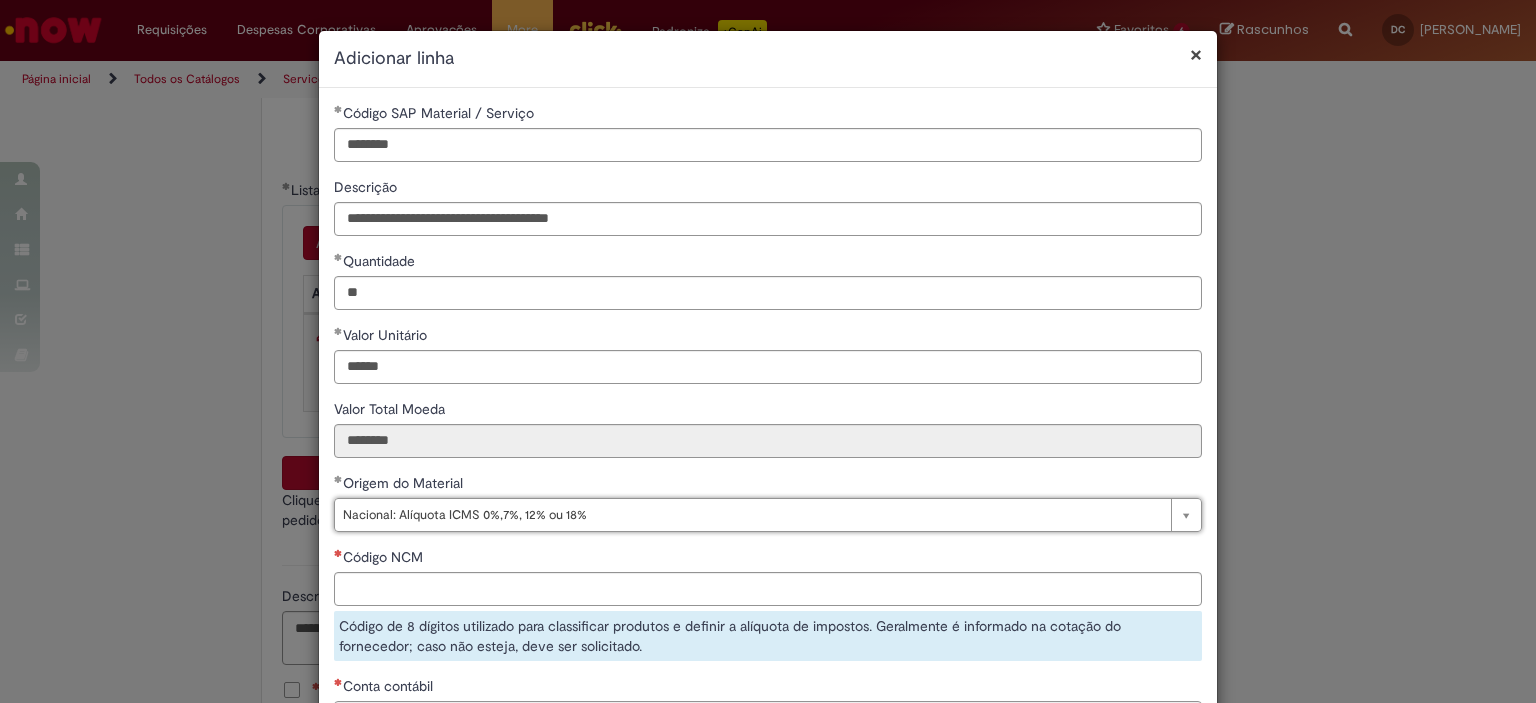scroll, scrollTop: 200, scrollLeft: 0, axis: vertical 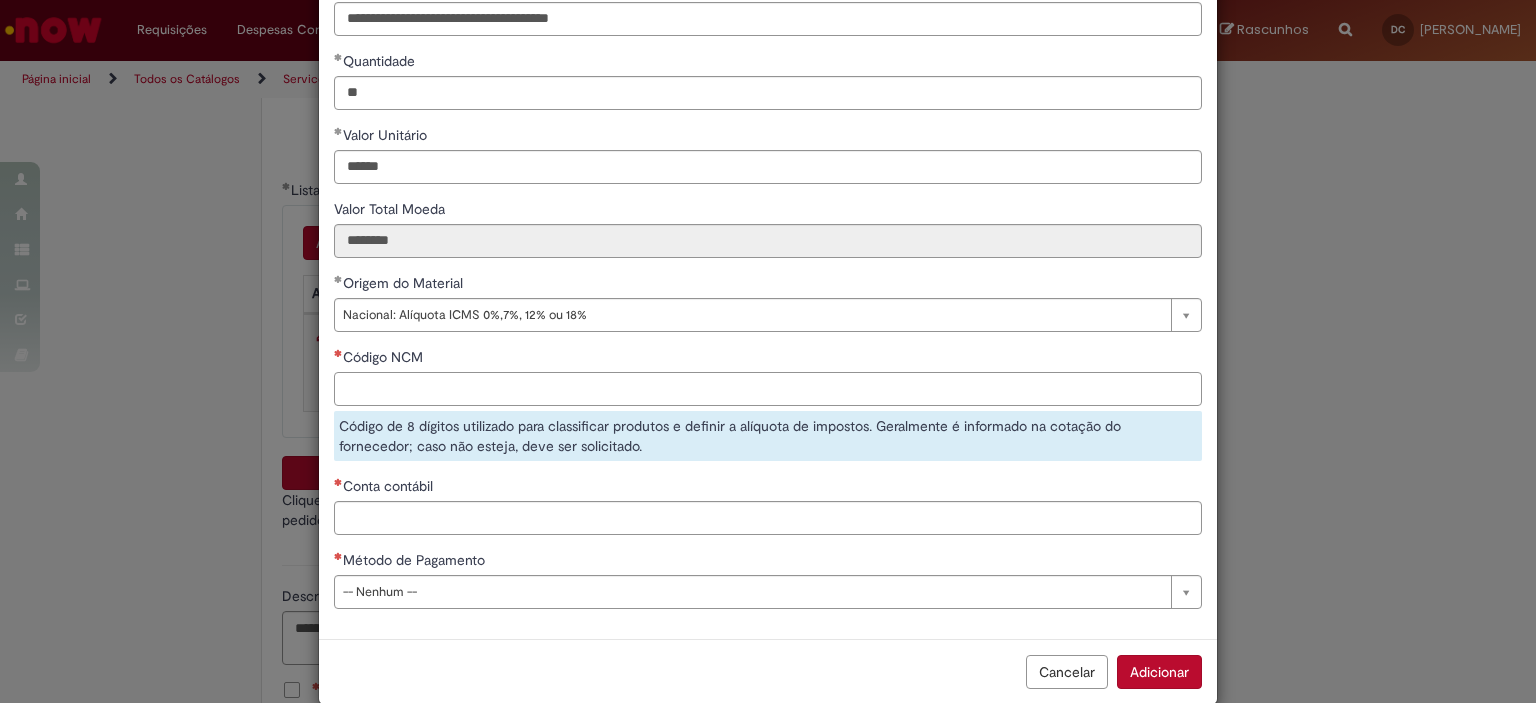 click on "Código NCM" at bounding box center [768, 389] 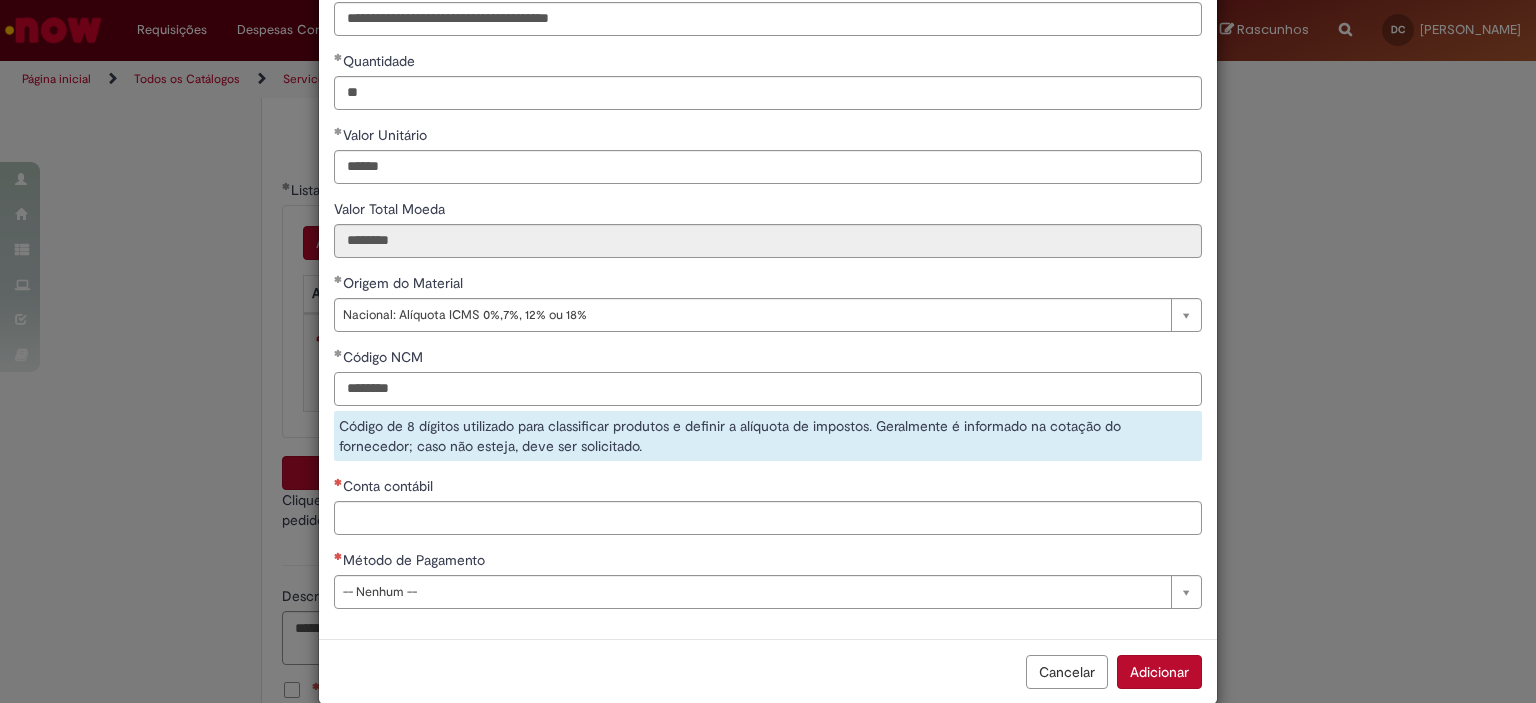type on "********" 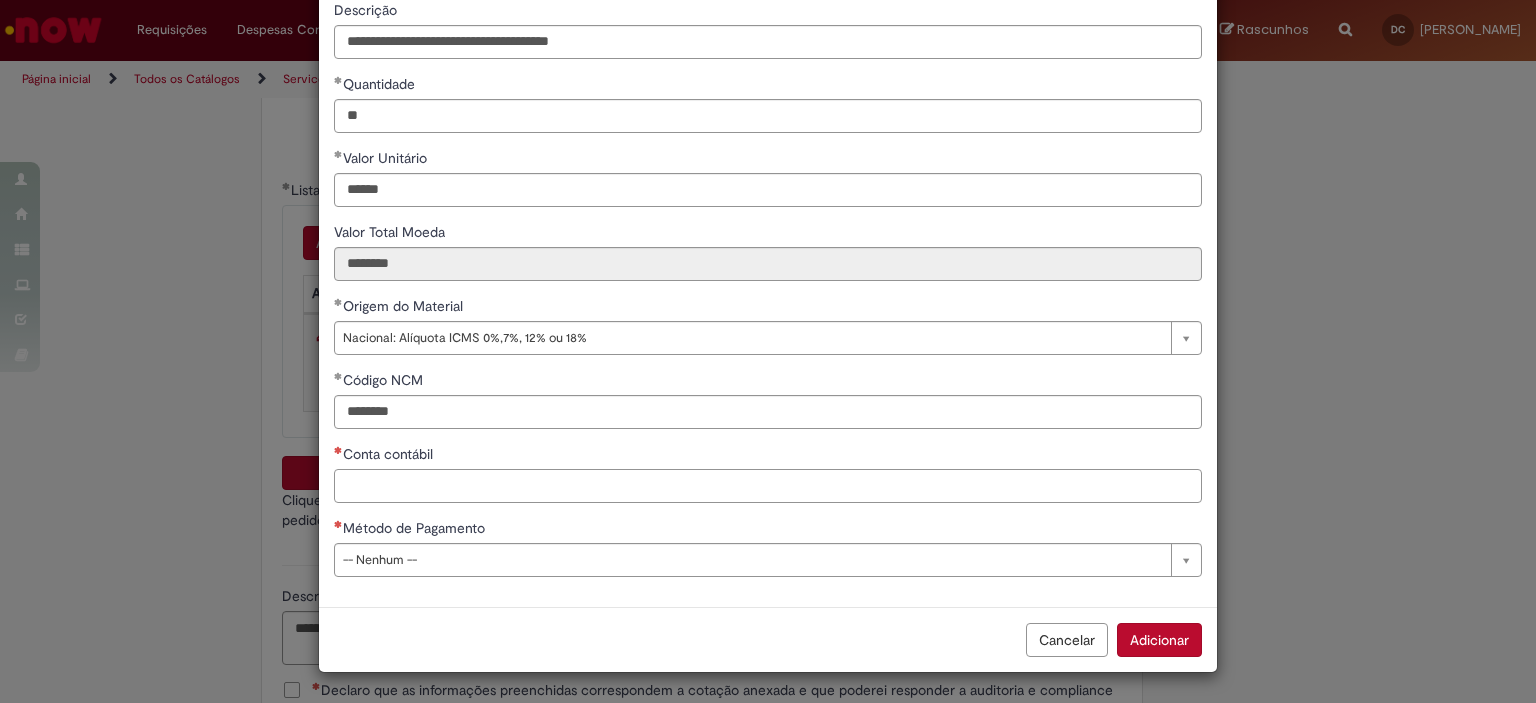 click on "**********" at bounding box center [768, 259] 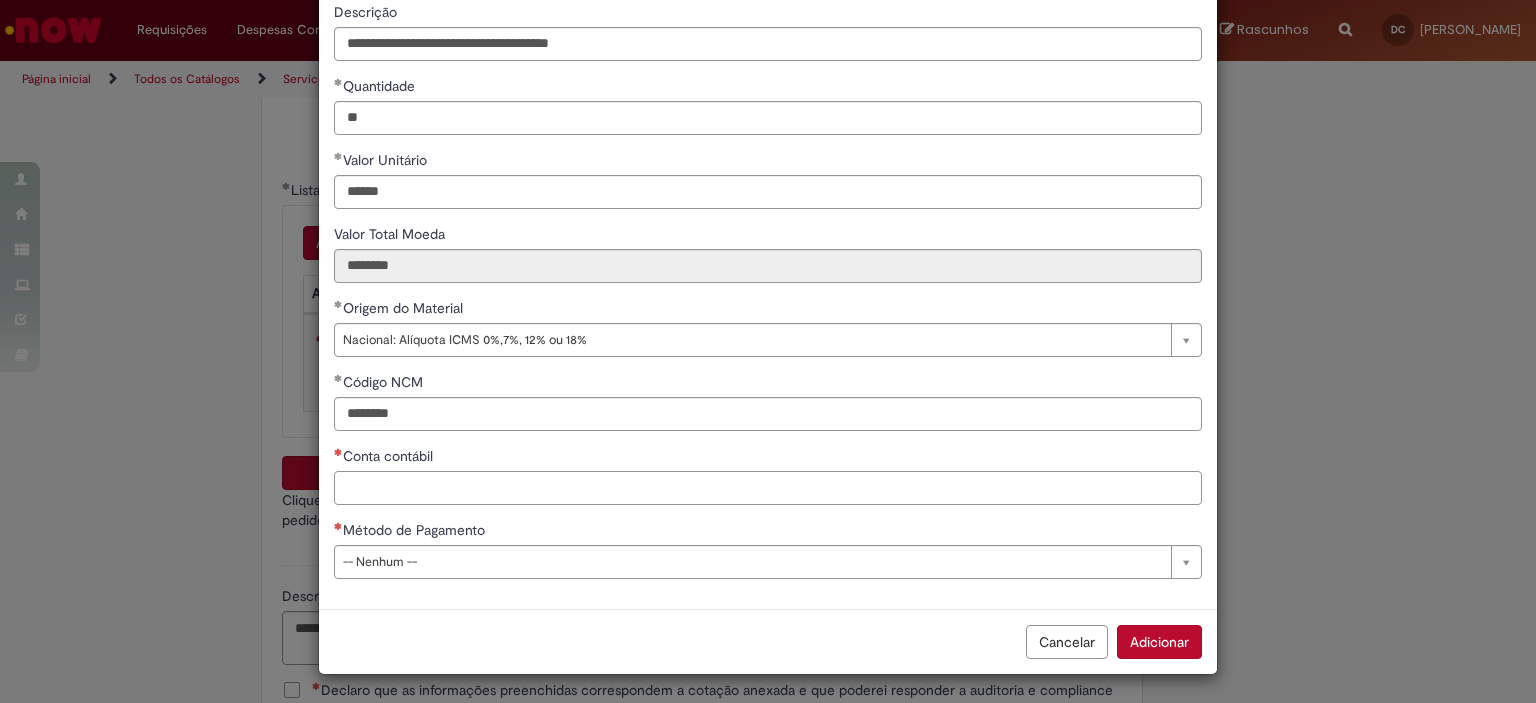 paste on "********" 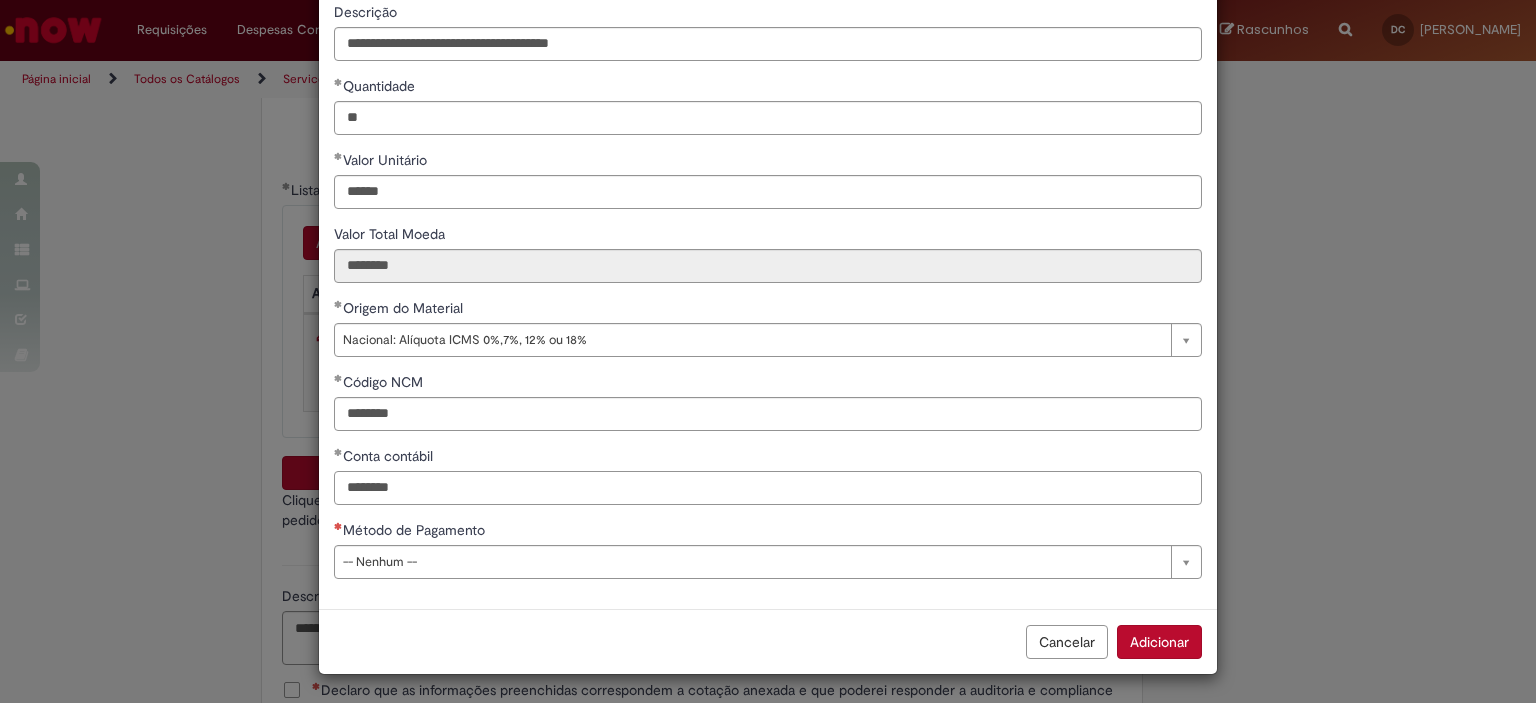 type on "********" 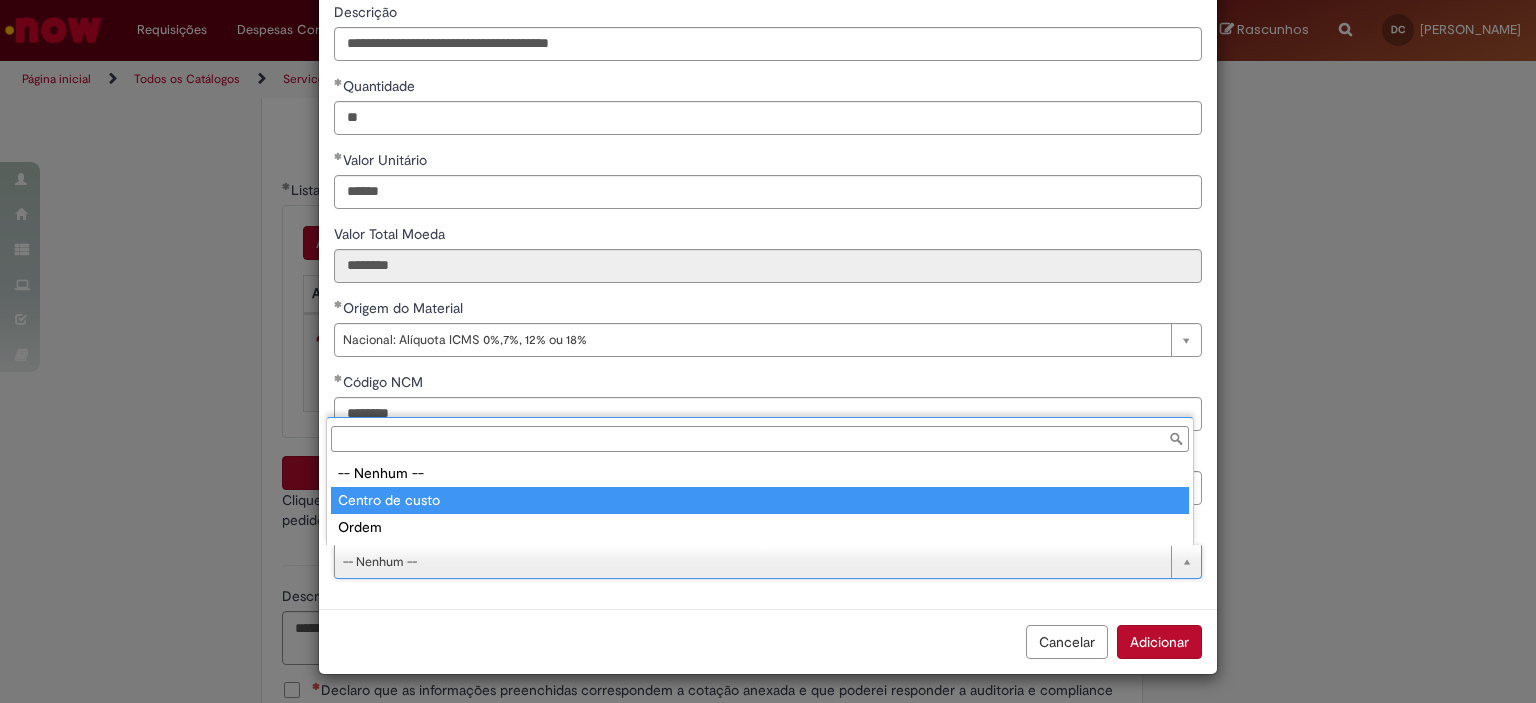type on "**********" 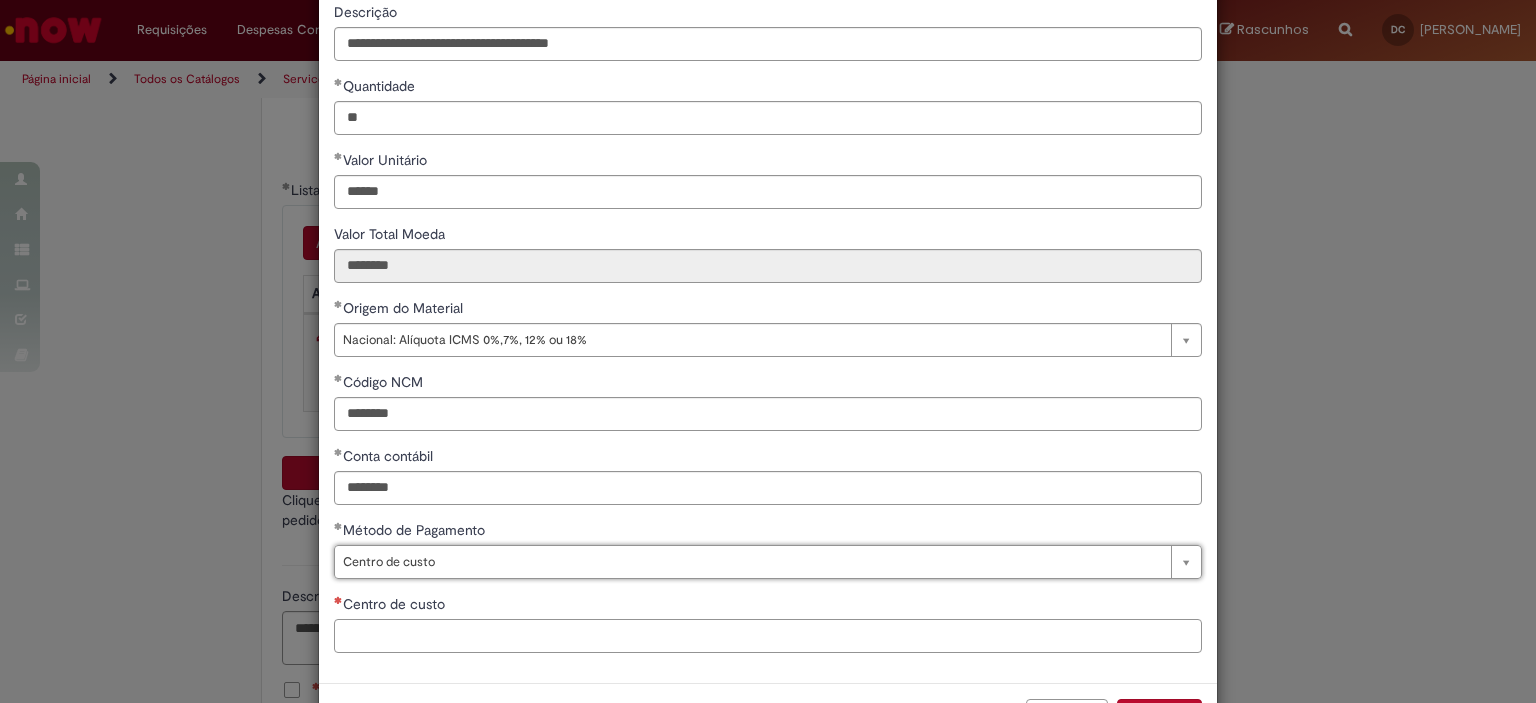 click on "Centro de custo" at bounding box center (768, 636) 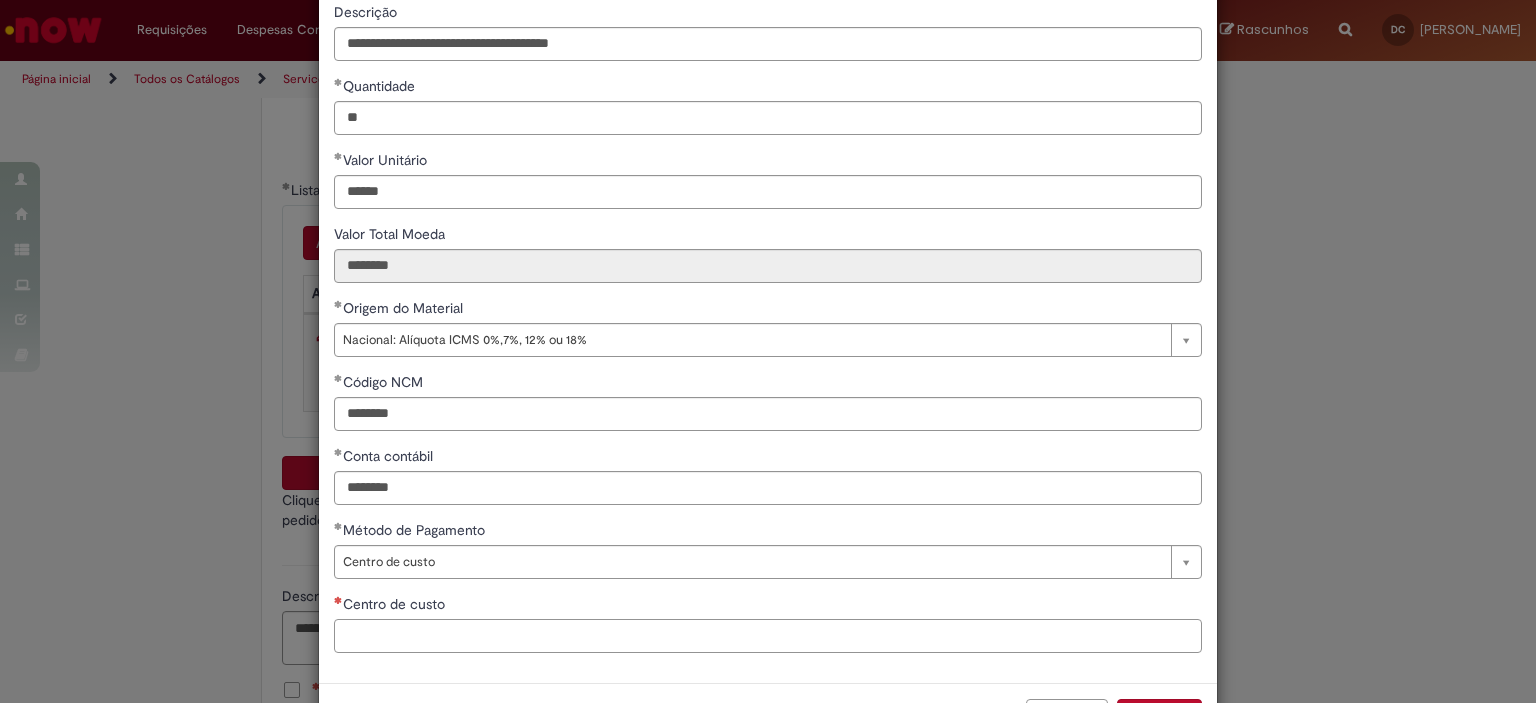 paste on "**********" 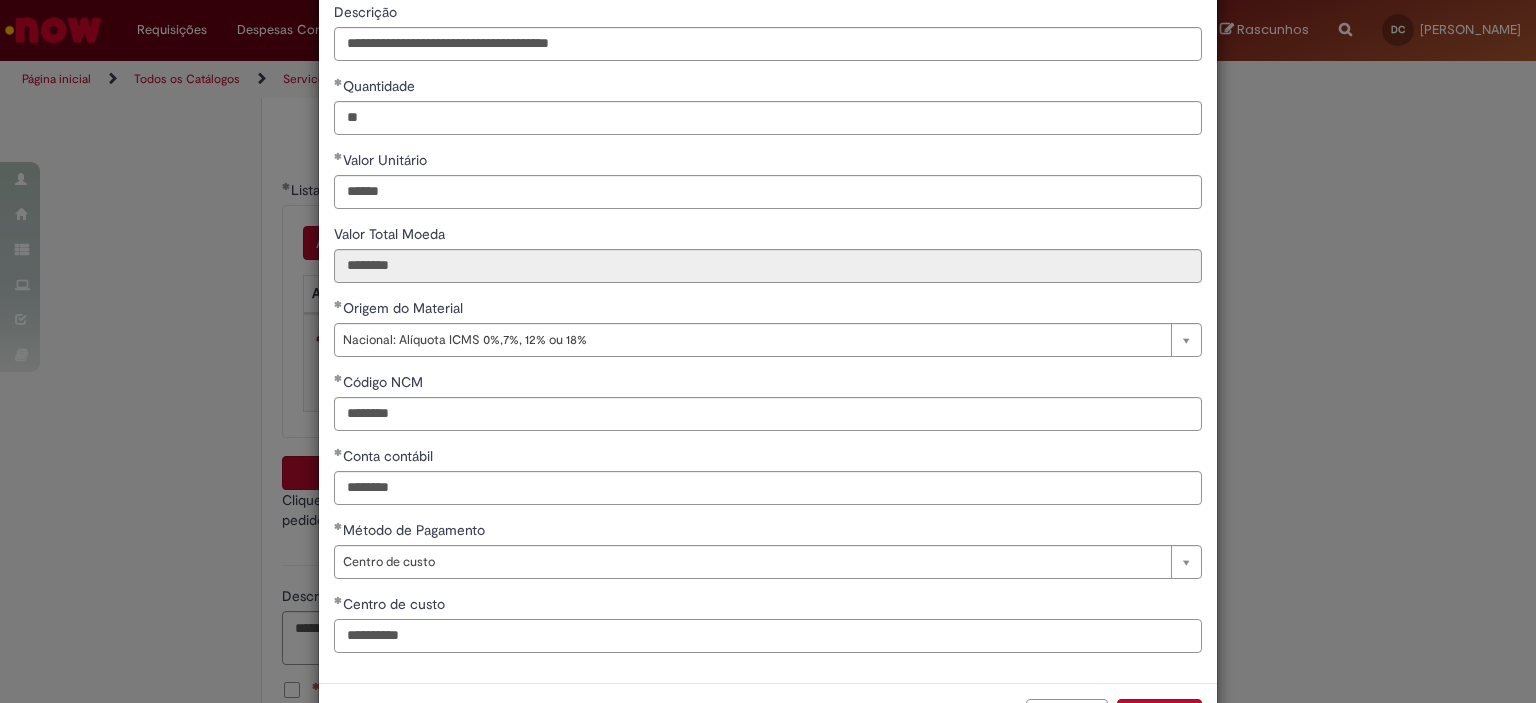 scroll, scrollTop: 249, scrollLeft: 0, axis: vertical 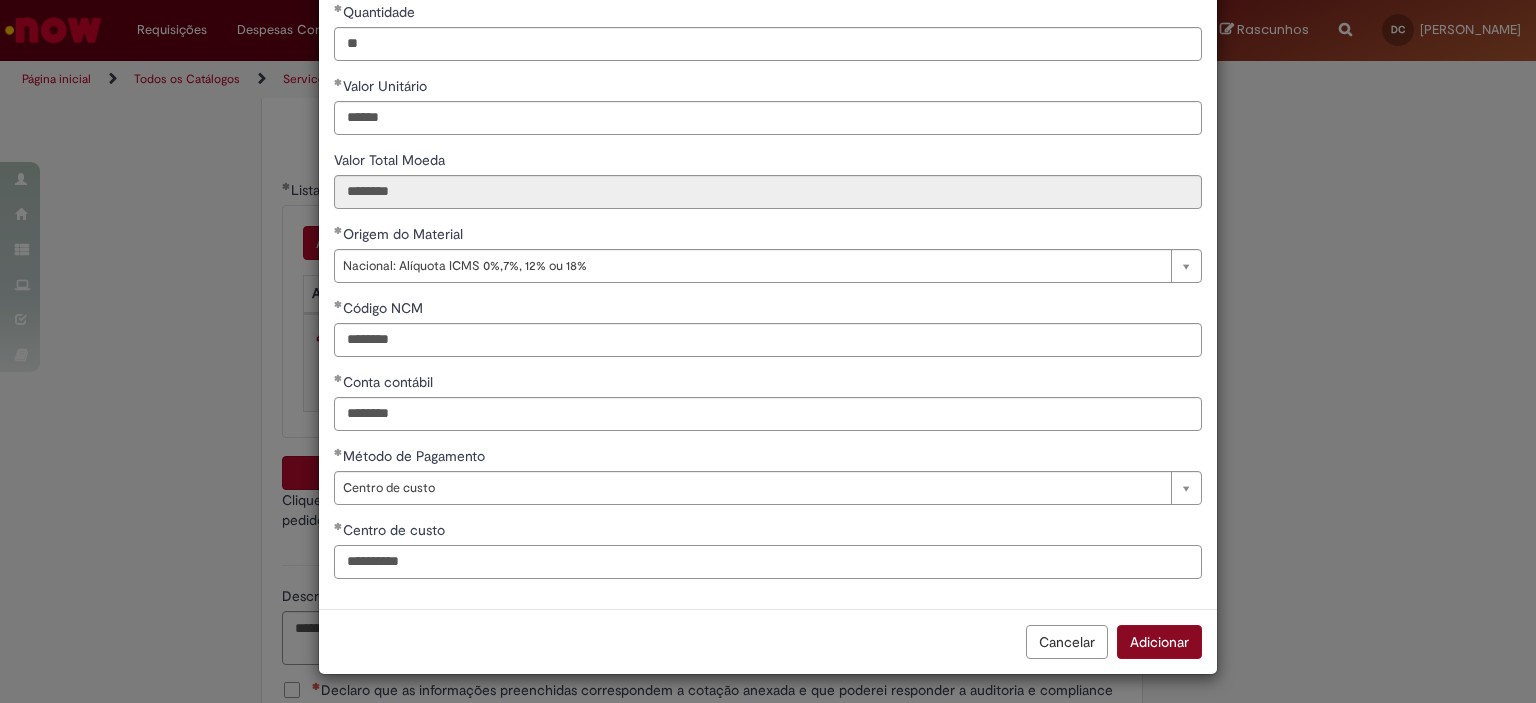 type on "**********" 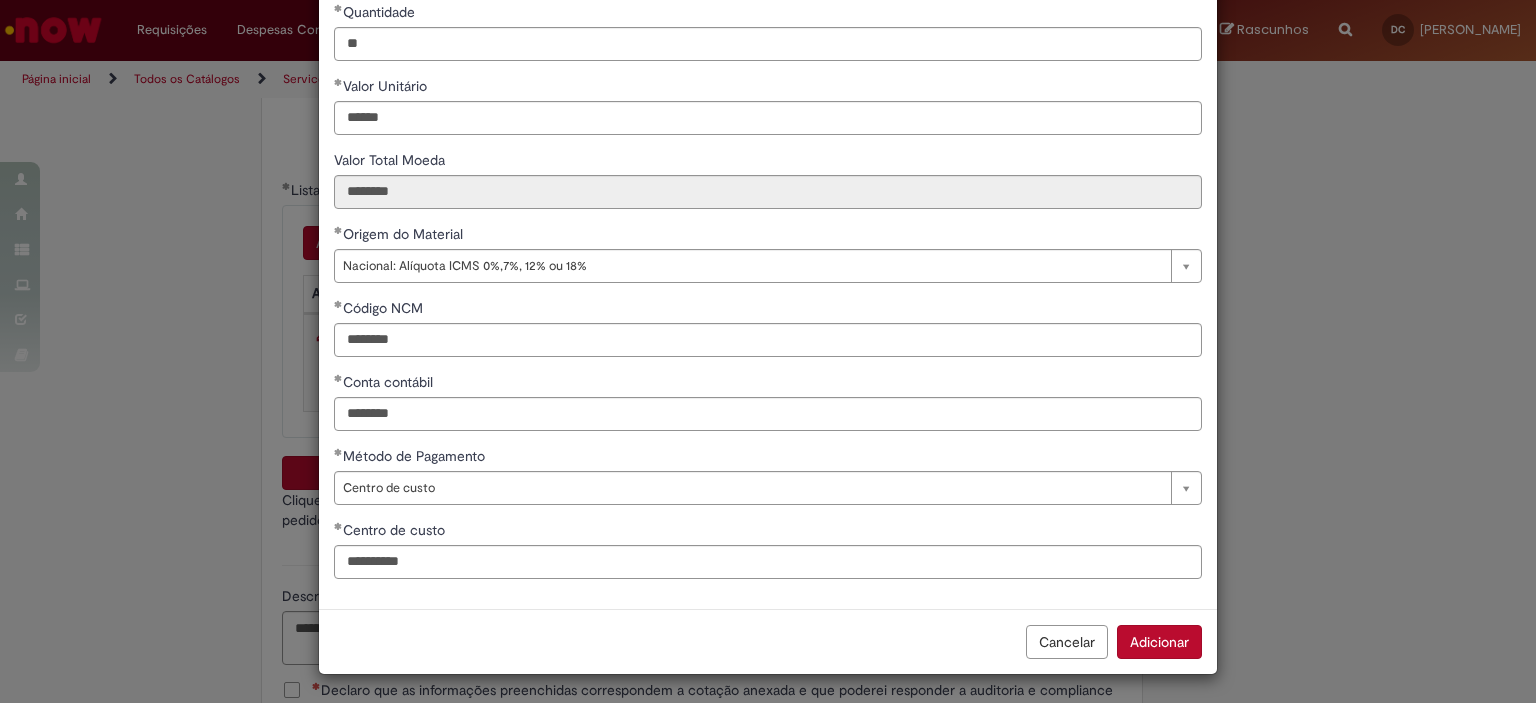 click on "Adicionar" at bounding box center [1159, 642] 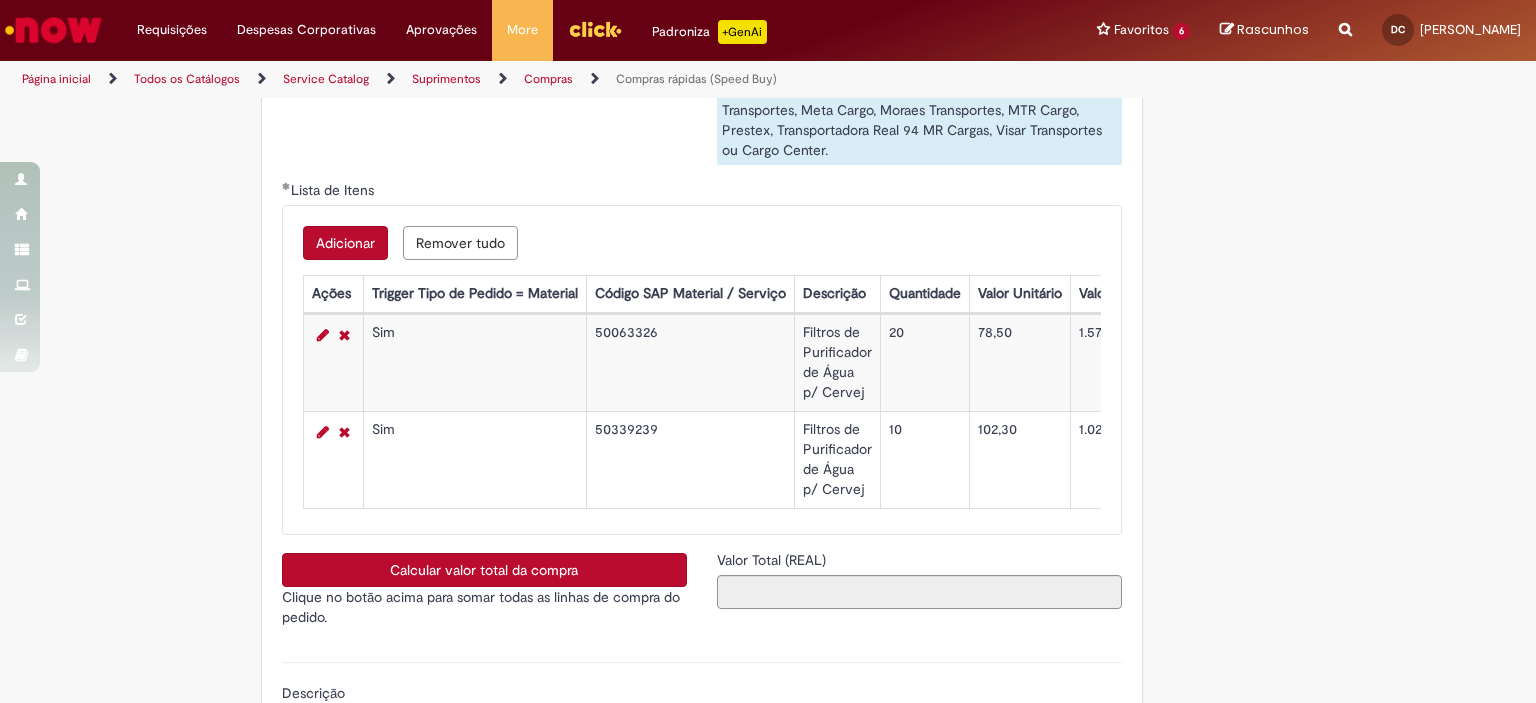 click on "Calcular valor total da compra" at bounding box center (484, 570) 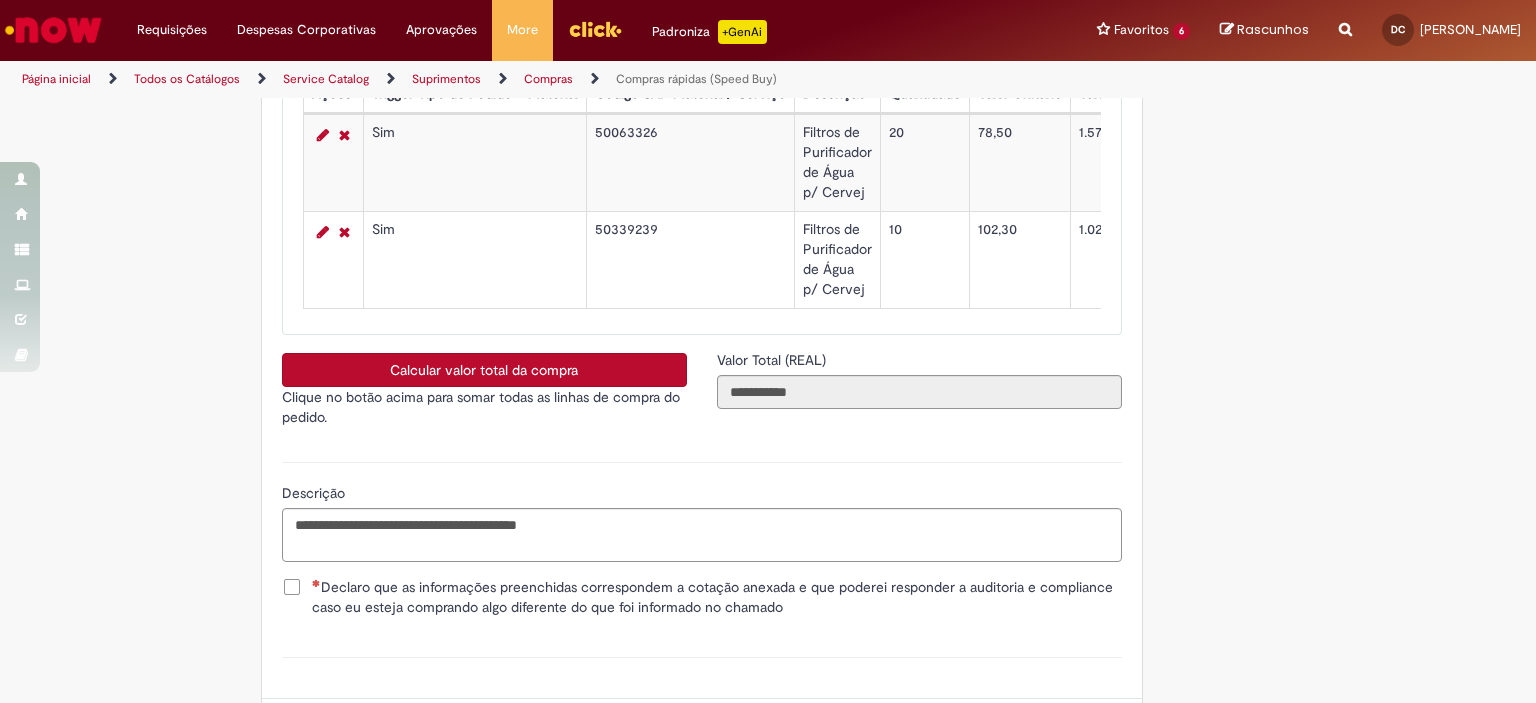 scroll, scrollTop: 3500, scrollLeft: 0, axis: vertical 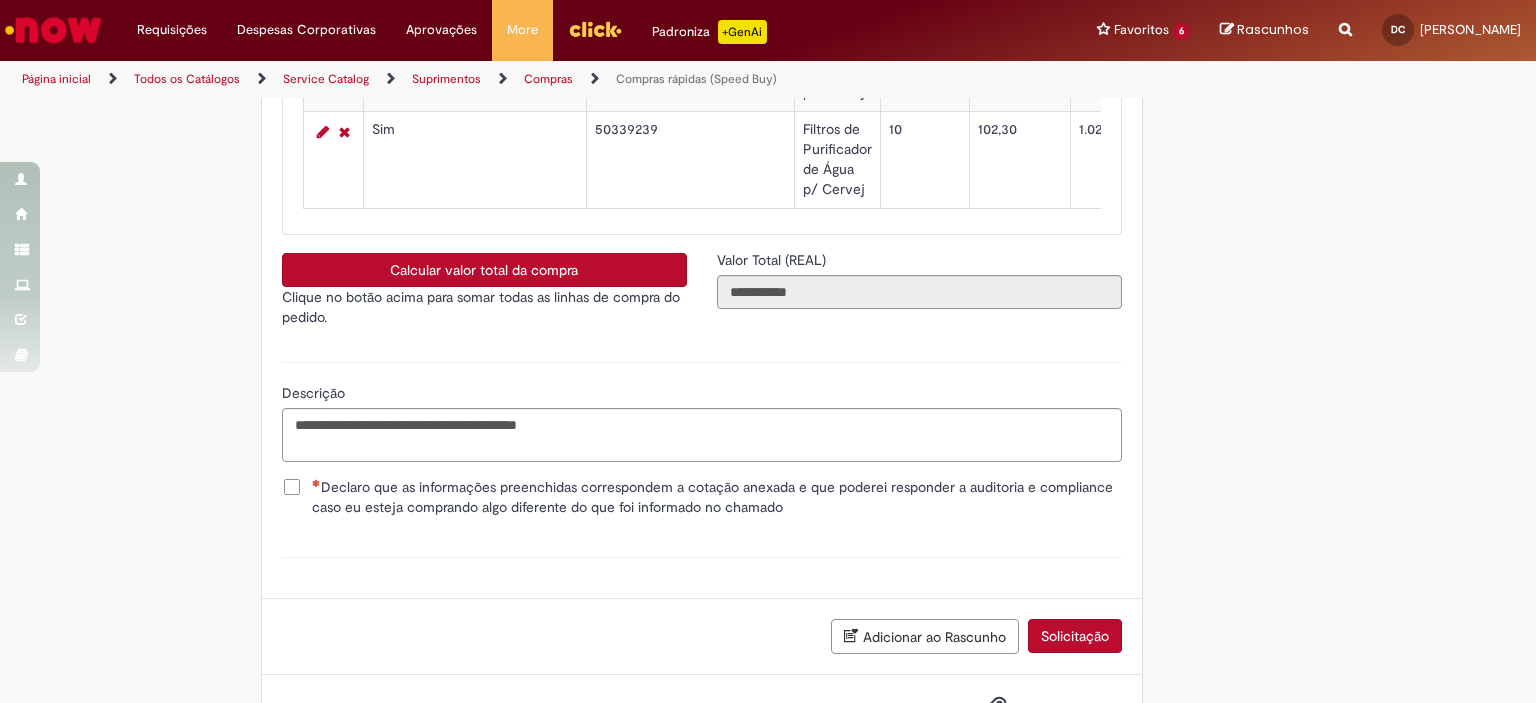 click on "Declaro que as informações preenchidas correspondem a cotação anexada e que poderei responder a auditoria e compliance caso eu esteja comprando algo diferente do que foi informado no chamado" at bounding box center [717, 497] 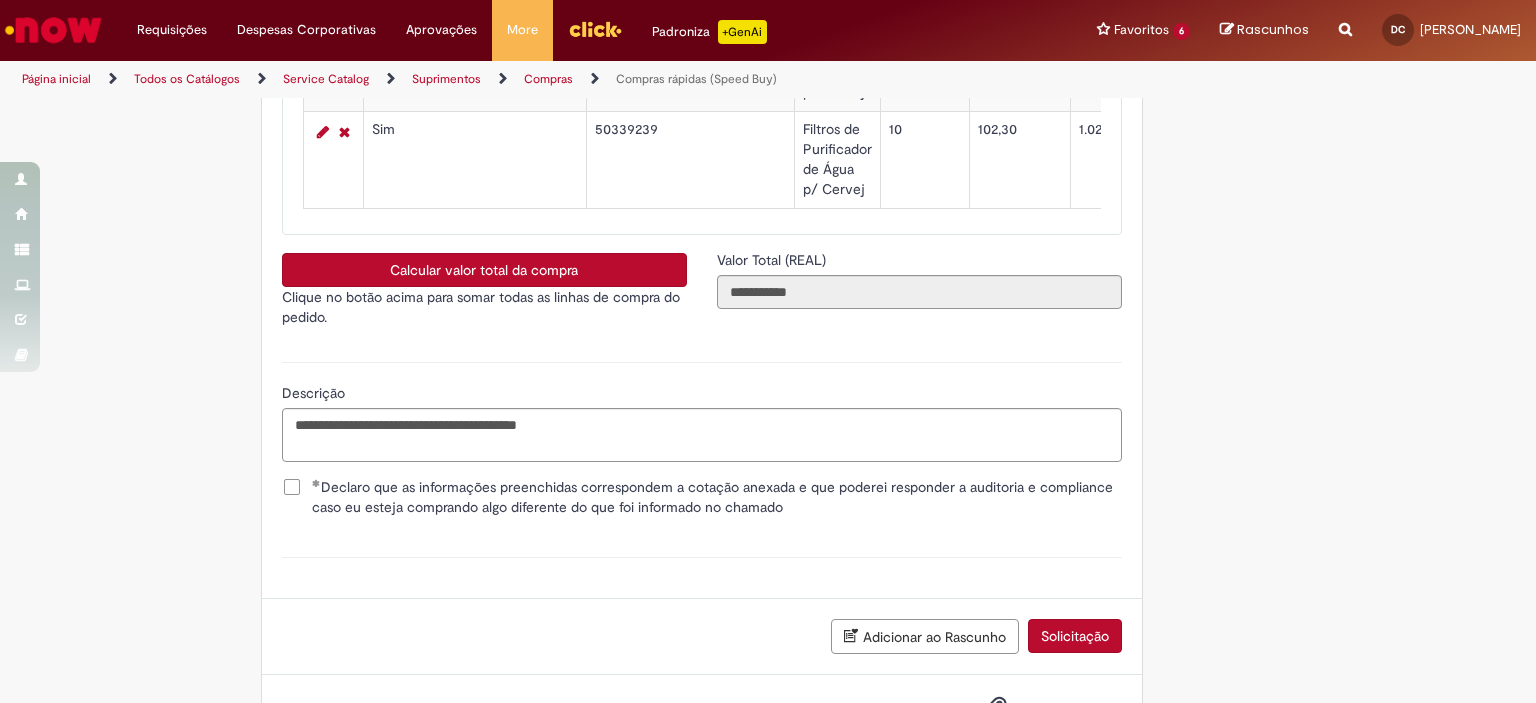 scroll, scrollTop: 3592, scrollLeft: 0, axis: vertical 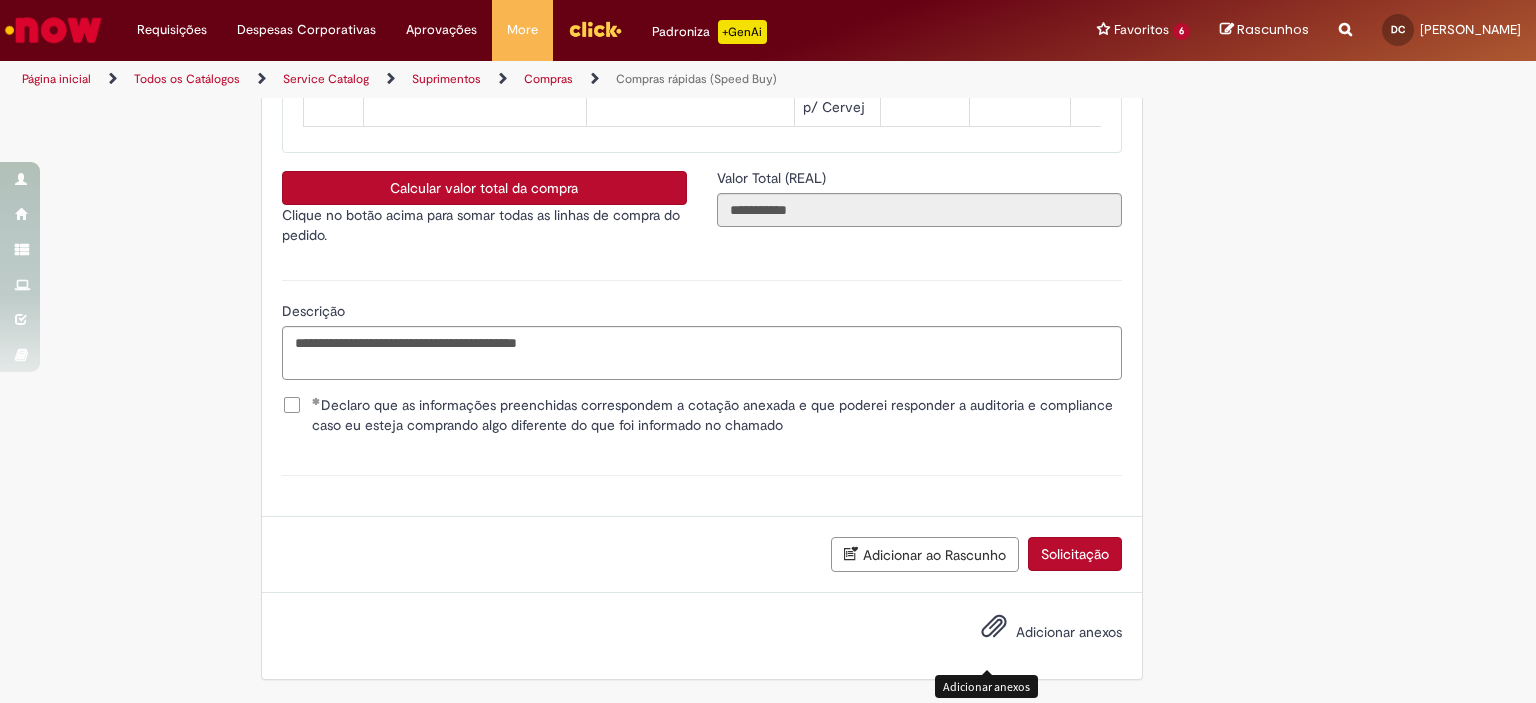 click on "Adicionar anexos" at bounding box center (994, 631) 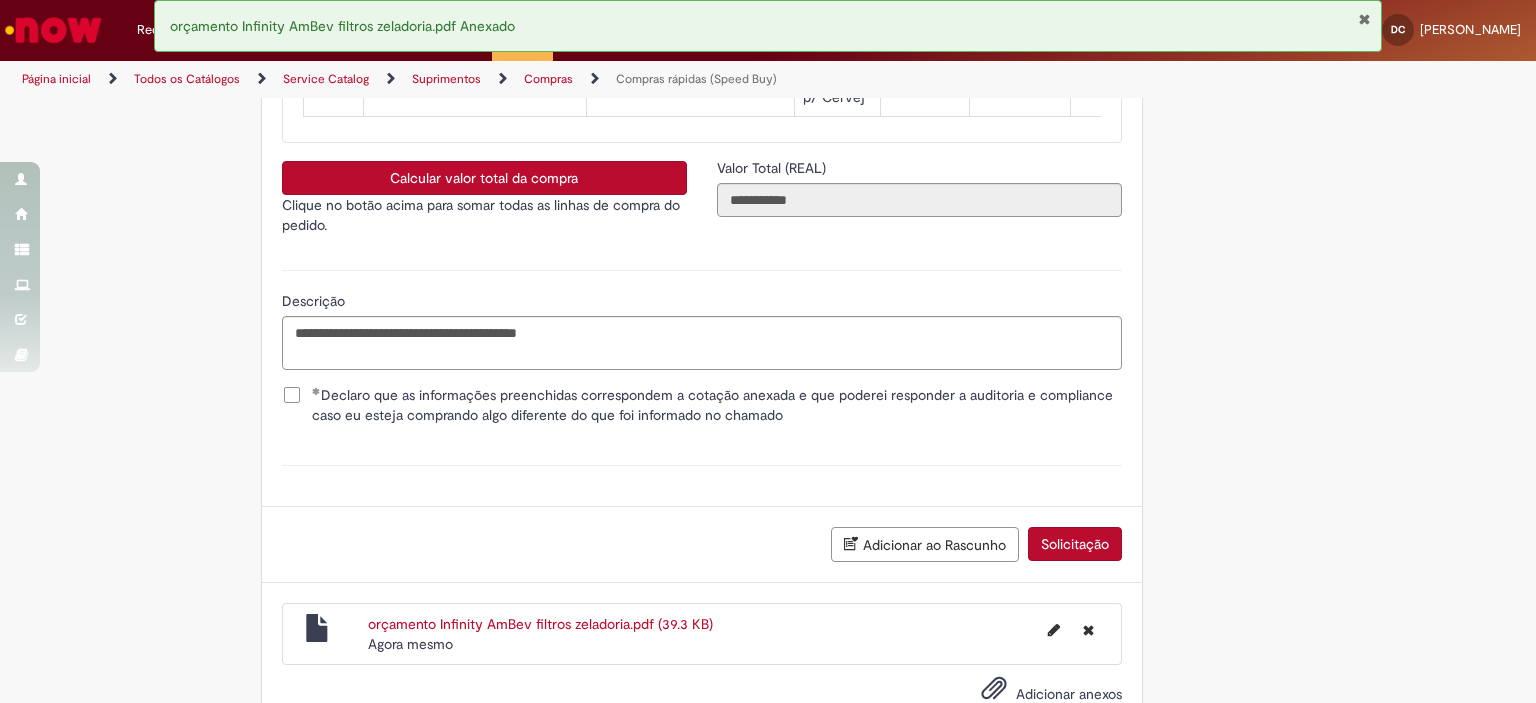 click at bounding box center (1364, 19) 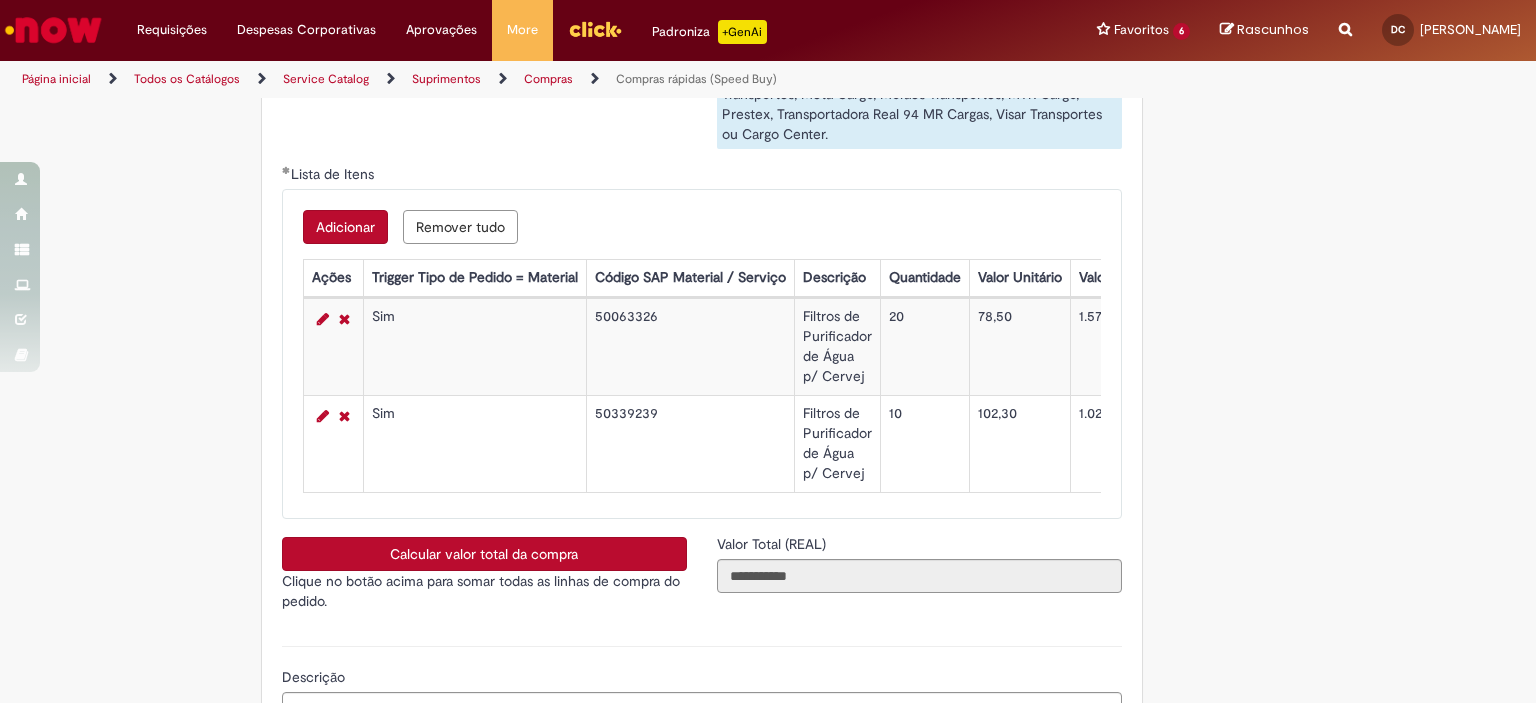 scroll, scrollTop: 3664, scrollLeft: 0, axis: vertical 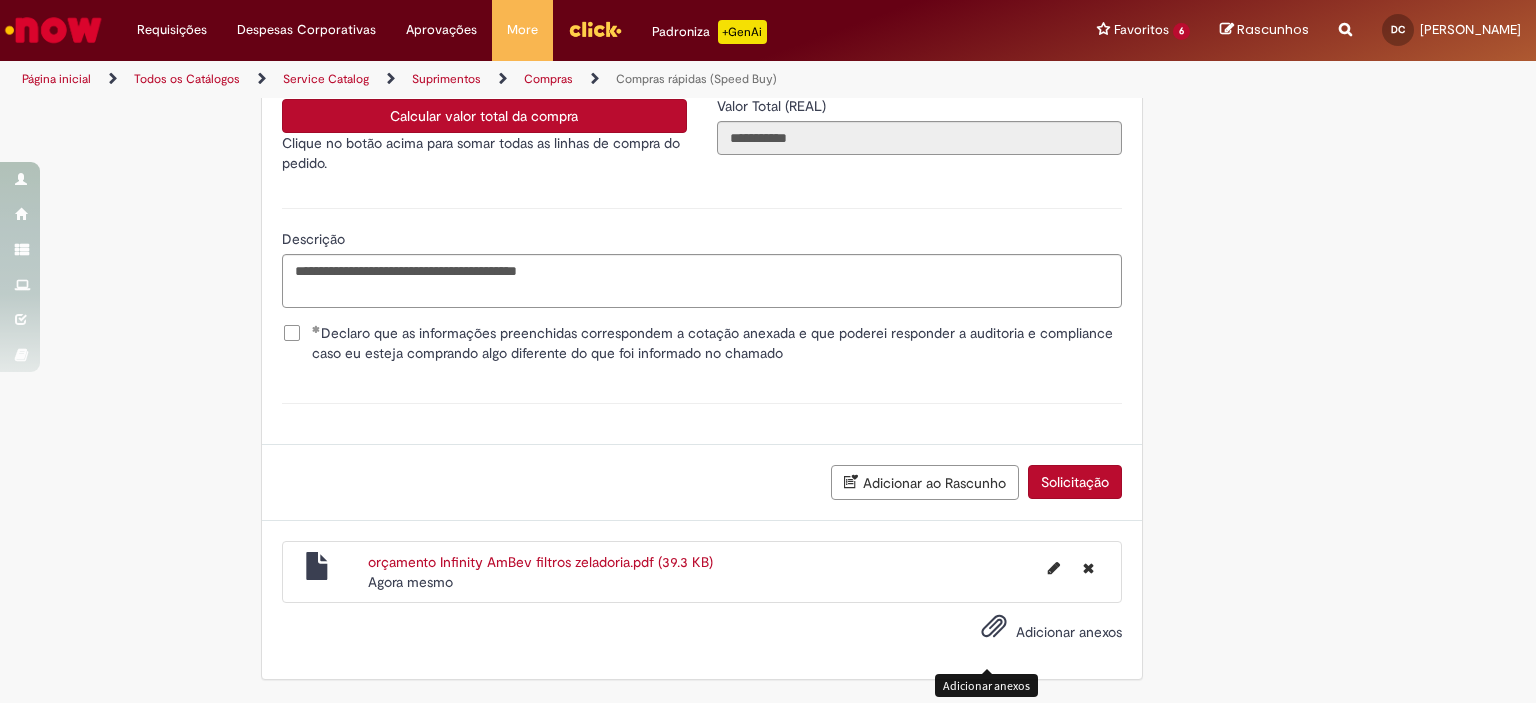 click on "Solicitação" at bounding box center (1075, 482) 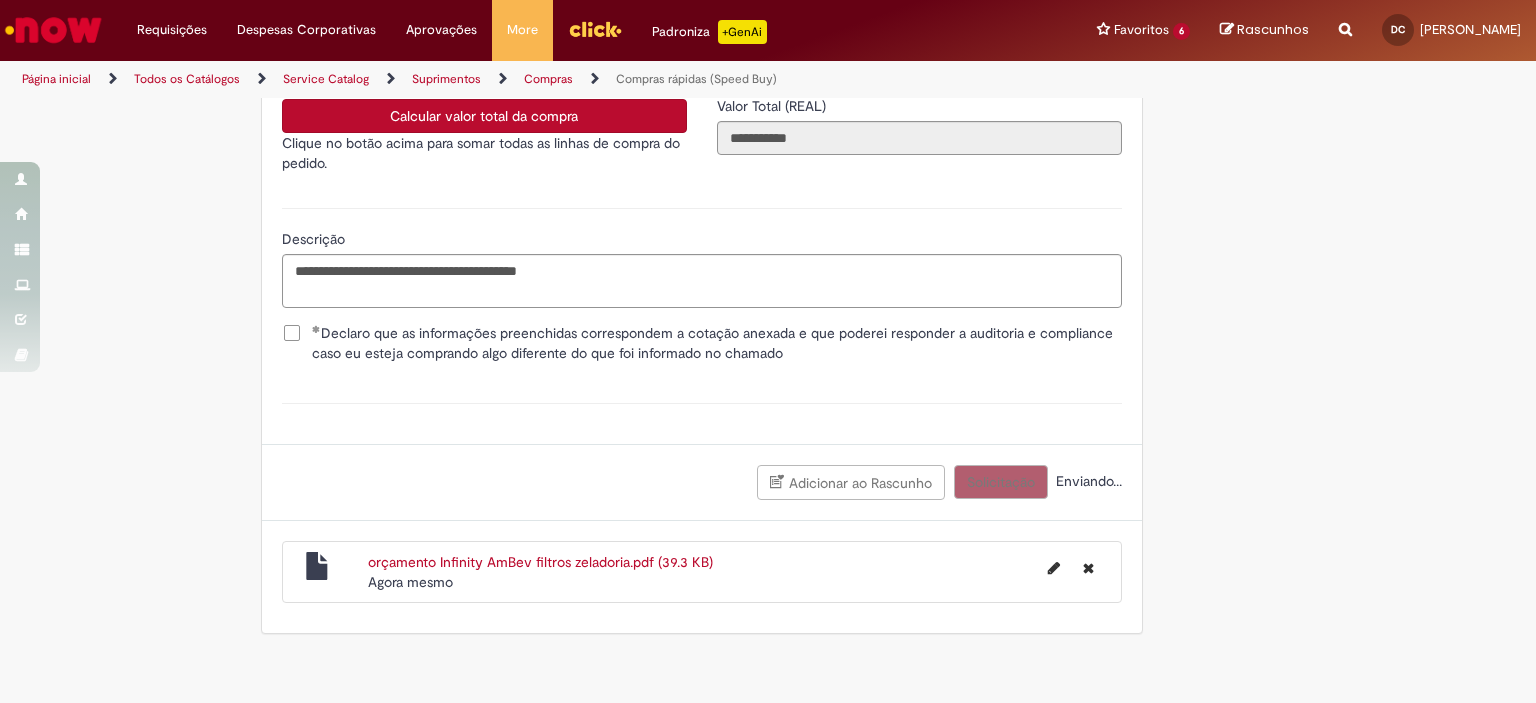 scroll, scrollTop: 3618, scrollLeft: 0, axis: vertical 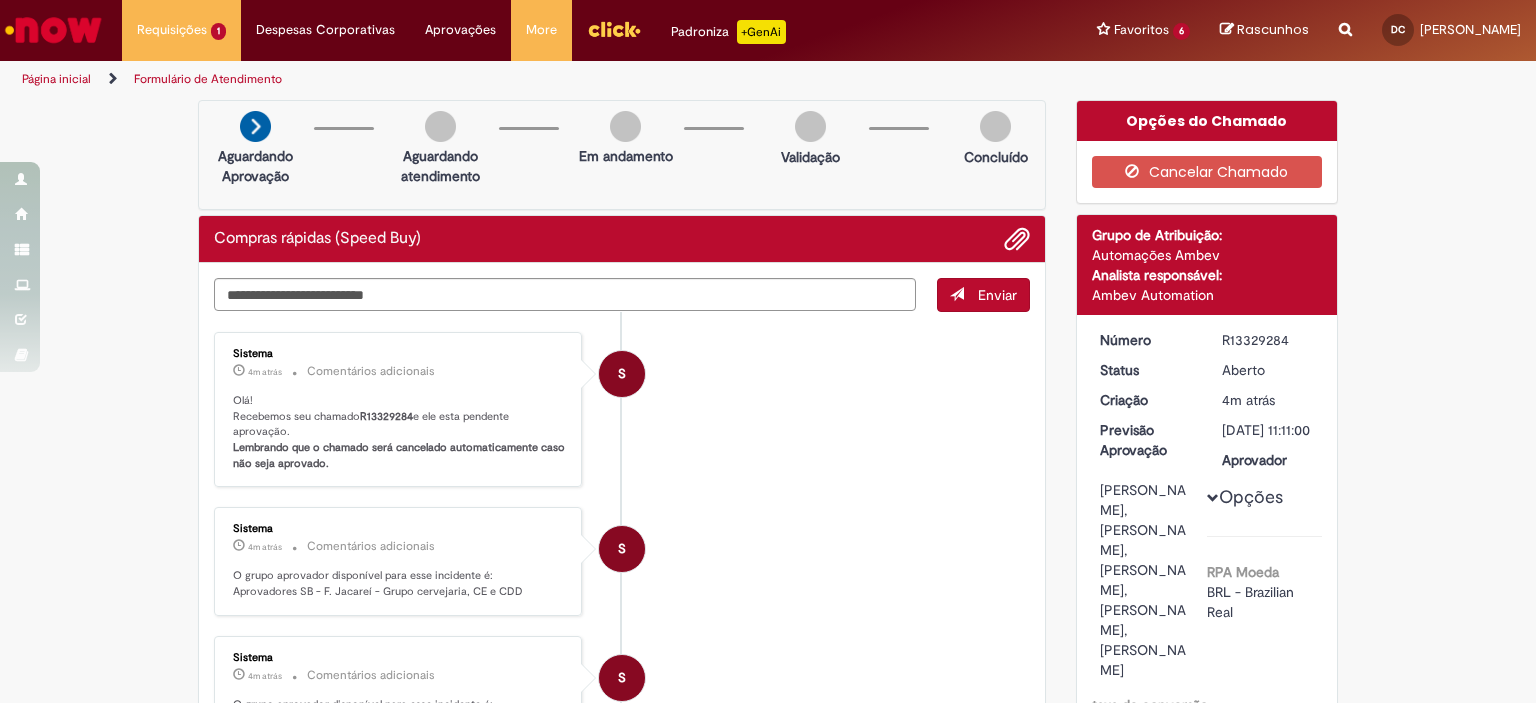 click on "R13329284" at bounding box center (1268, 340) 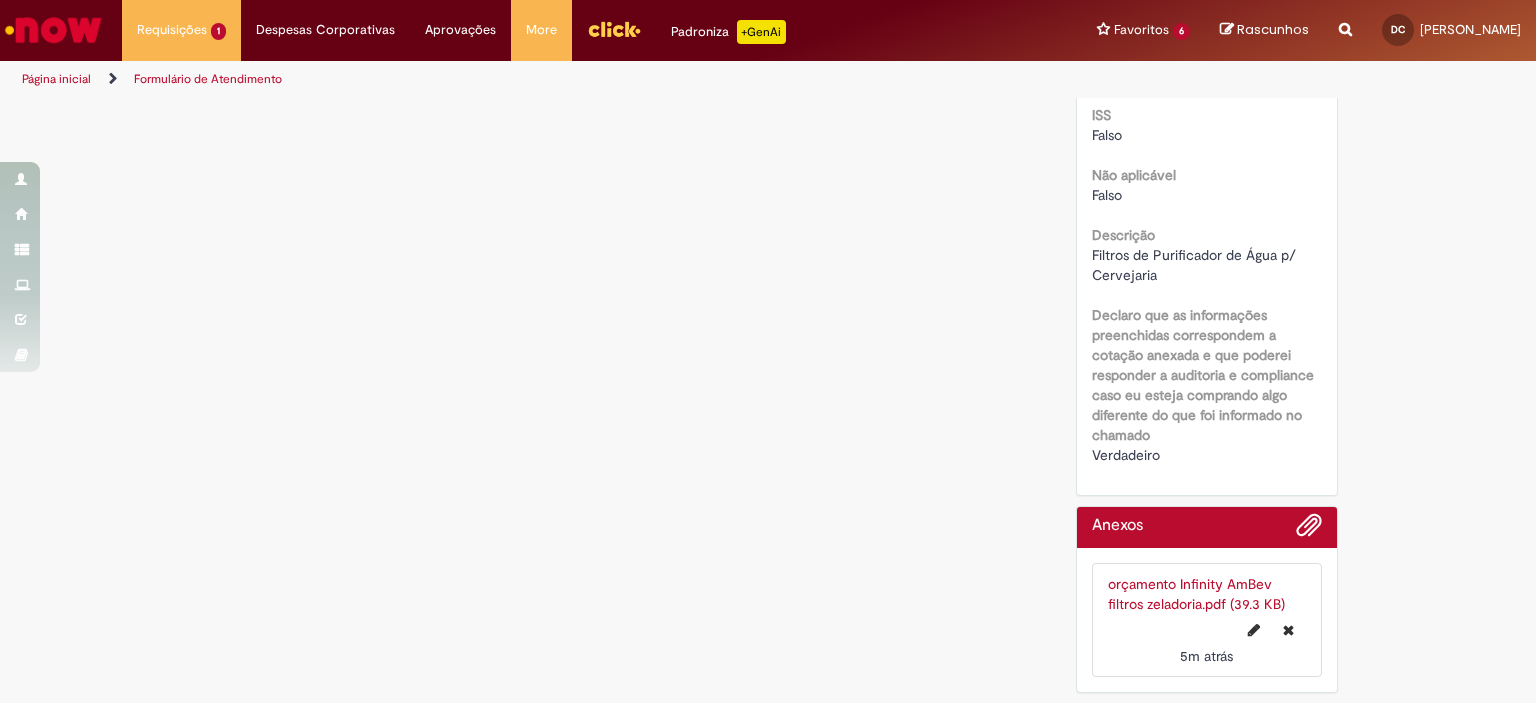 scroll, scrollTop: 2374, scrollLeft: 0, axis: vertical 